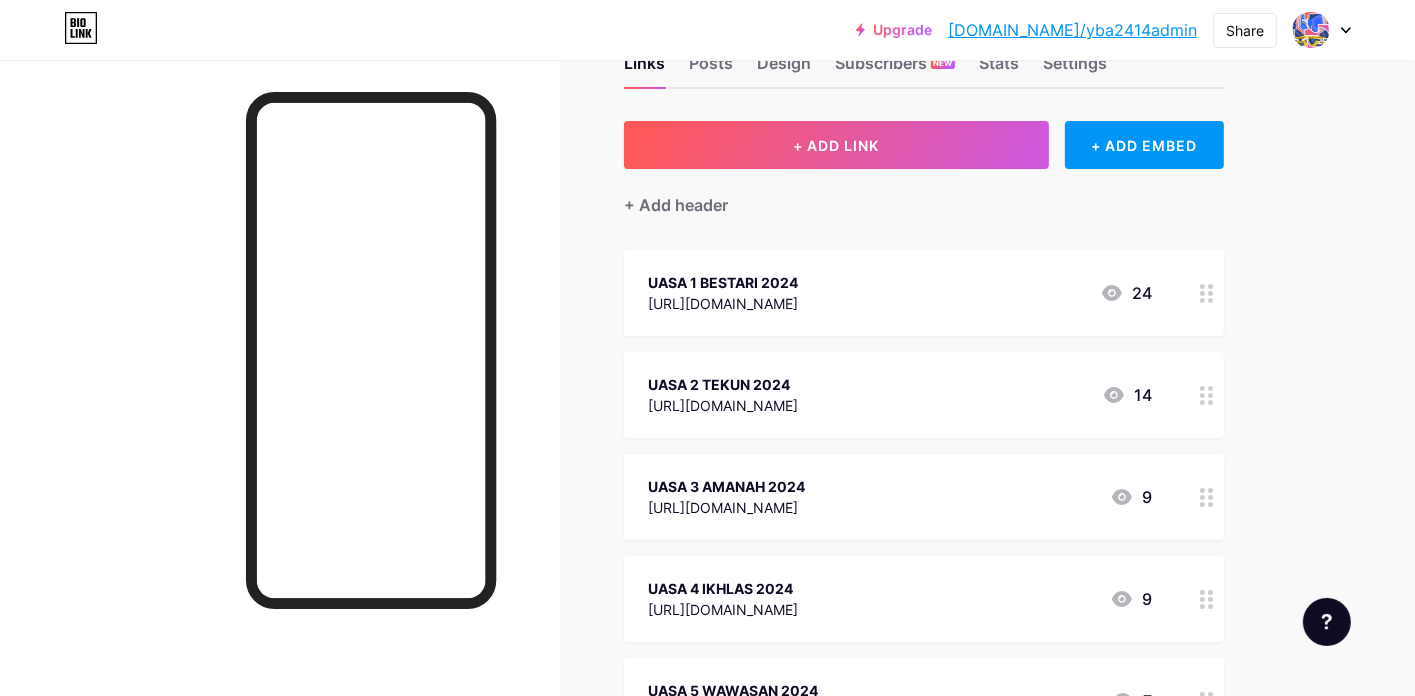 scroll, scrollTop: 100, scrollLeft: 0, axis: vertical 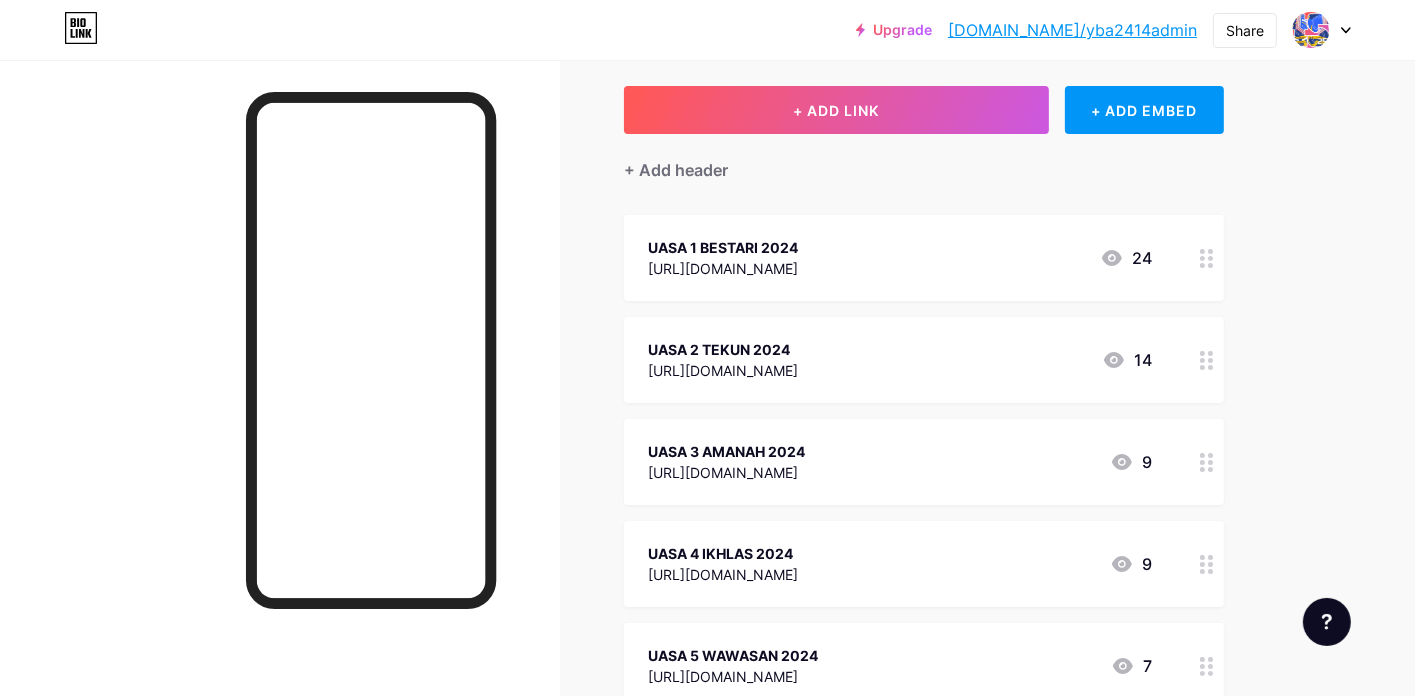 drag, startPoint x: 1200, startPoint y: 259, endPoint x: 1335, endPoint y: 291, distance: 138.74077 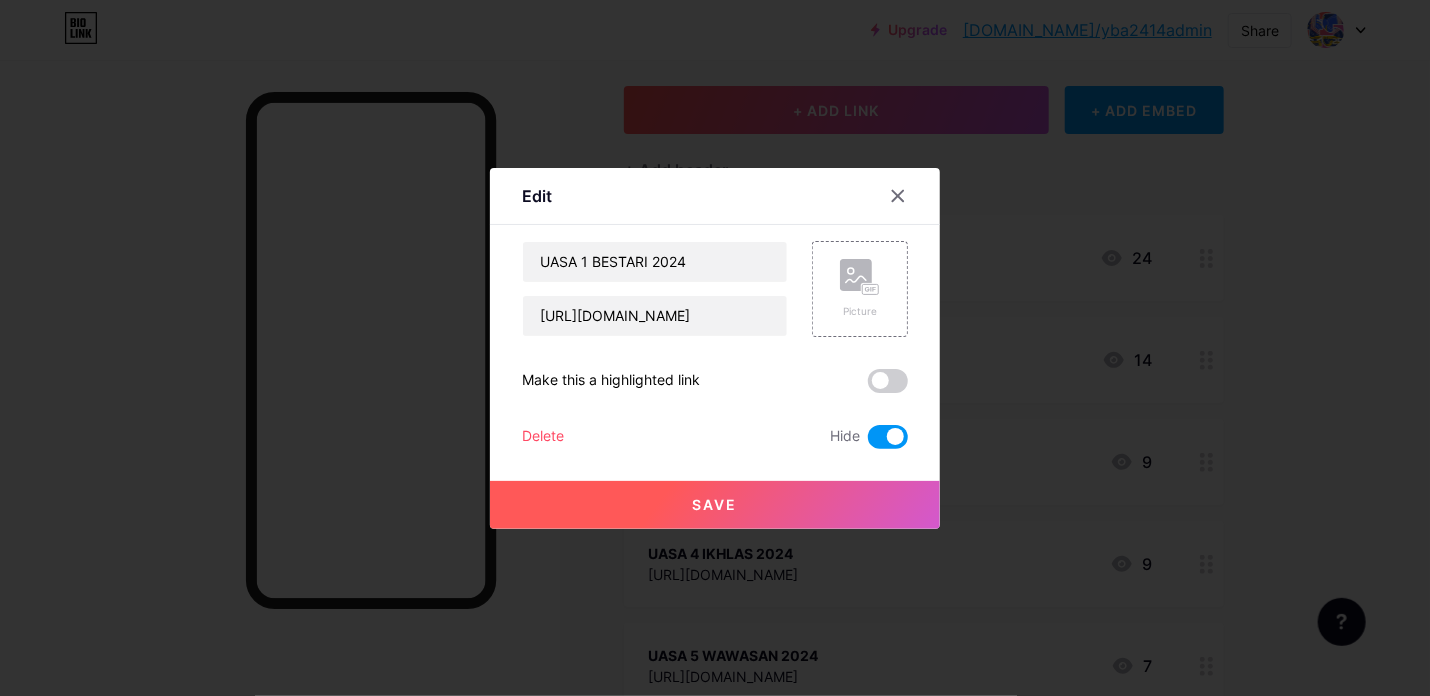 click at bounding box center [888, 437] 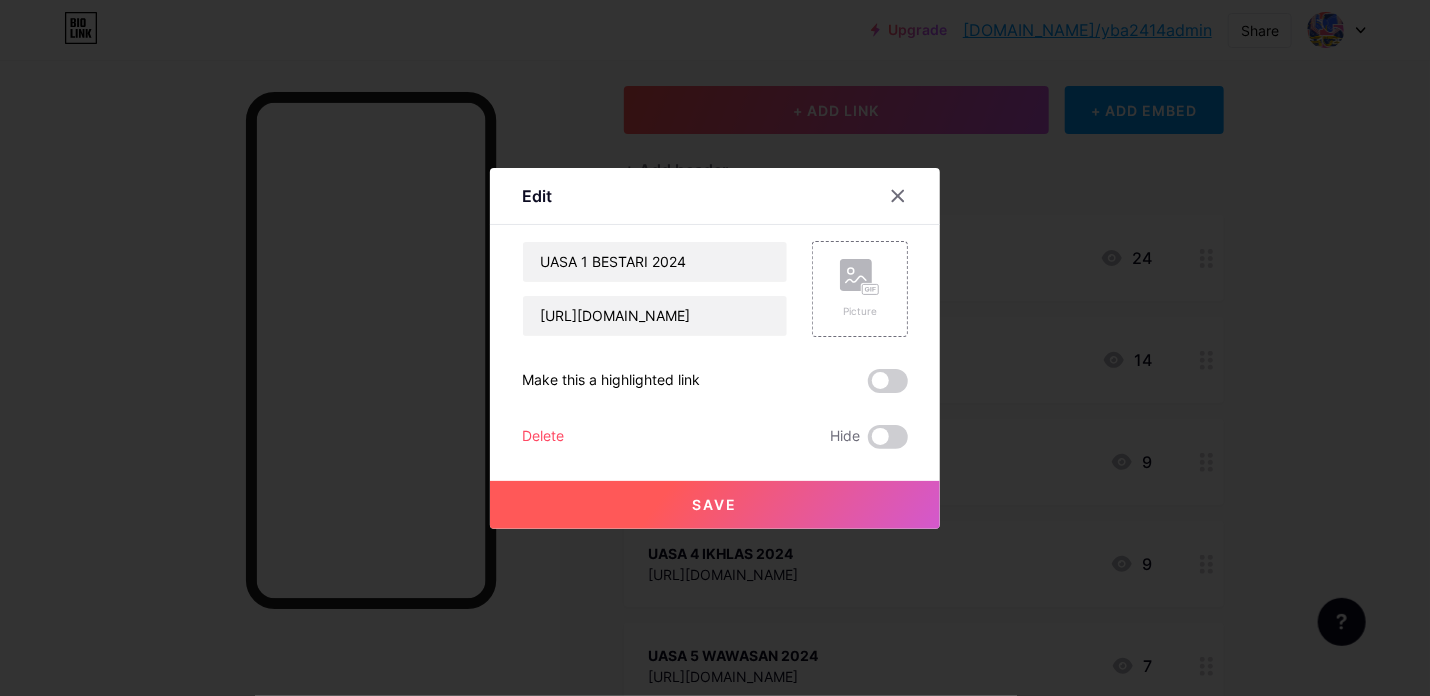 click at bounding box center [715, 348] 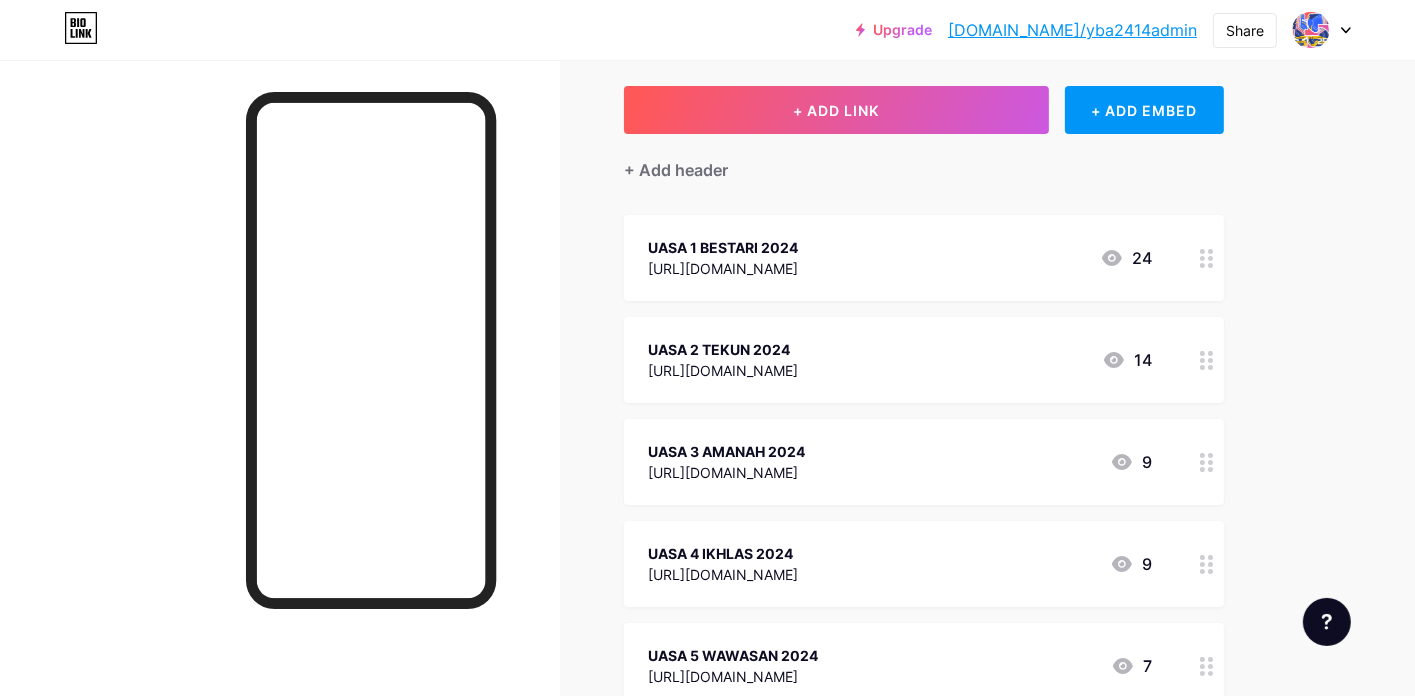 click 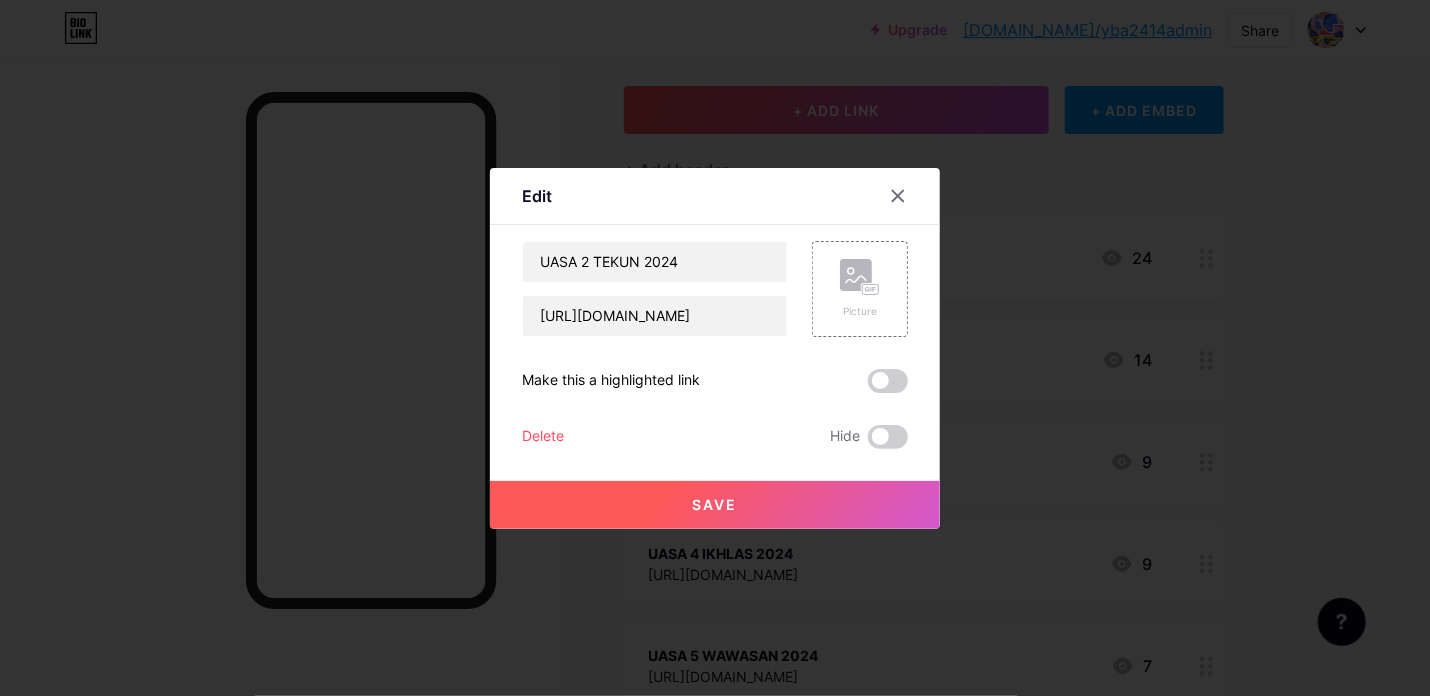 click at bounding box center (715, 348) 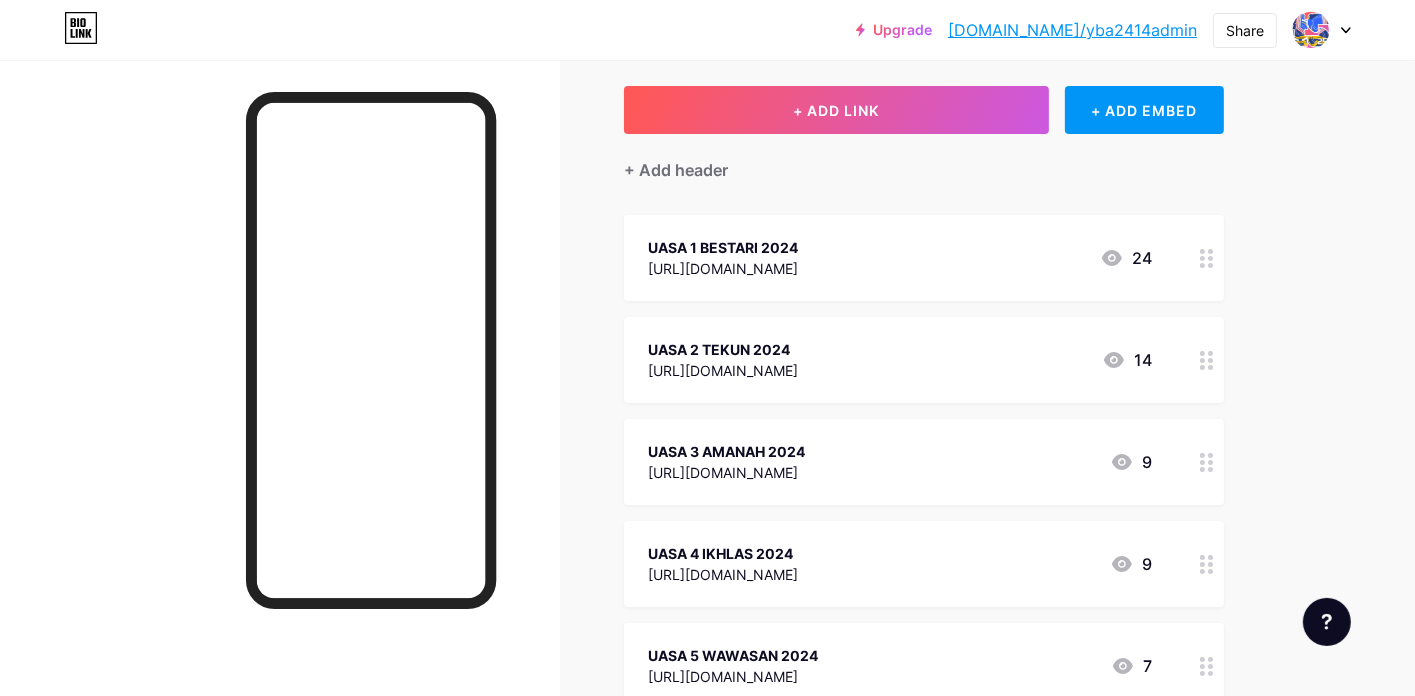 click 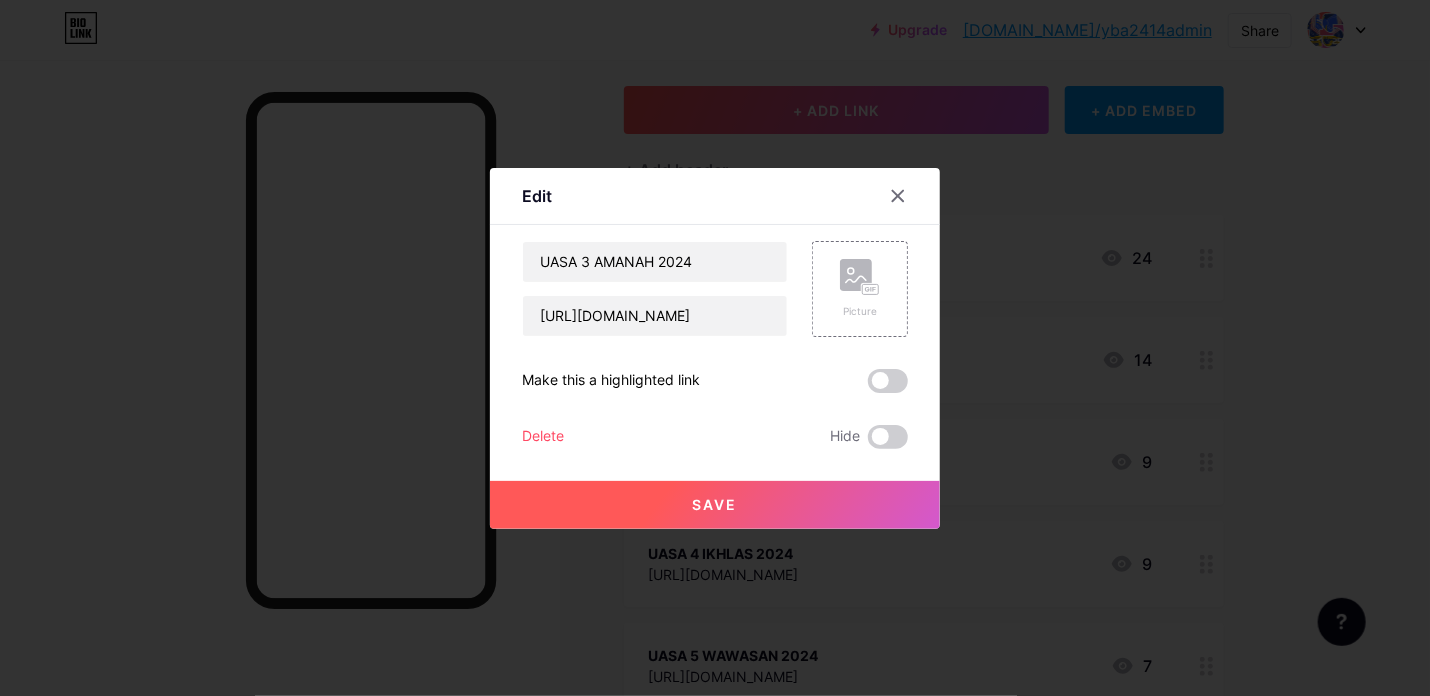 click at bounding box center (715, 348) 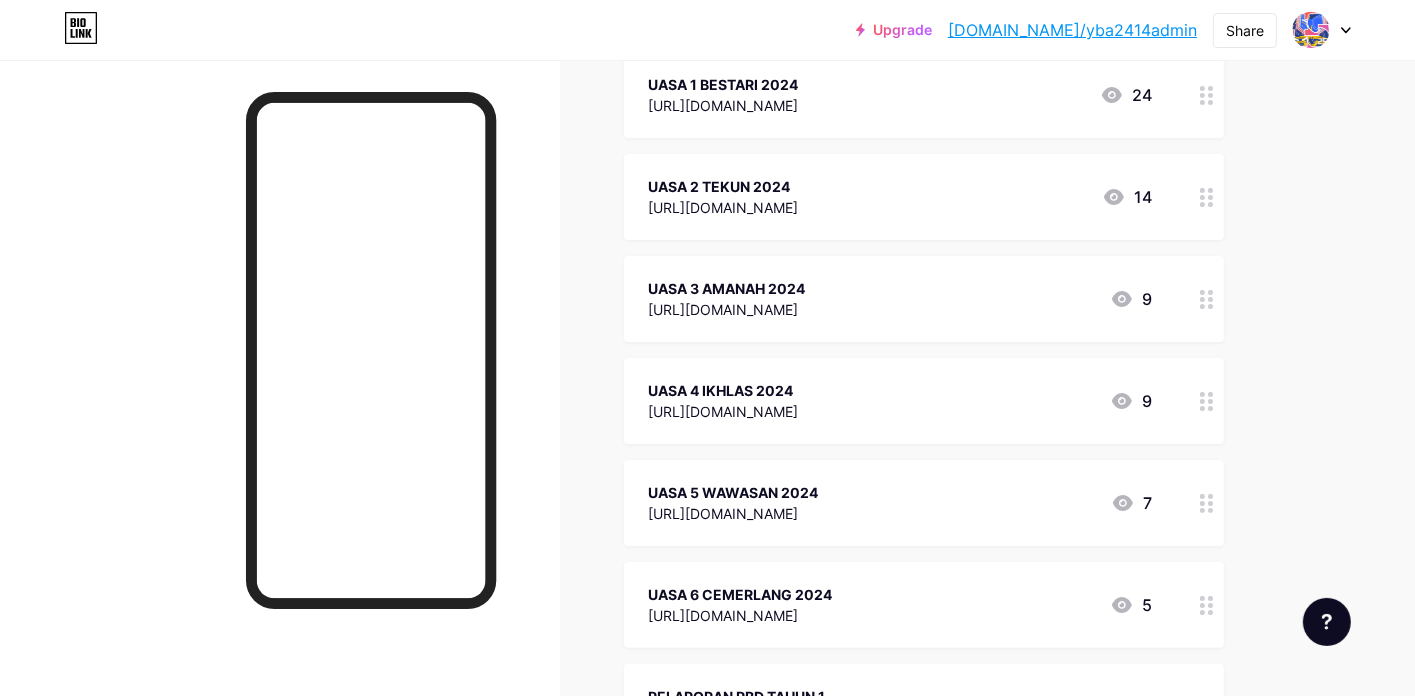 scroll, scrollTop: 300, scrollLeft: 0, axis: vertical 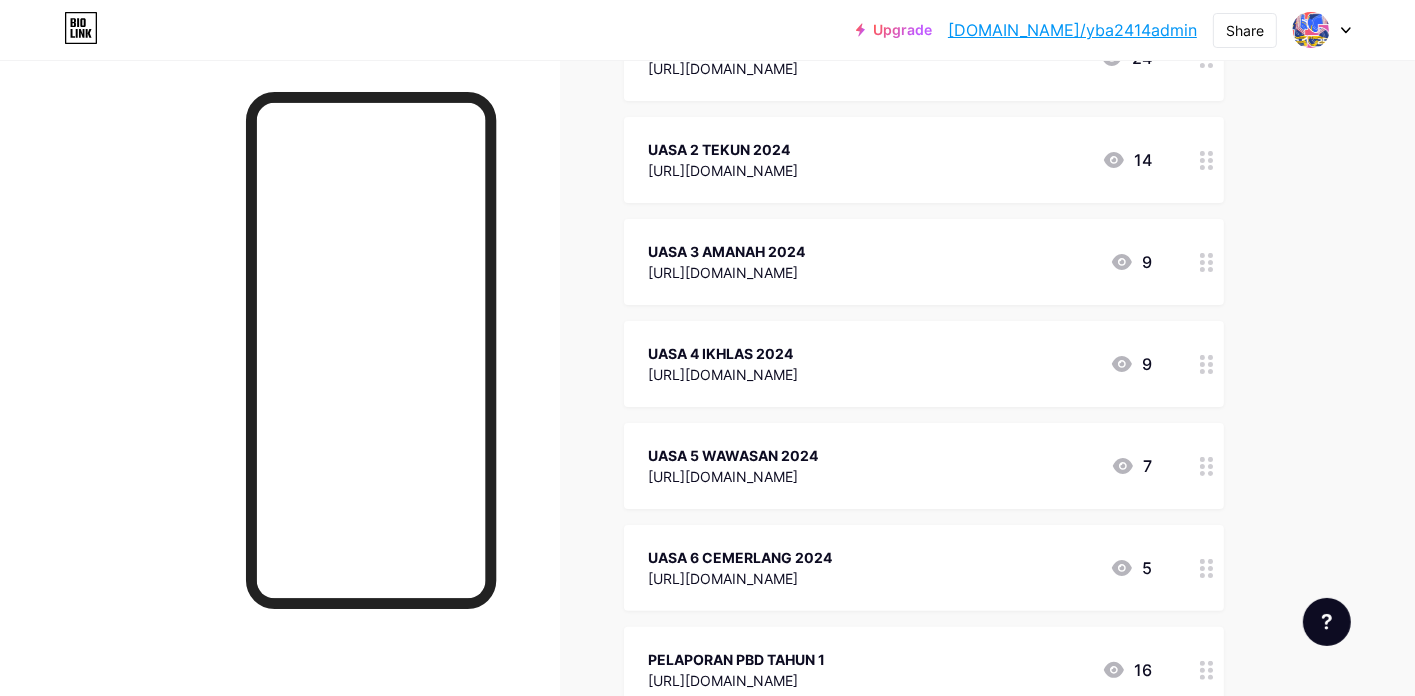 click 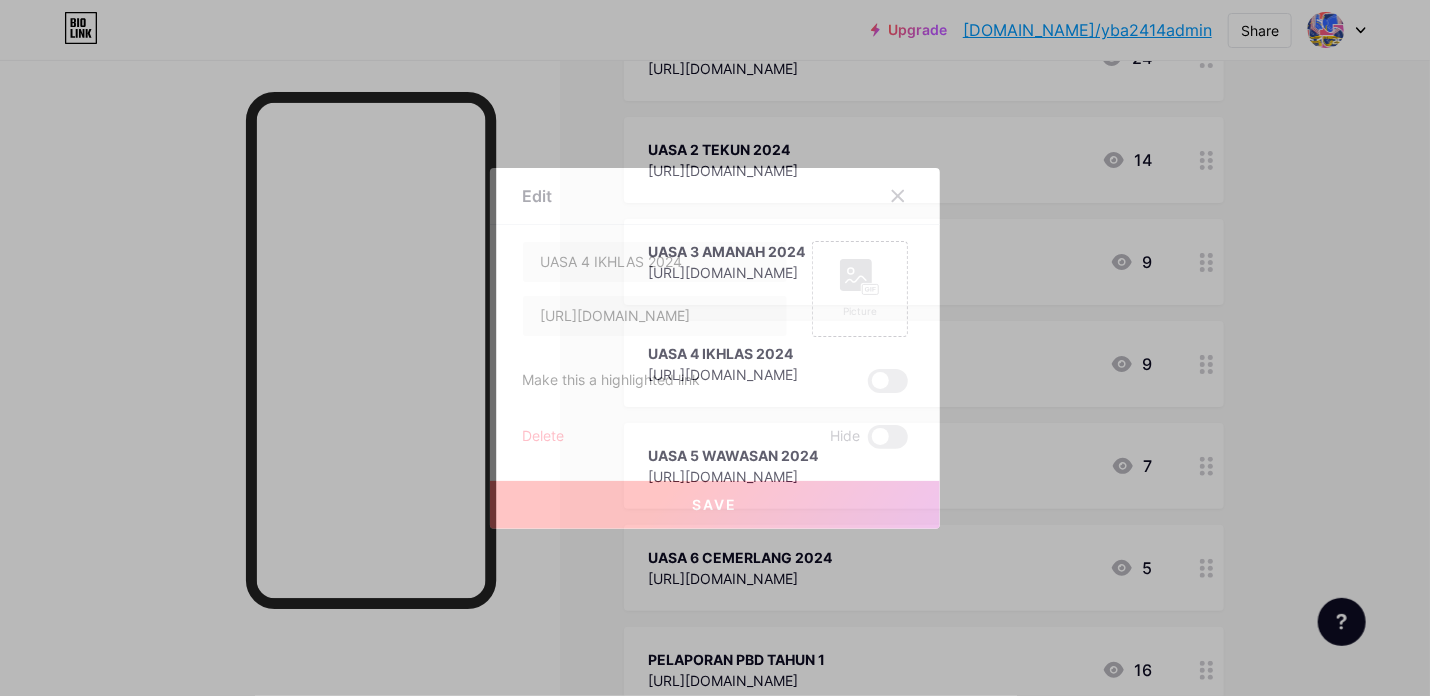 click at bounding box center [715, 348] 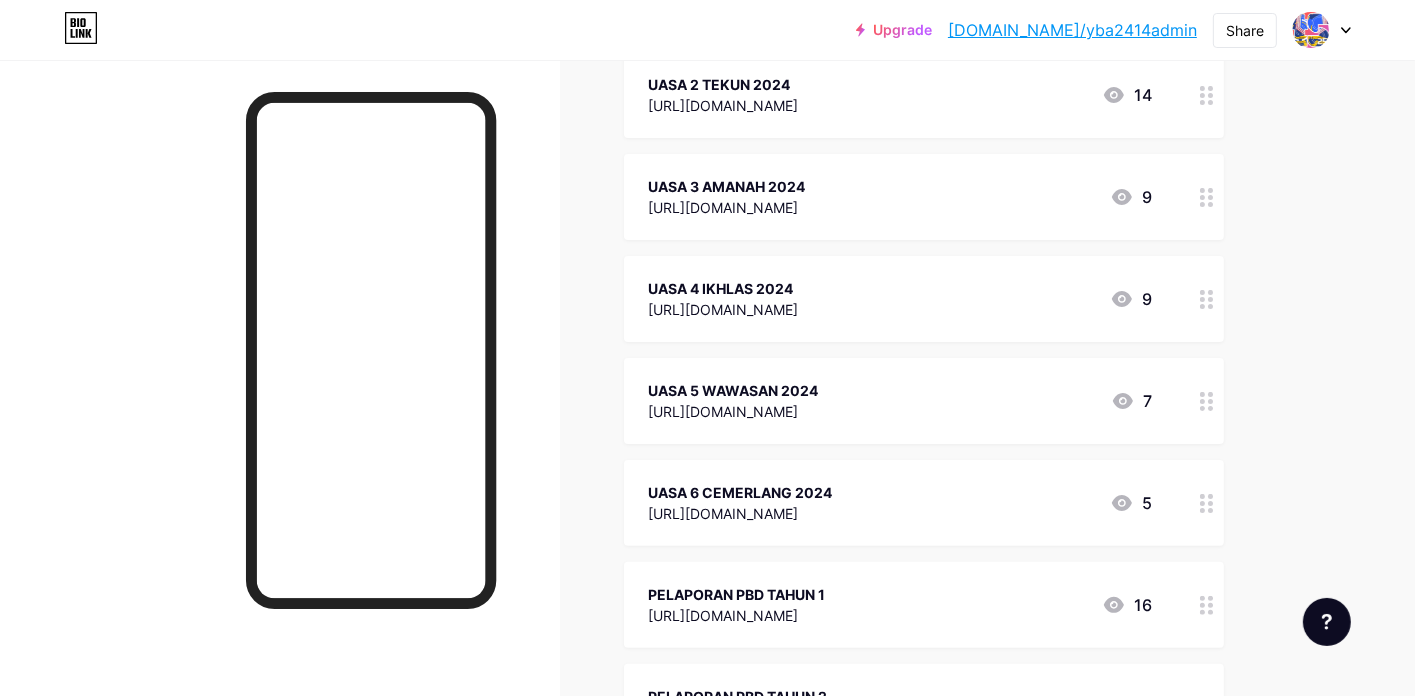 scroll, scrollTop: 400, scrollLeft: 0, axis: vertical 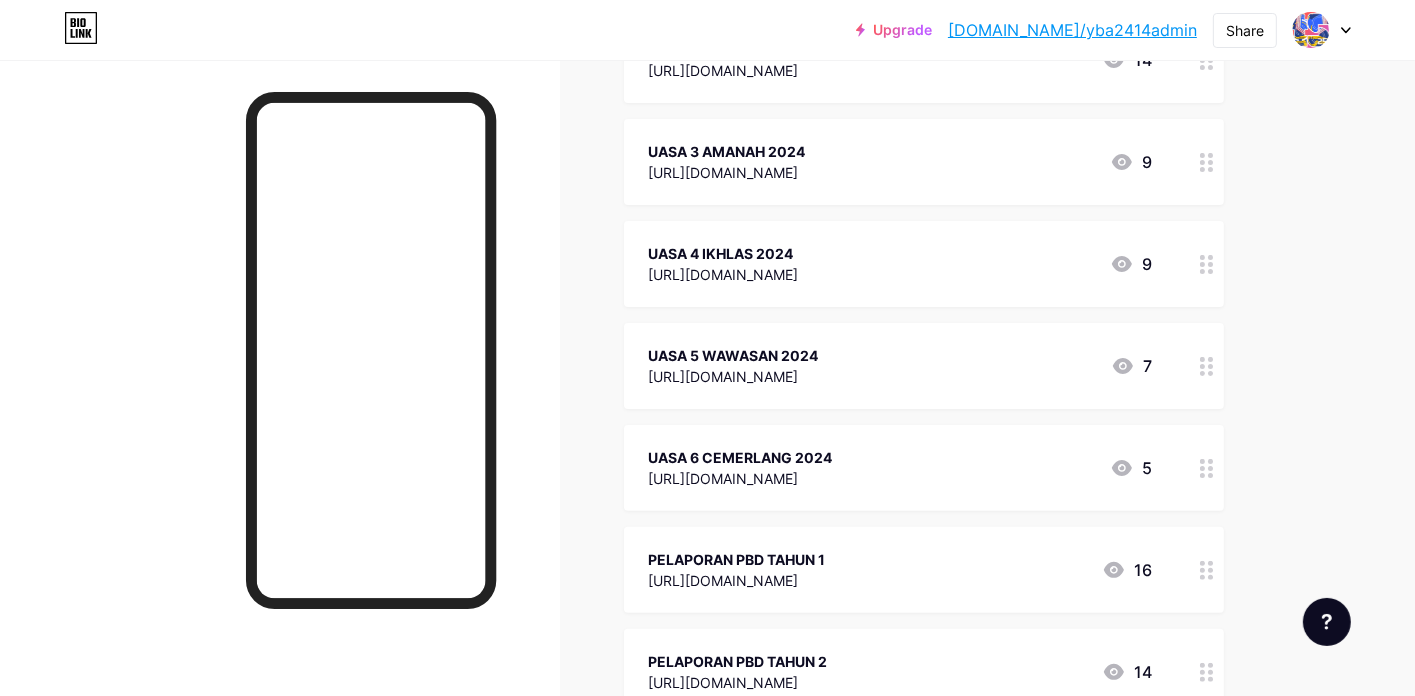 click at bounding box center (1207, 366) 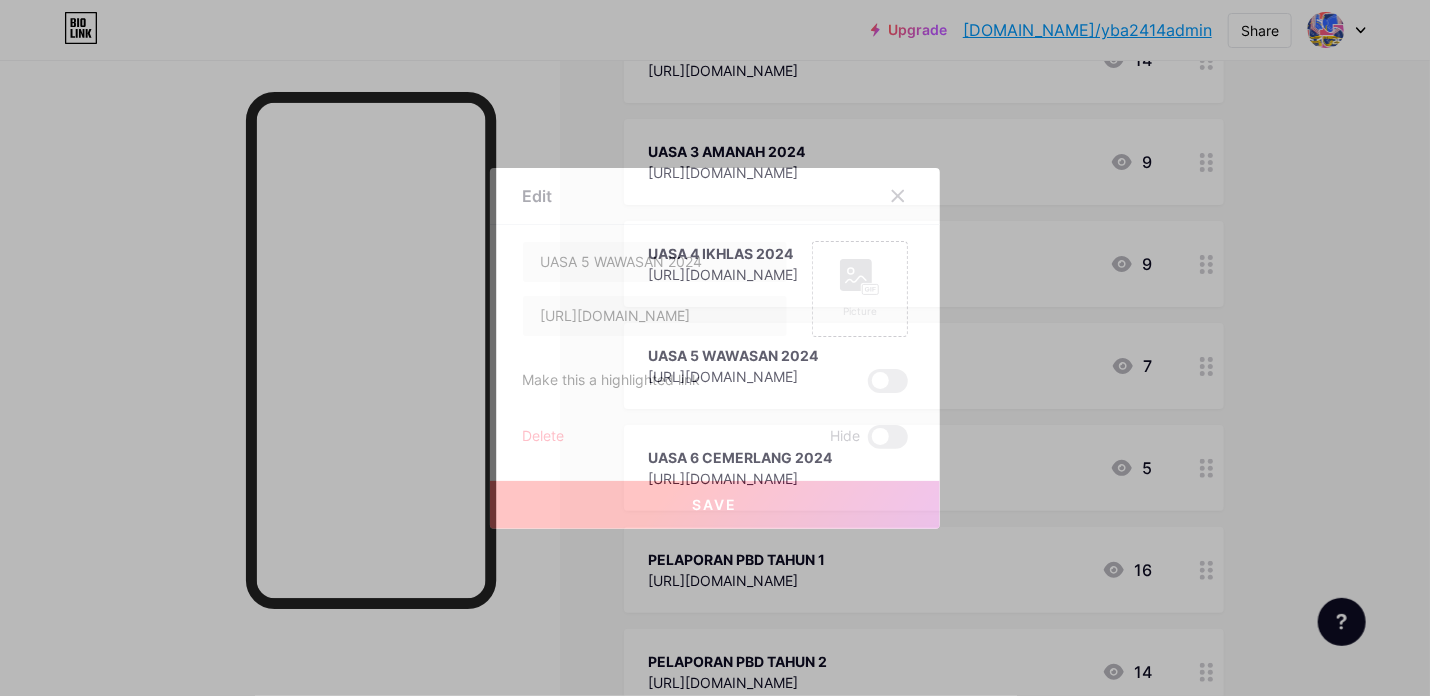 click at bounding box center (715, 348) 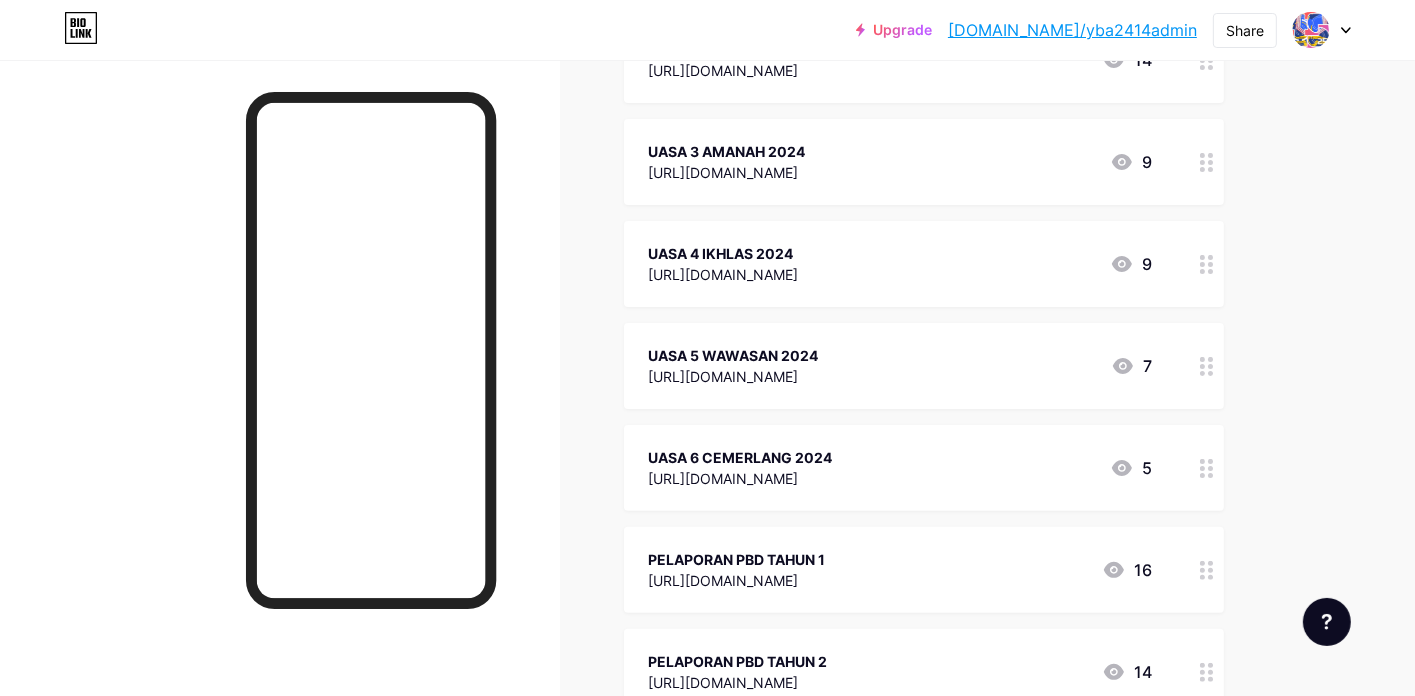 click 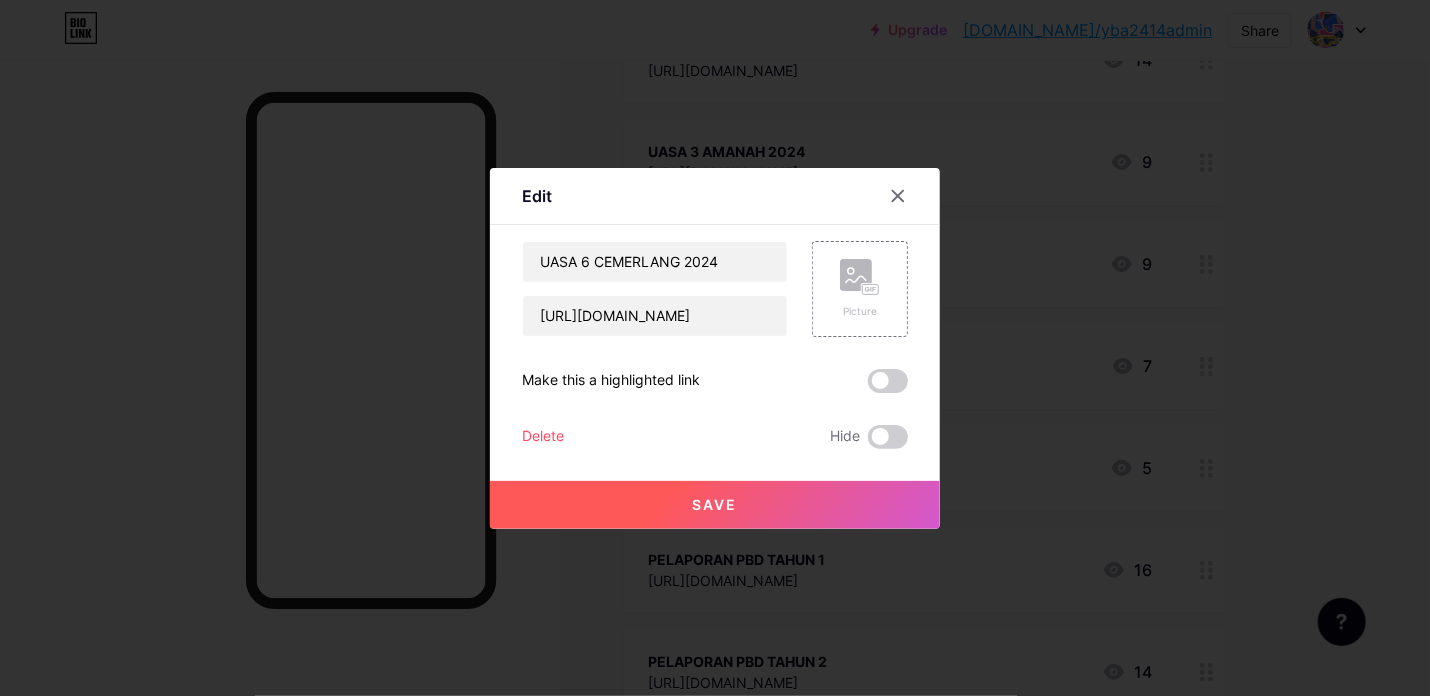click at bounding box center (715, 348) 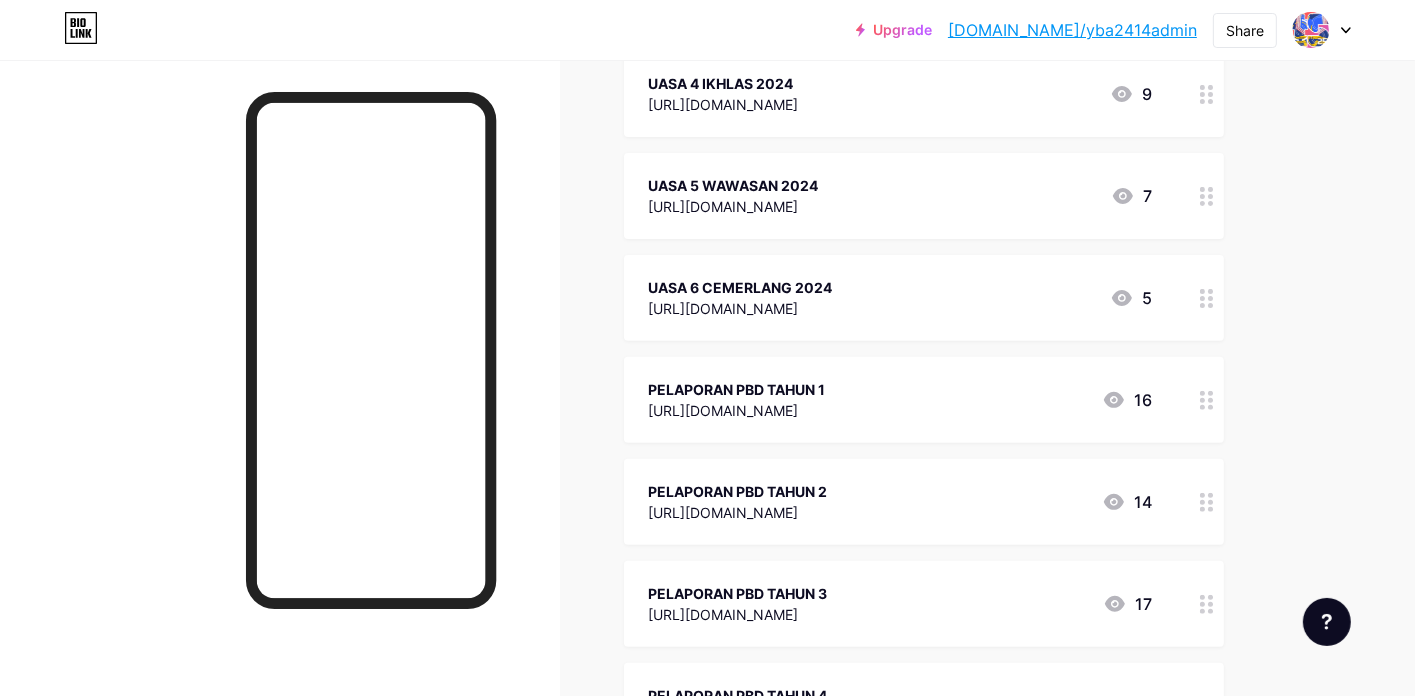 scroll, scrollTop: 600, scrollLeft: 0, axis: vertical 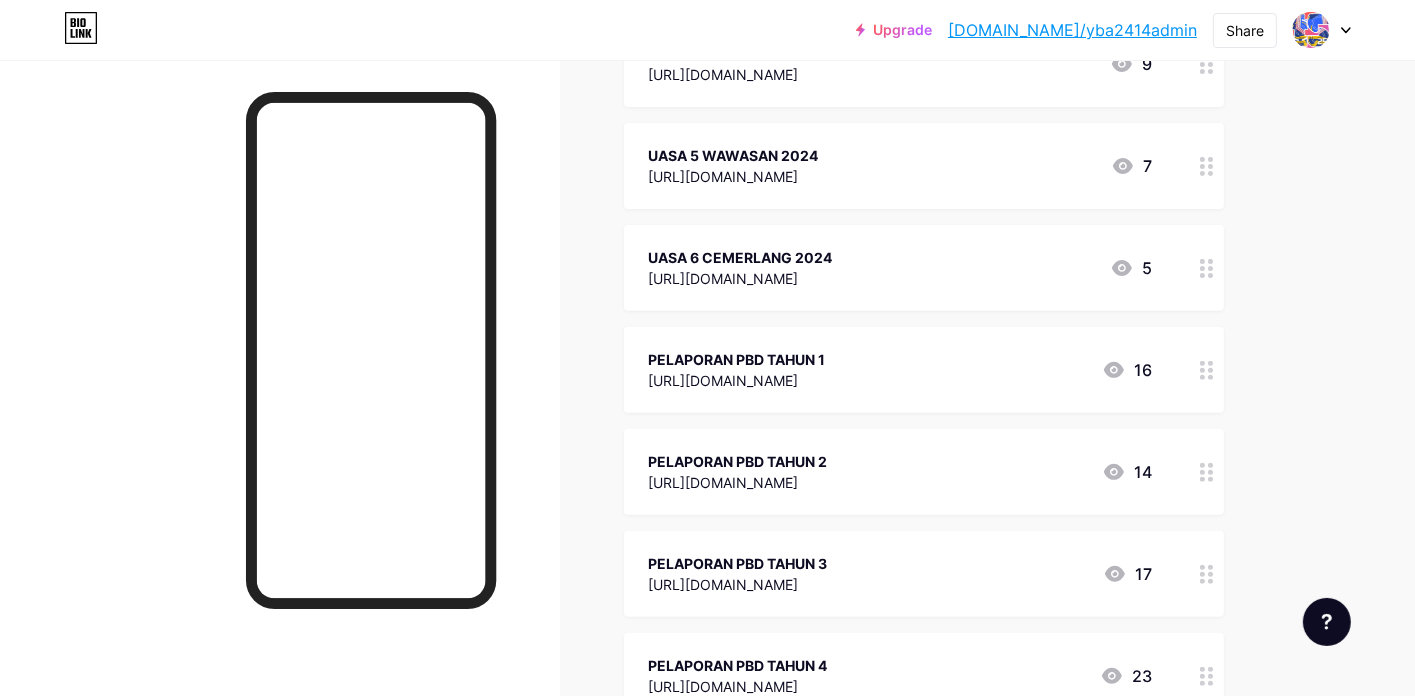click 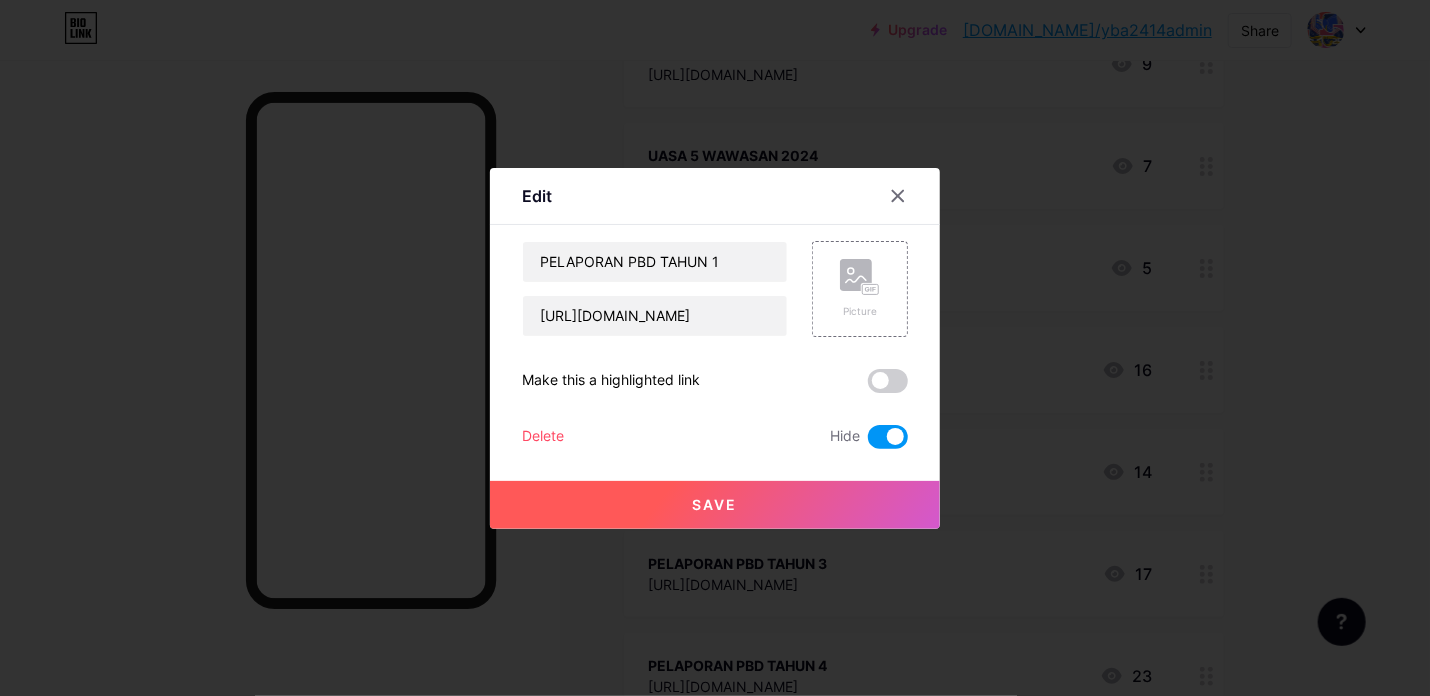 click at bounding box center [888, 437] 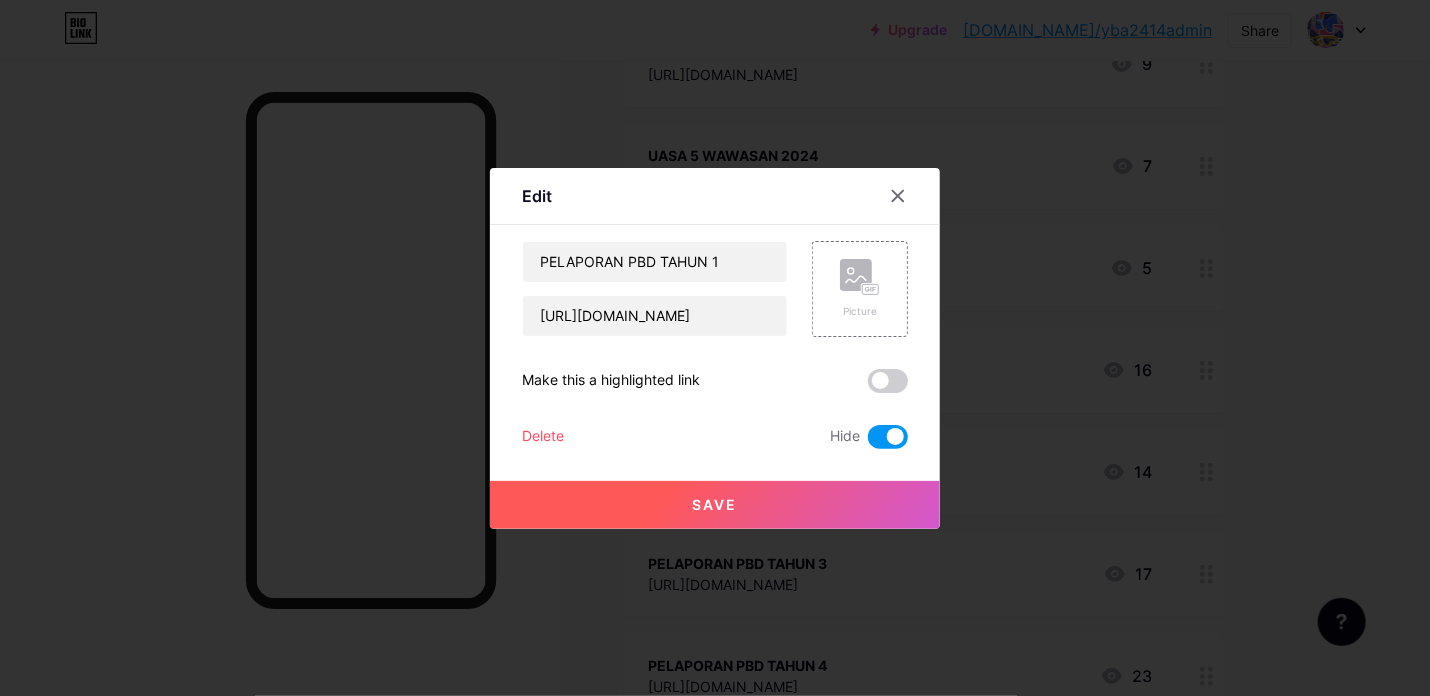 click at bounding box center [868, 442] 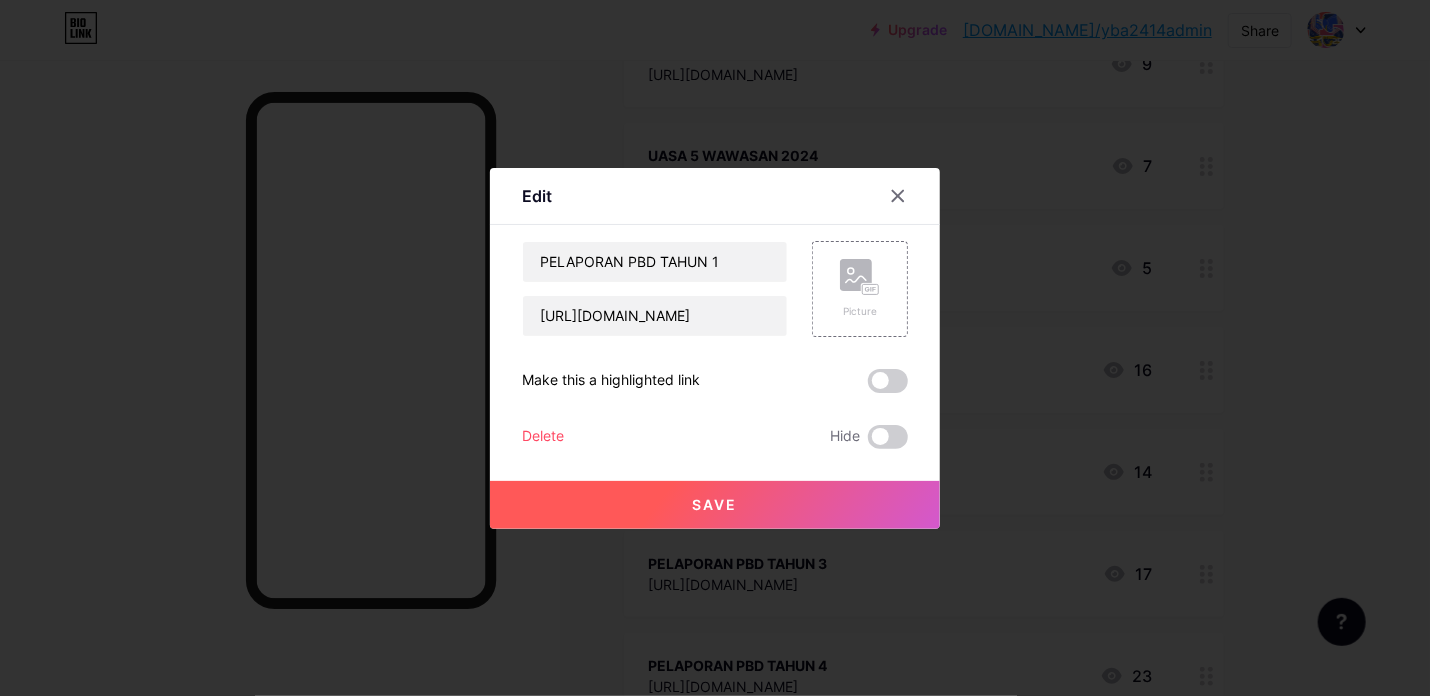 click at bounding box center (715, 348) 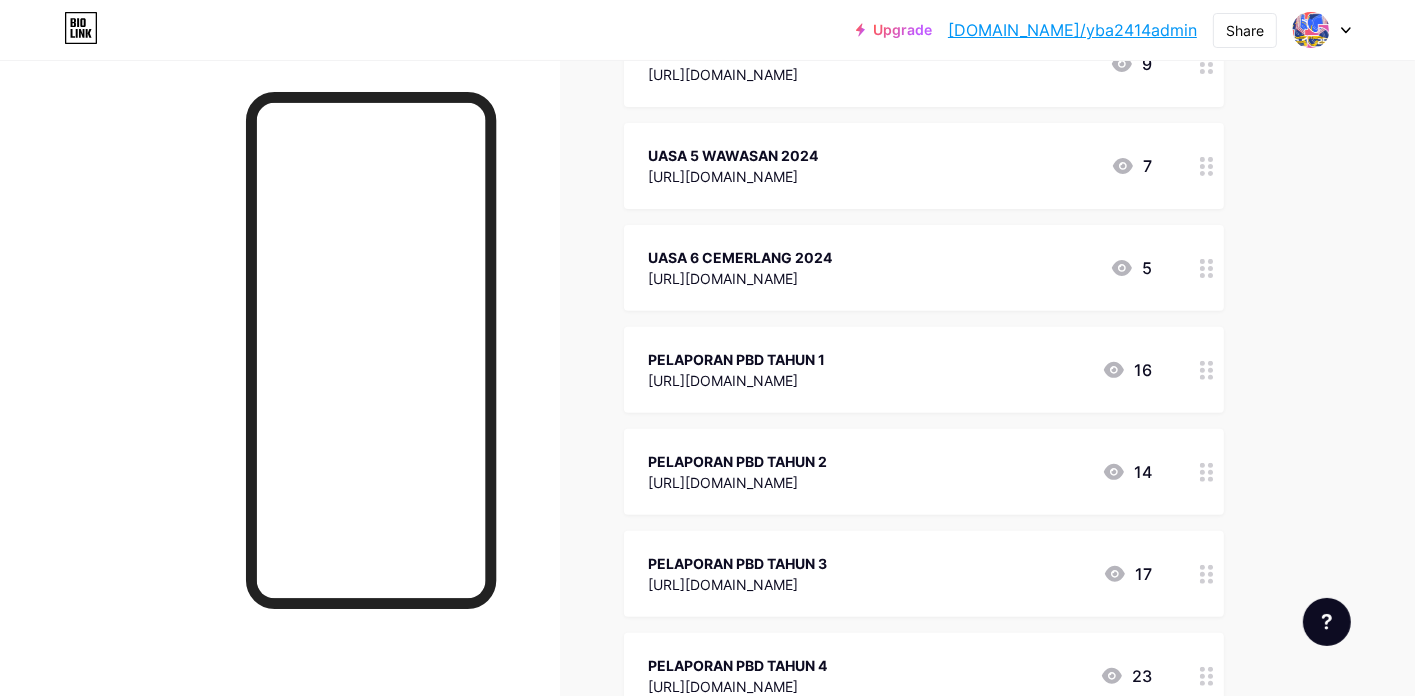 click at bounding box center (1207, 370) 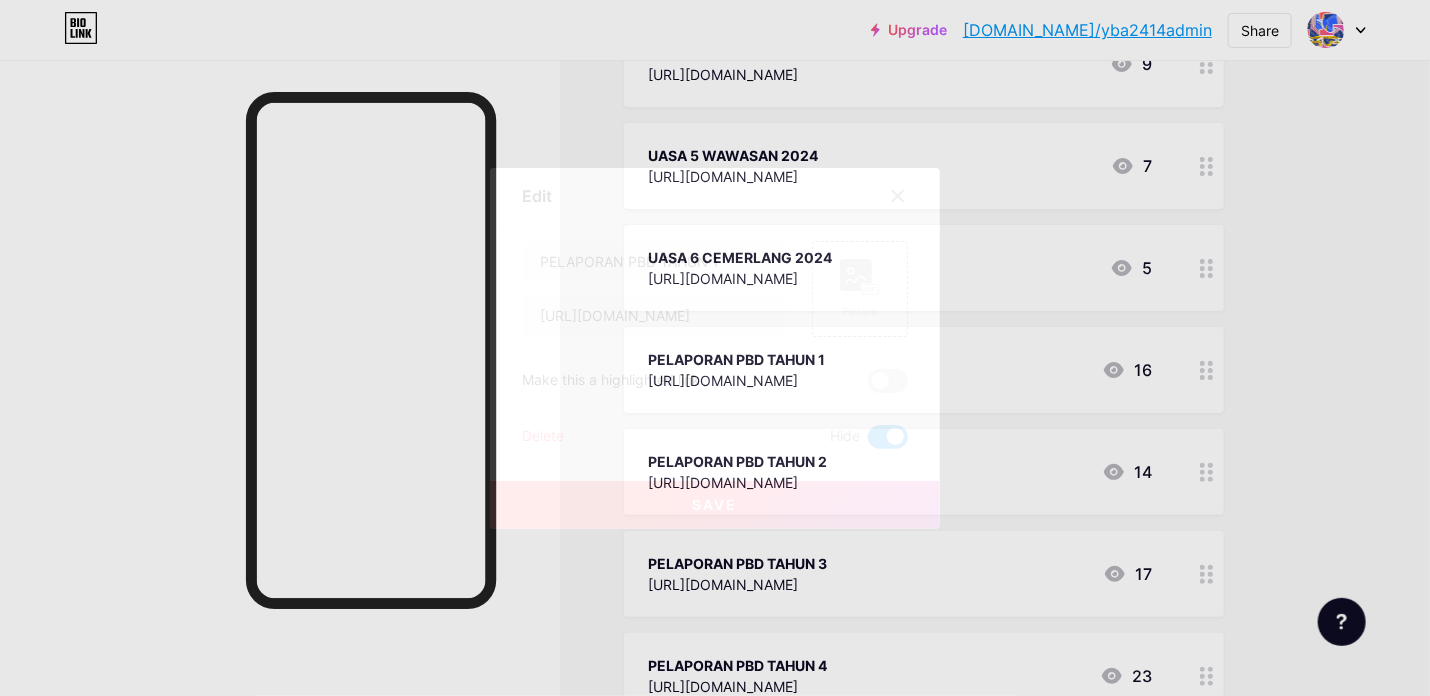 click at bounding box center [888, 437] 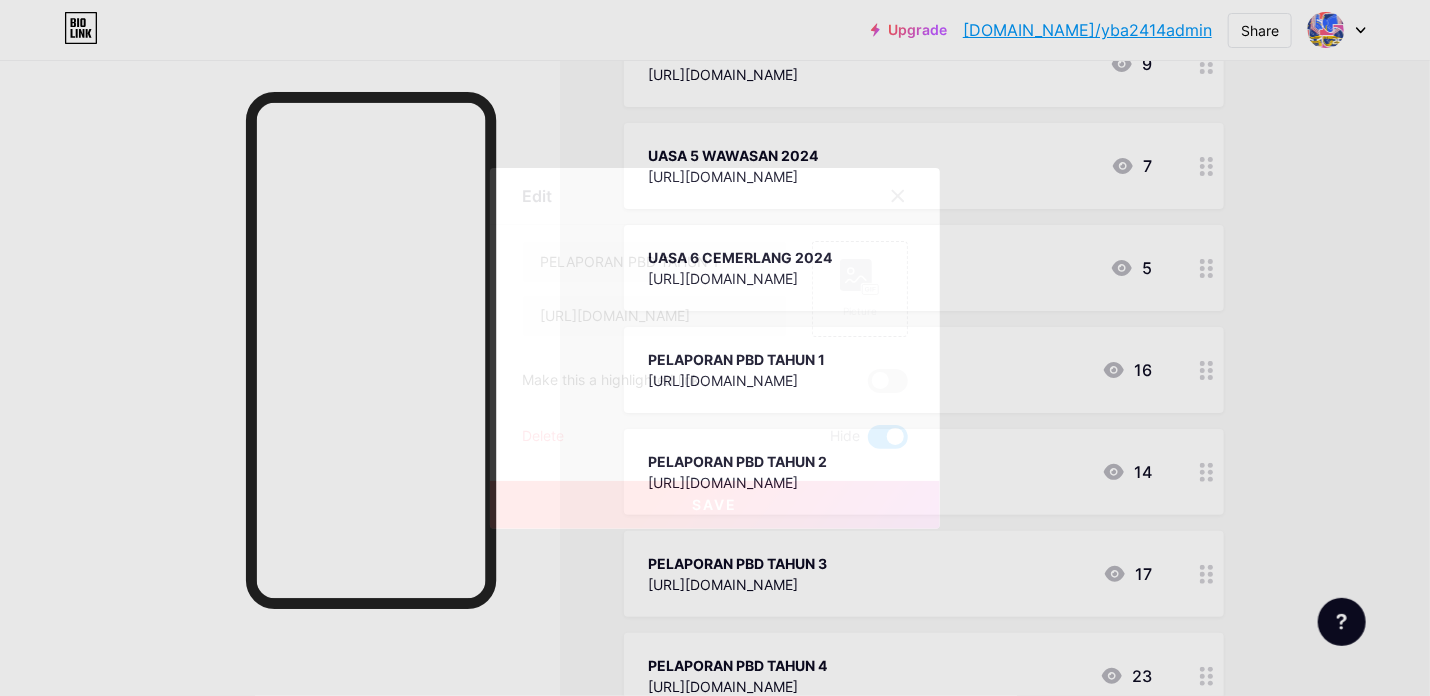 click at bounding box center [868, 442] 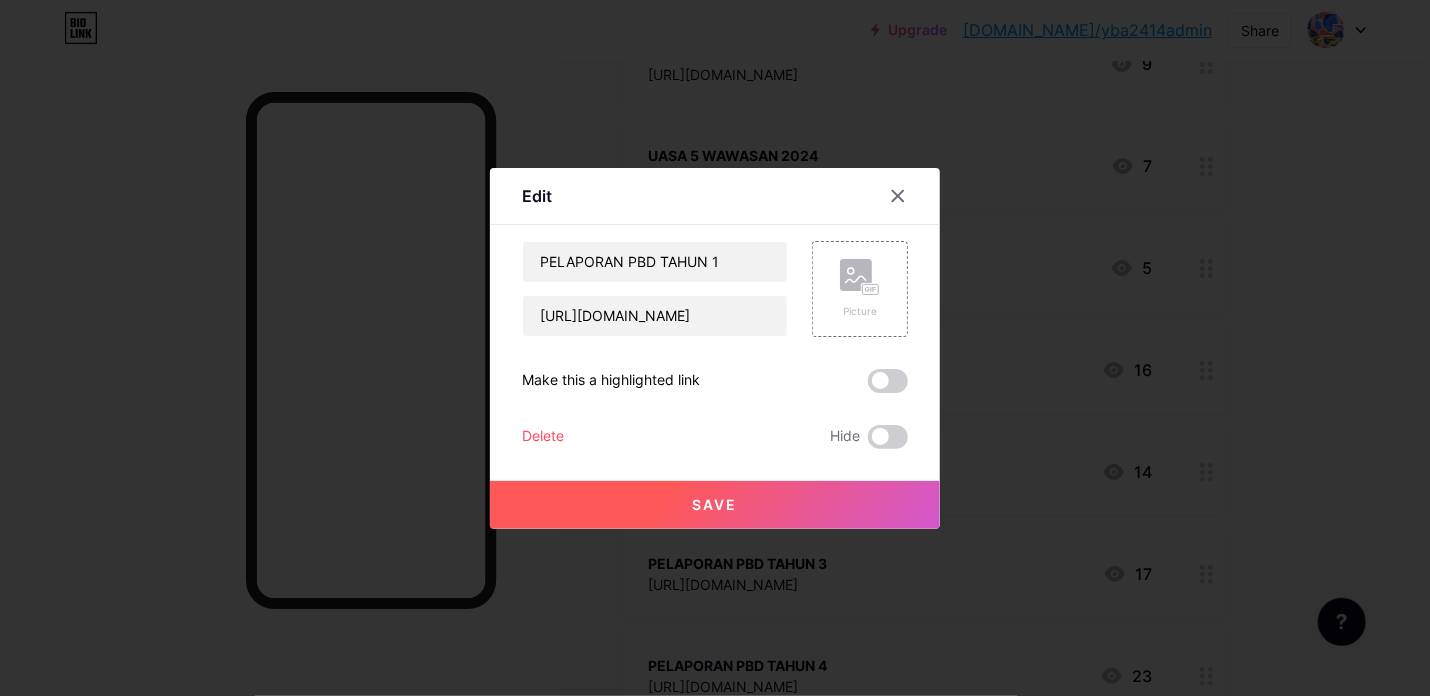click on "Save" at bounding box center [715, 505] 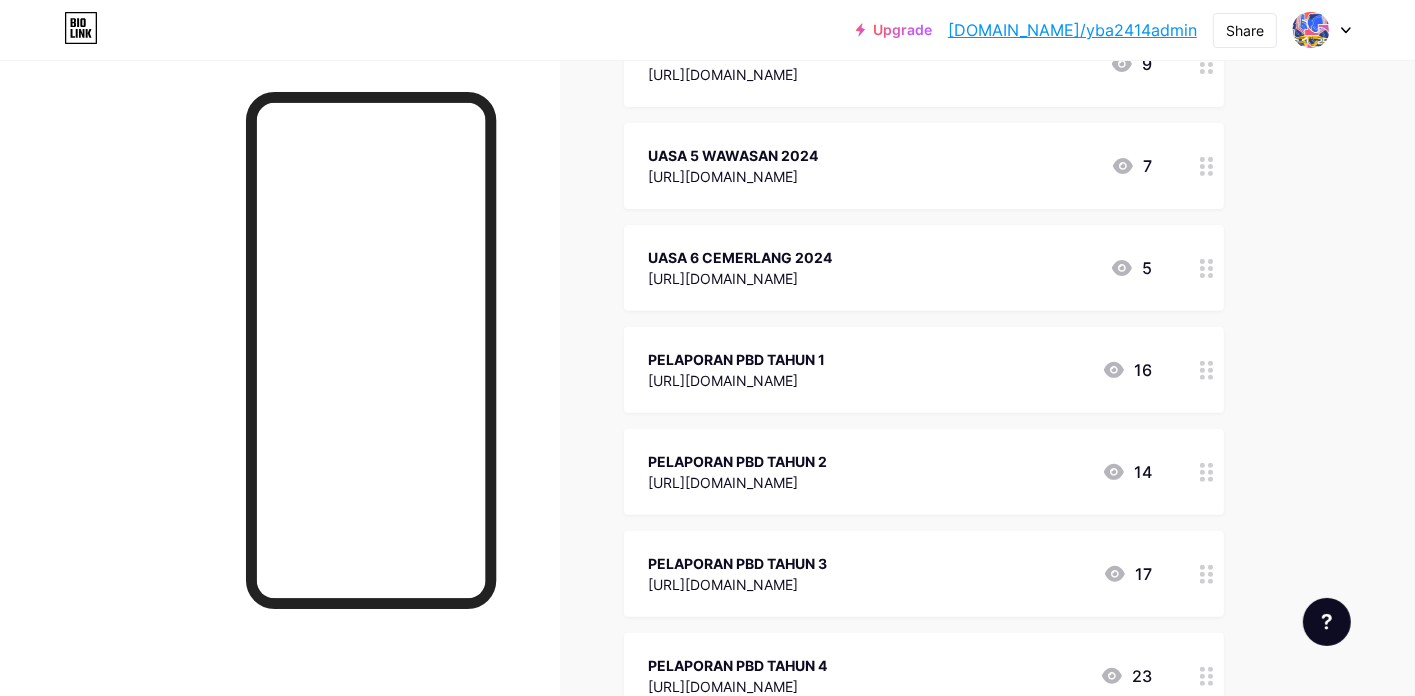 click at bounding box center (1207, 268) 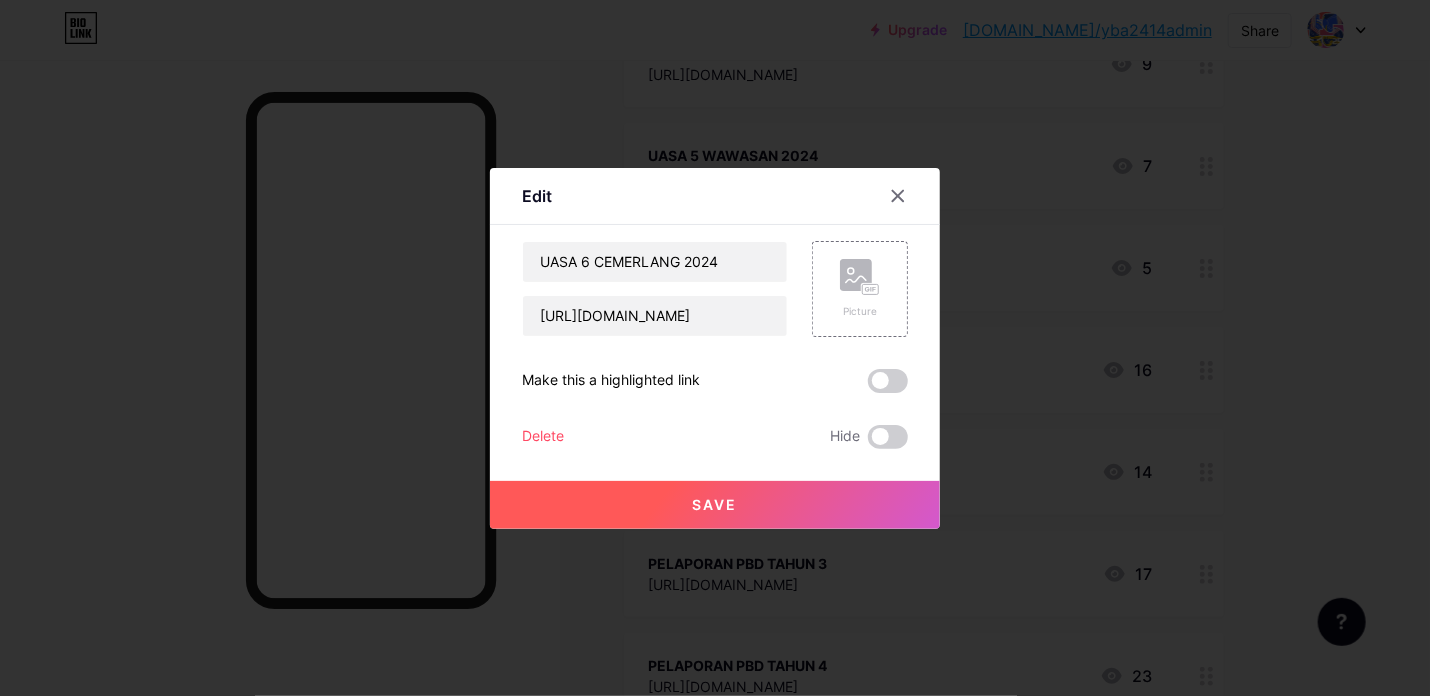 click at bounding box center (715, 348) 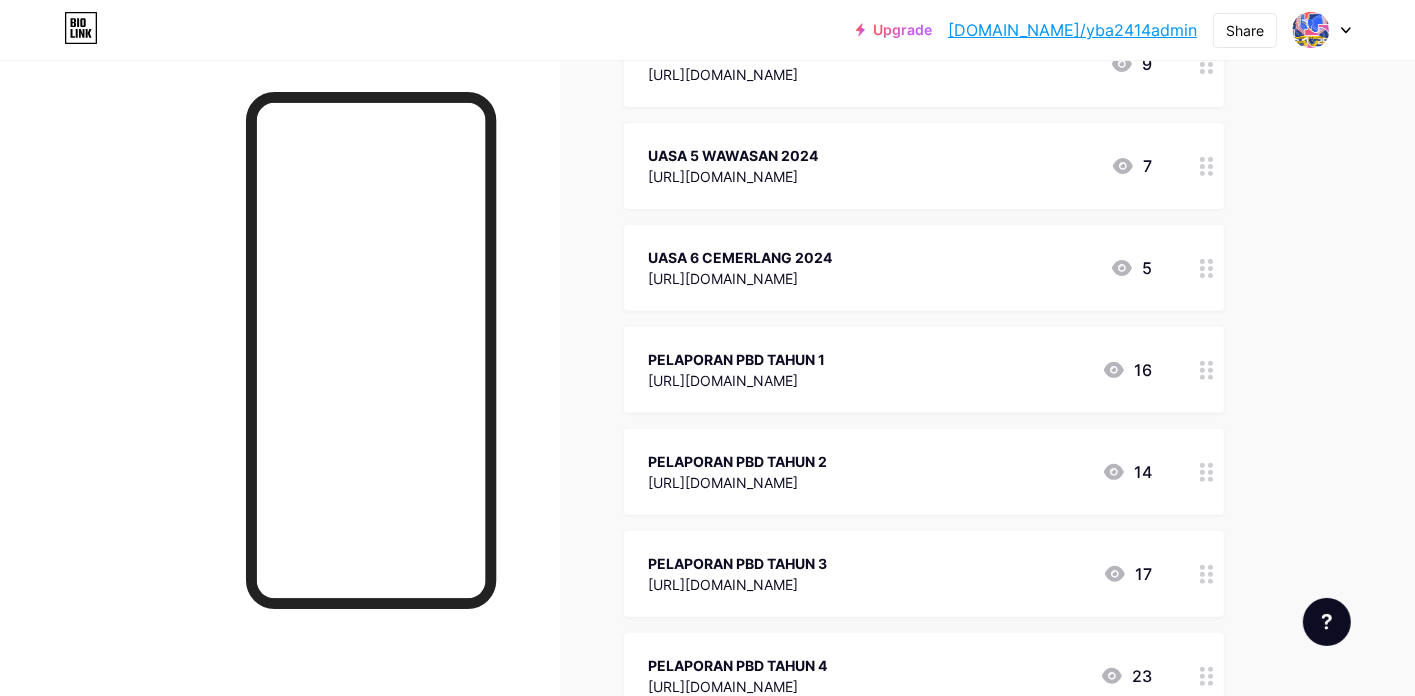 click at bounding box center (1207, 370) 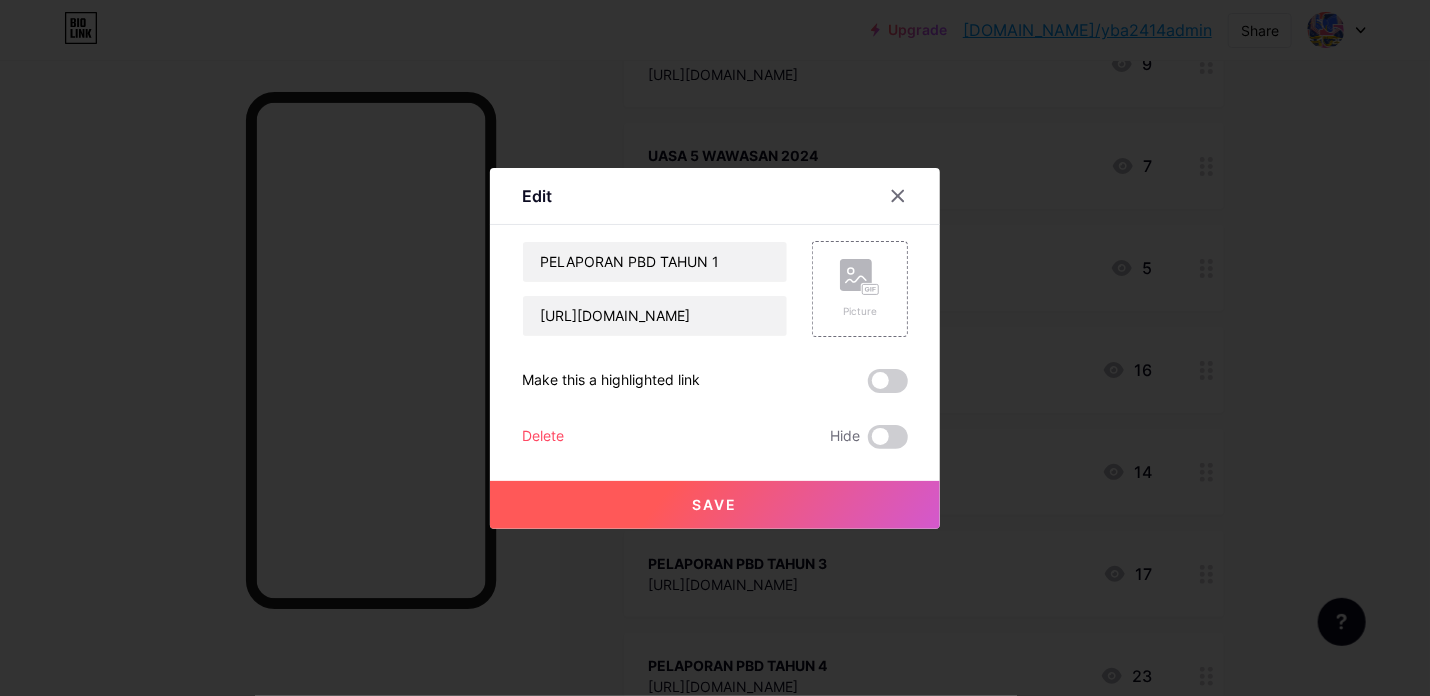 click at bounding box center (715, 348) 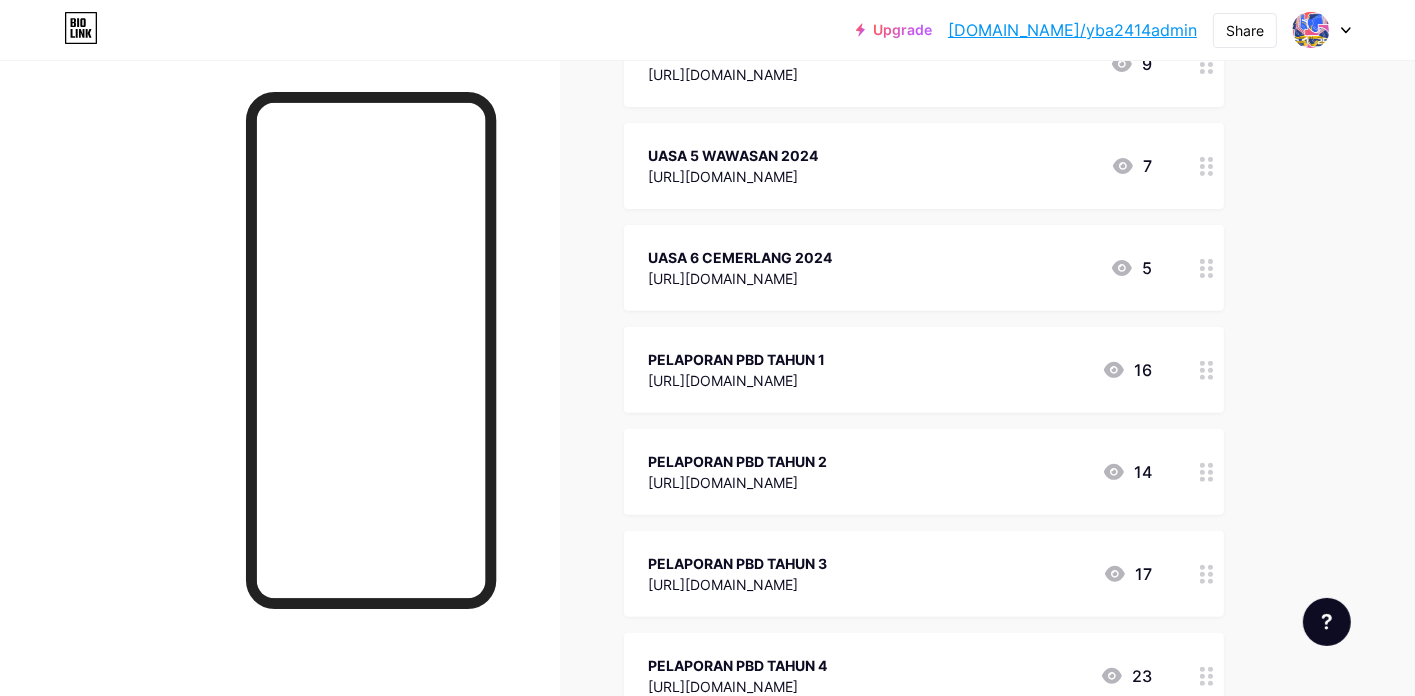 scroll, scrollTop: 700, scrollLeft: 0, axis: vertical 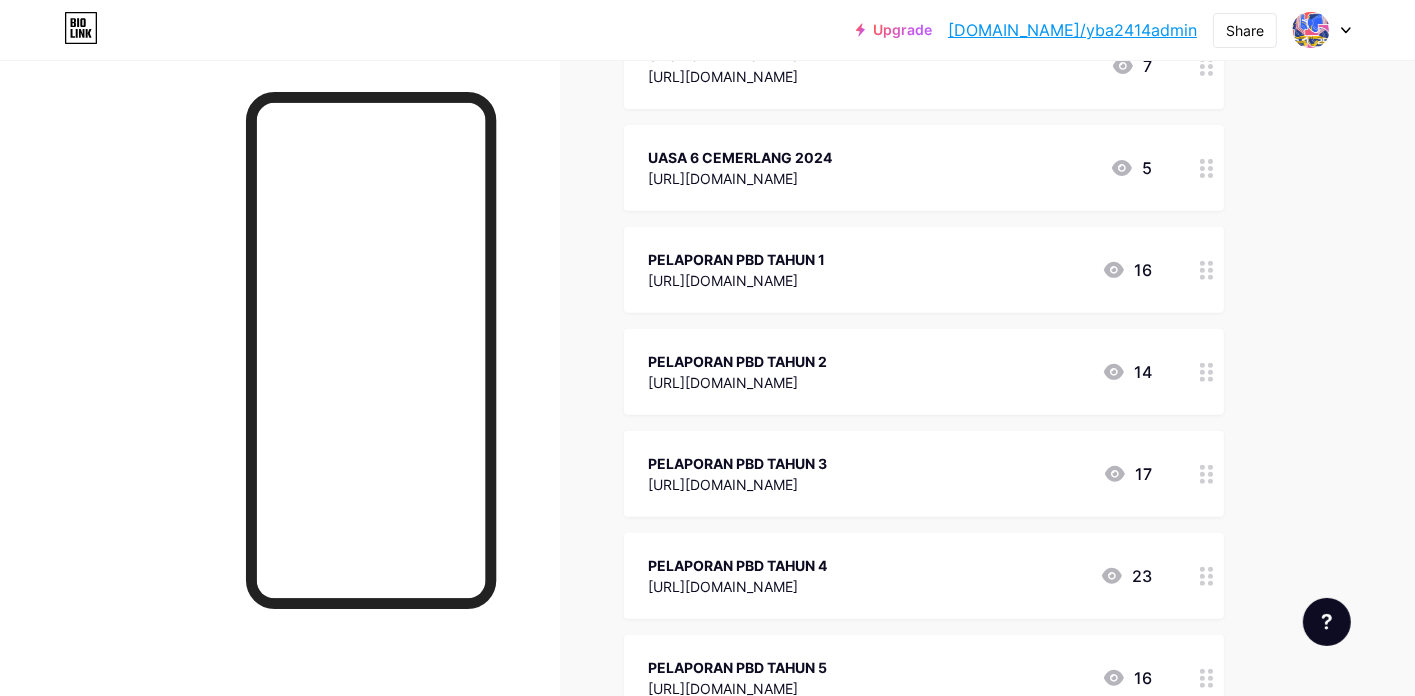click 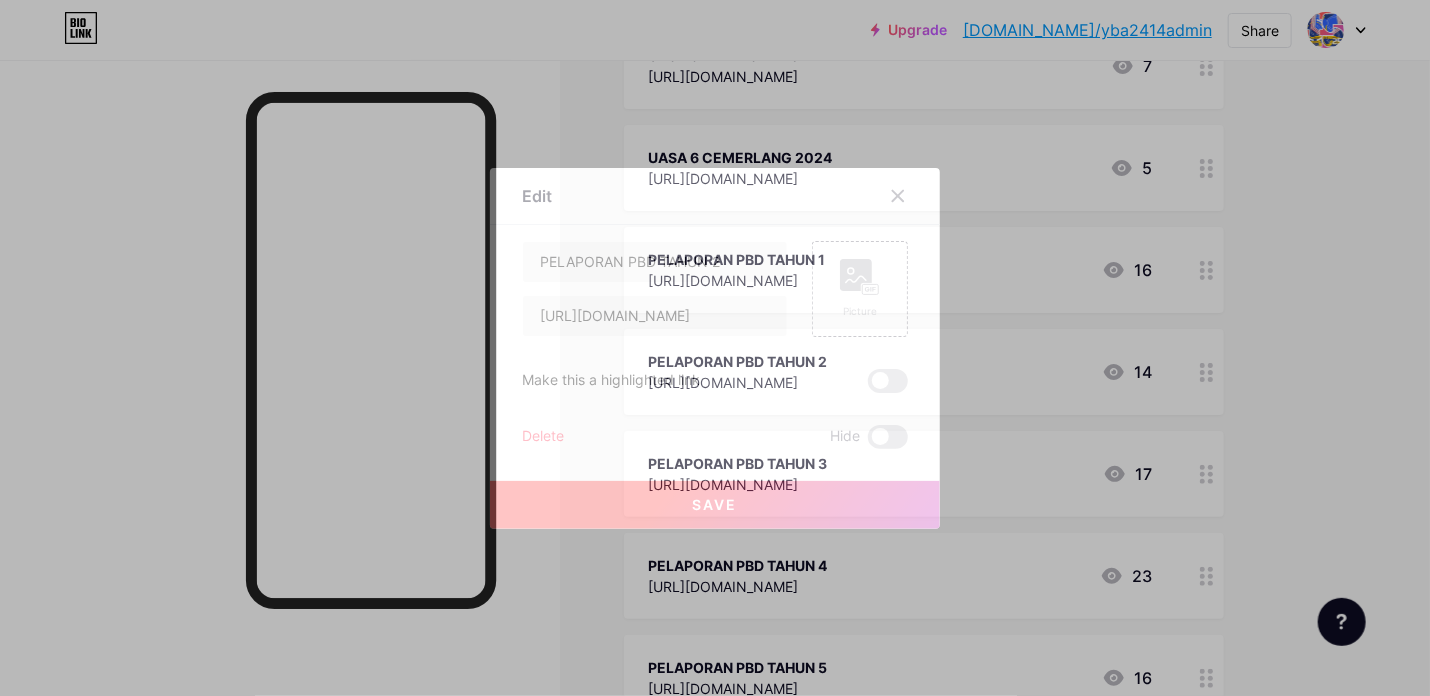 click at bounding box center [715, 348] 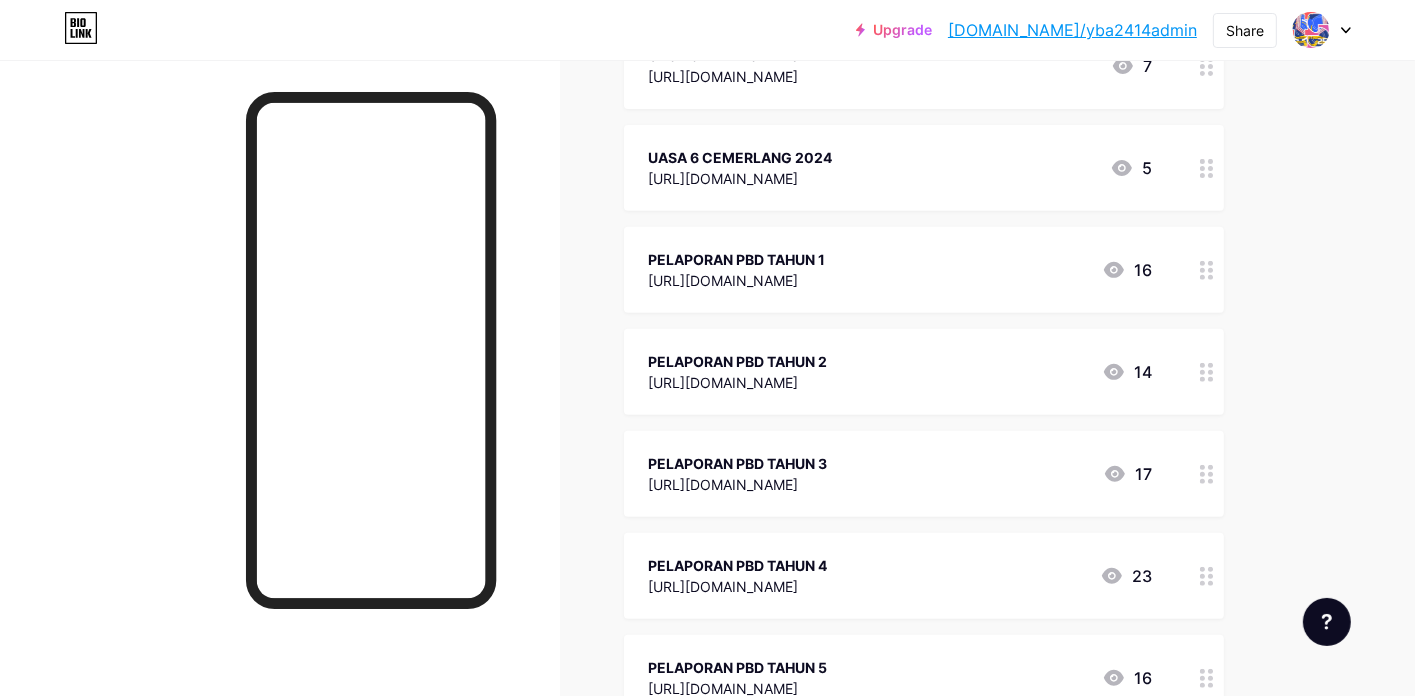 click at bounding box center (1207, 474) 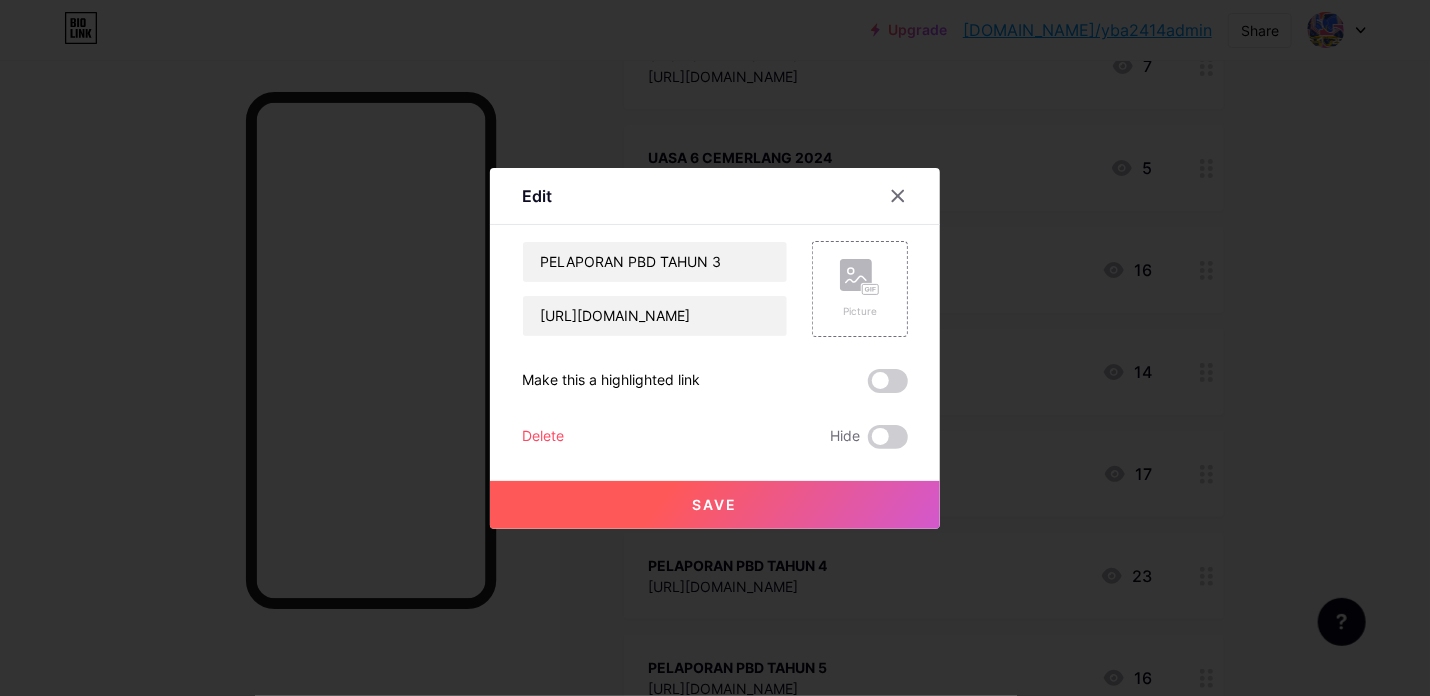 click at bounding box center (715, 348) 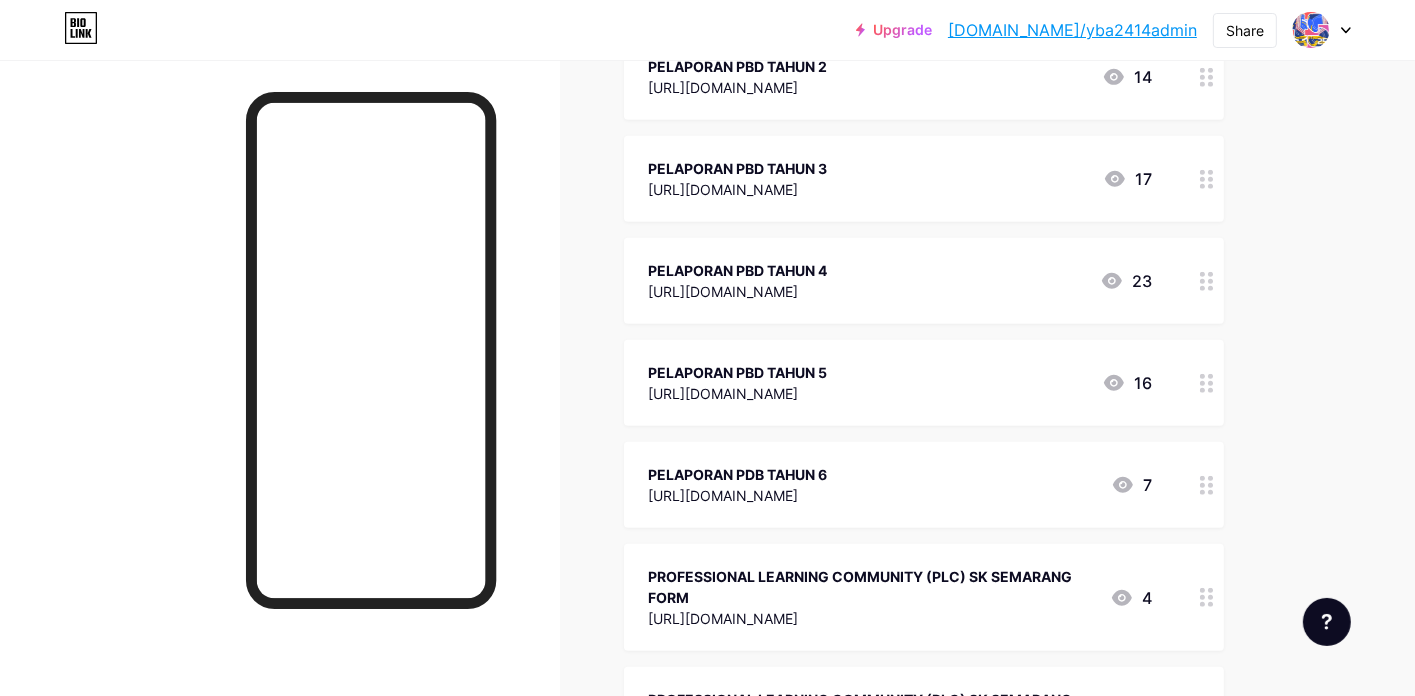 scroll, scrollTop: 1000, scrollLeft: 0, axis: vertical 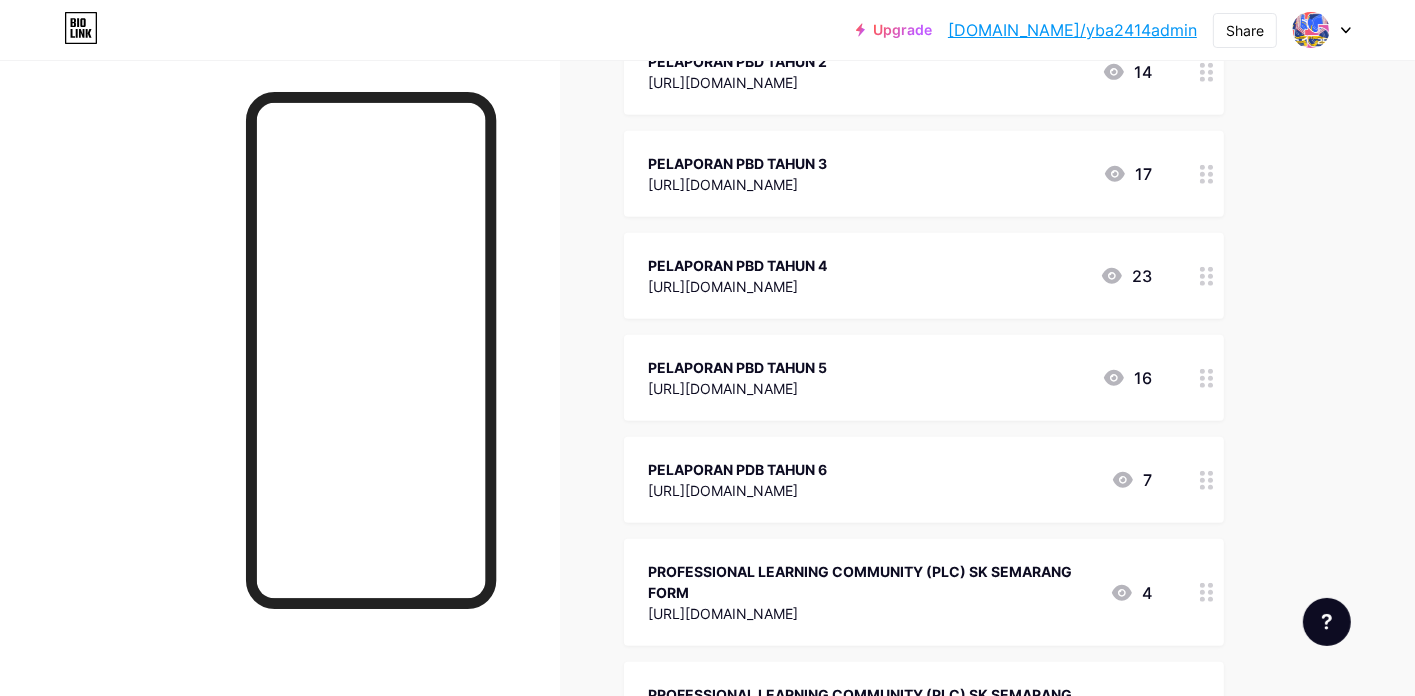 click 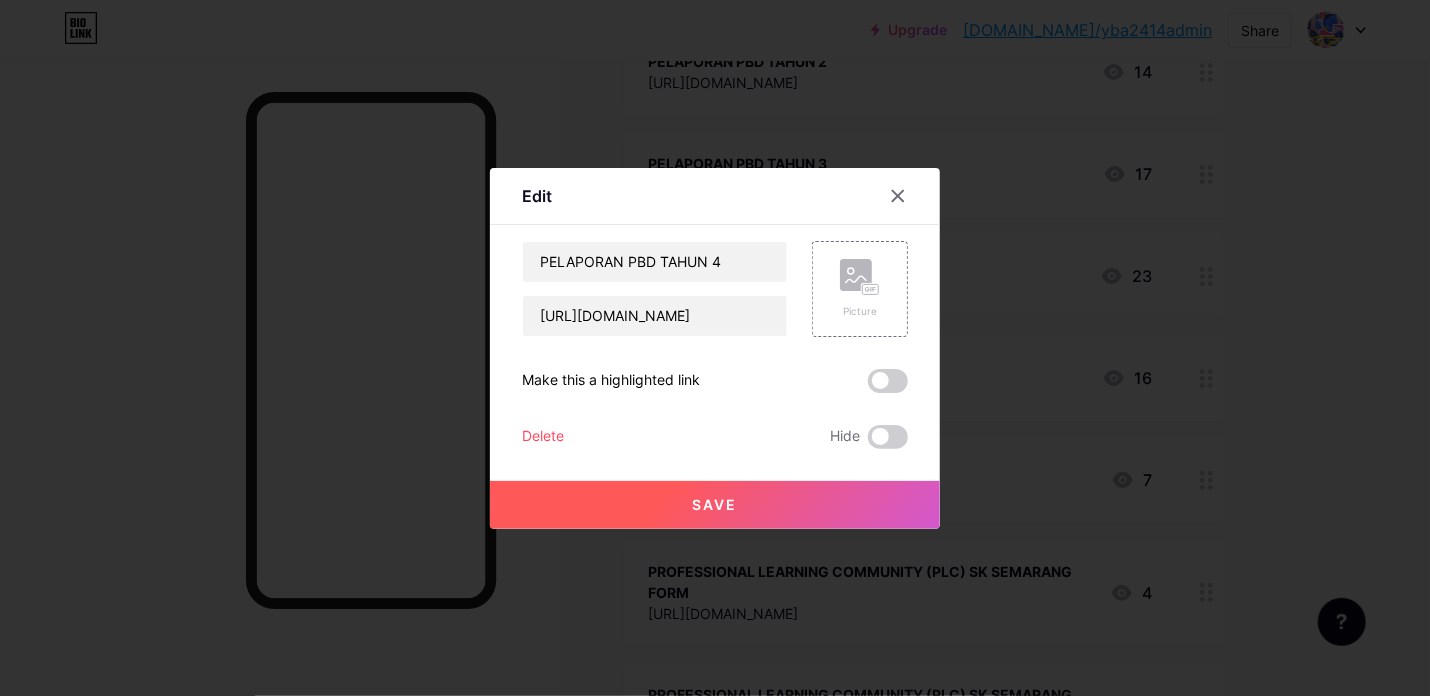 click at bounding box center [715, 348] 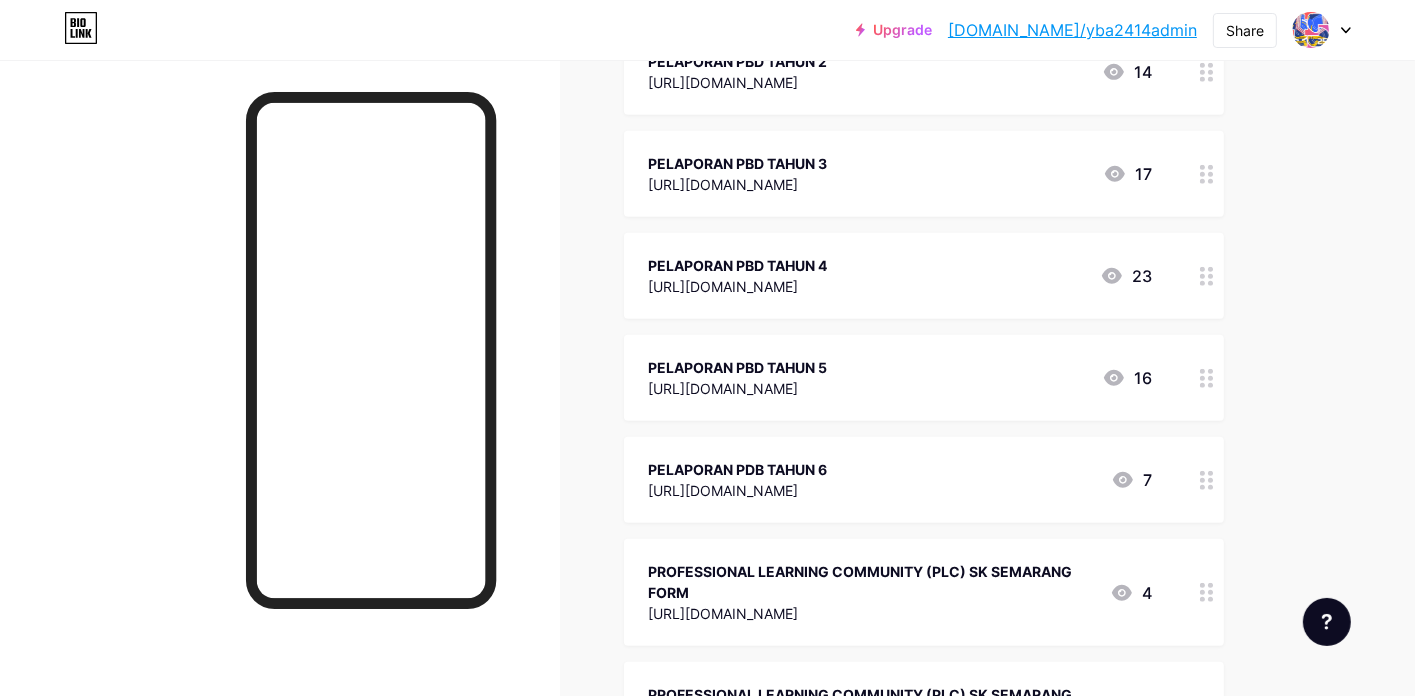 click at bounding box center [1207, 378] 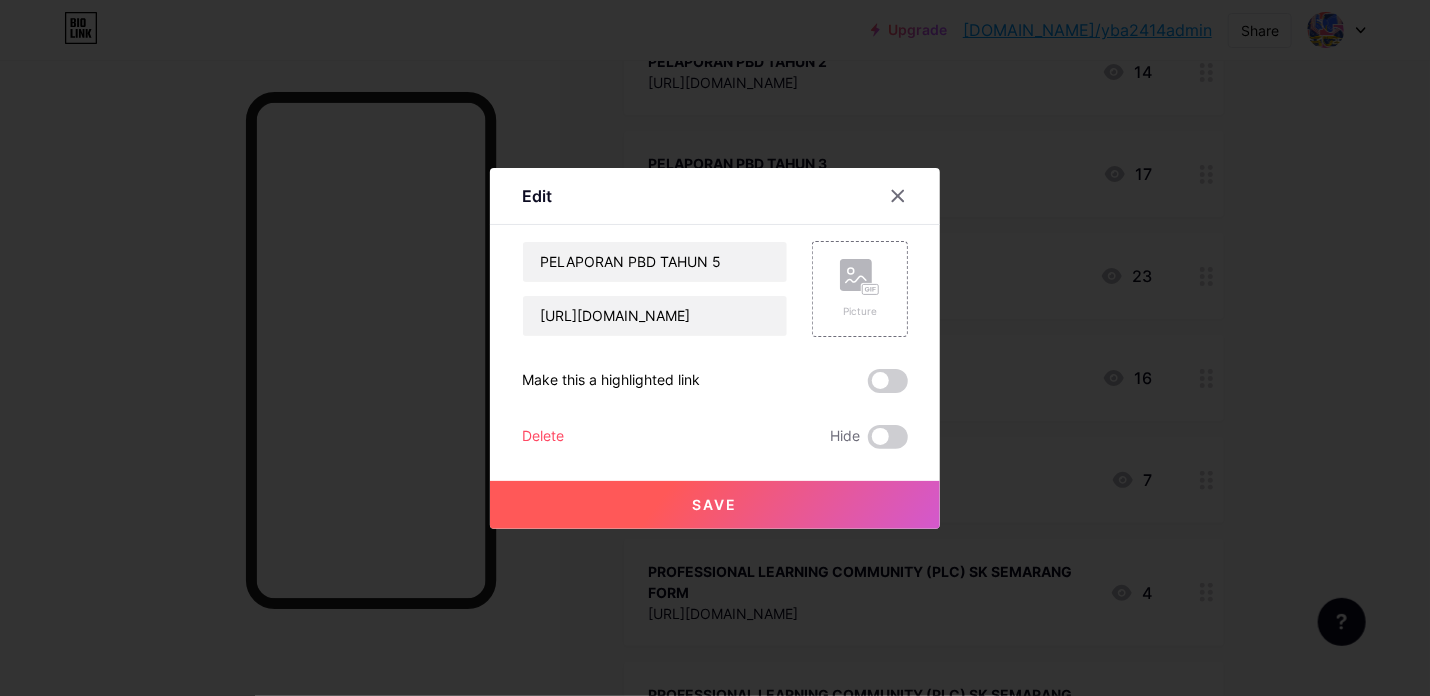 click at bounding box center [715, 348] 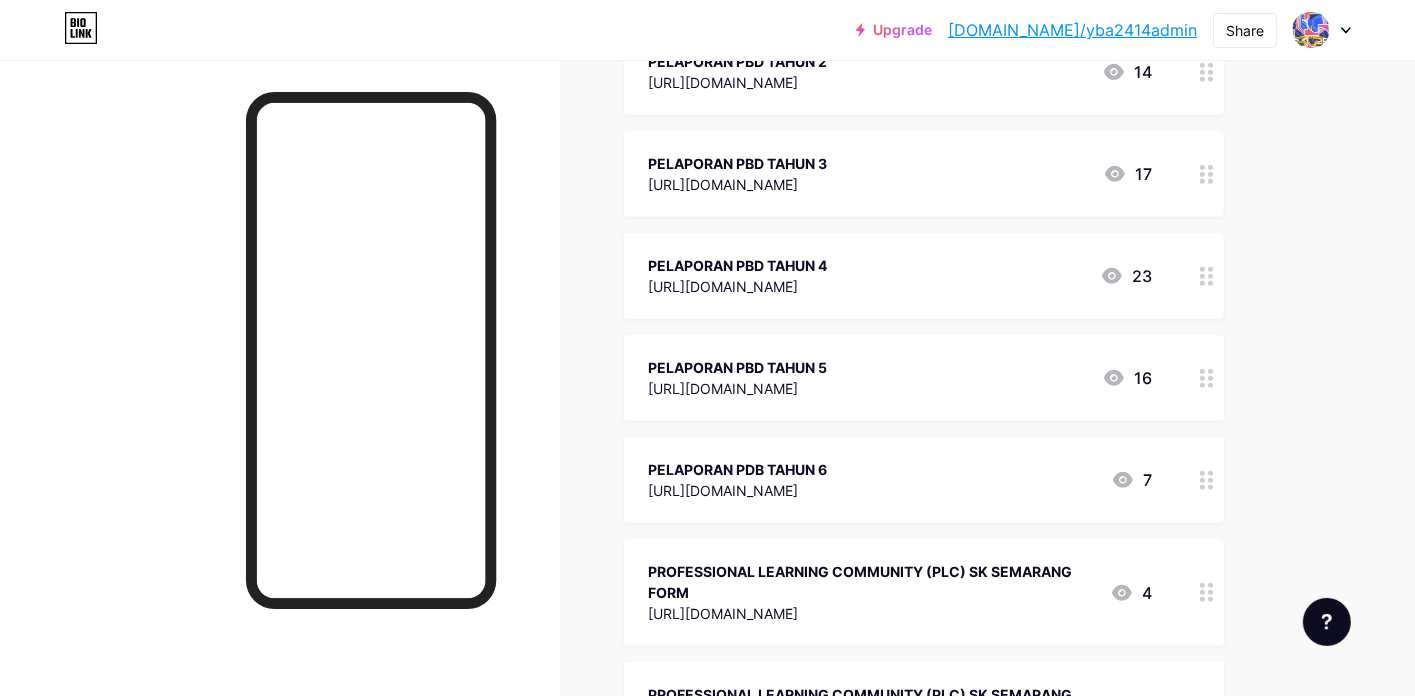 click 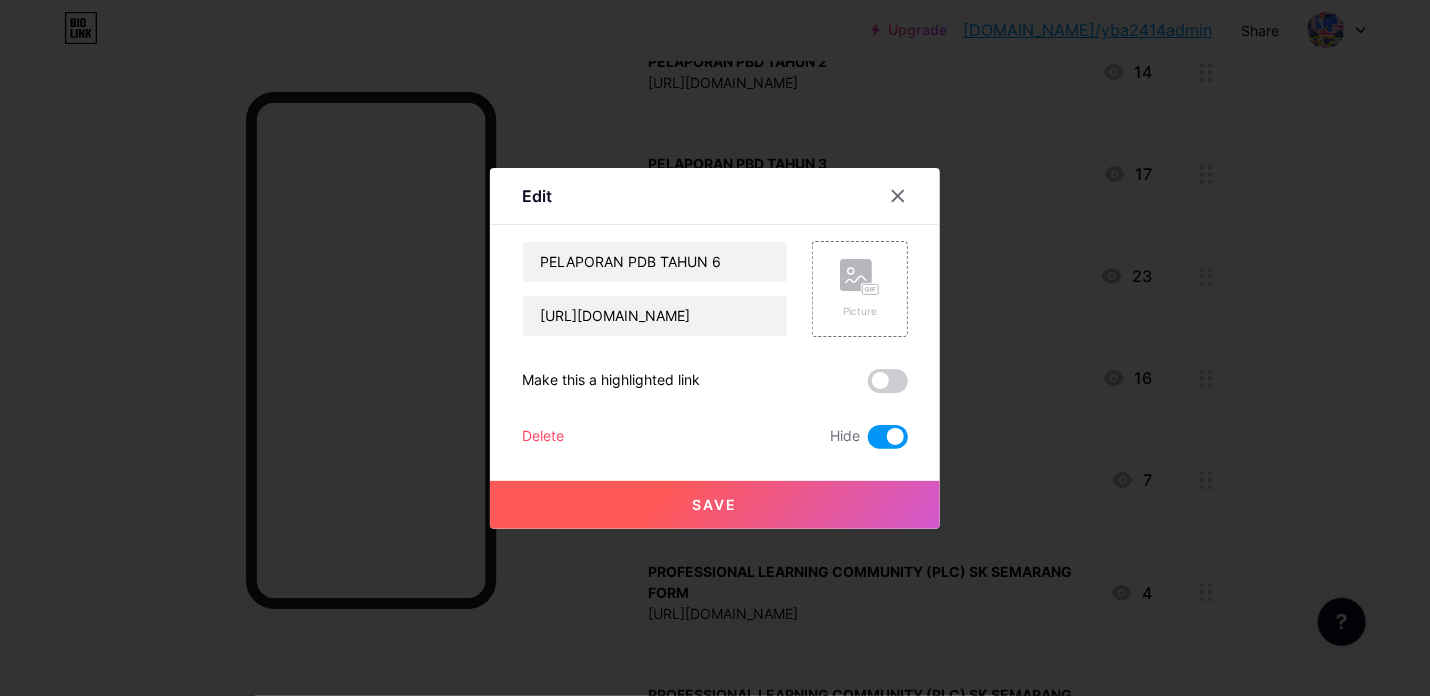 click at bounding box center [888, 437] 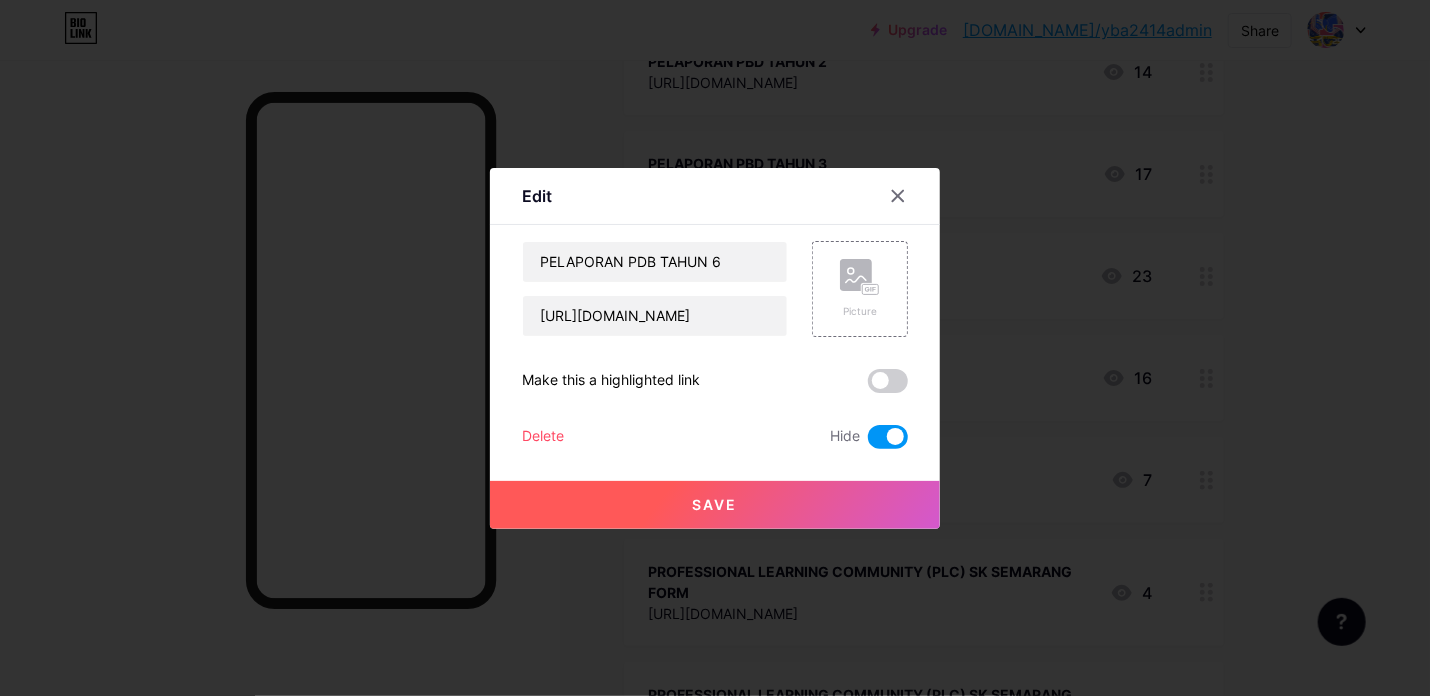 click at bounding box center [868, 442] 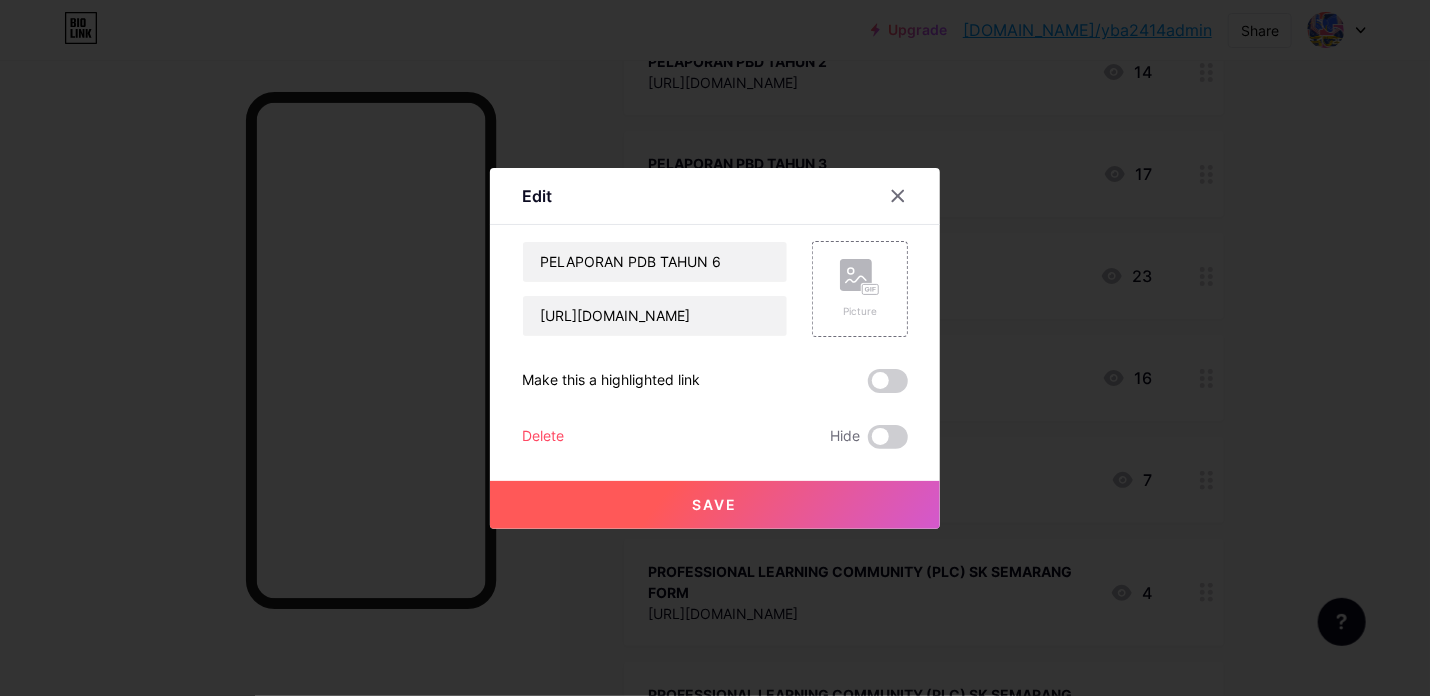 click on "Save" at bounding box center [715, 505] 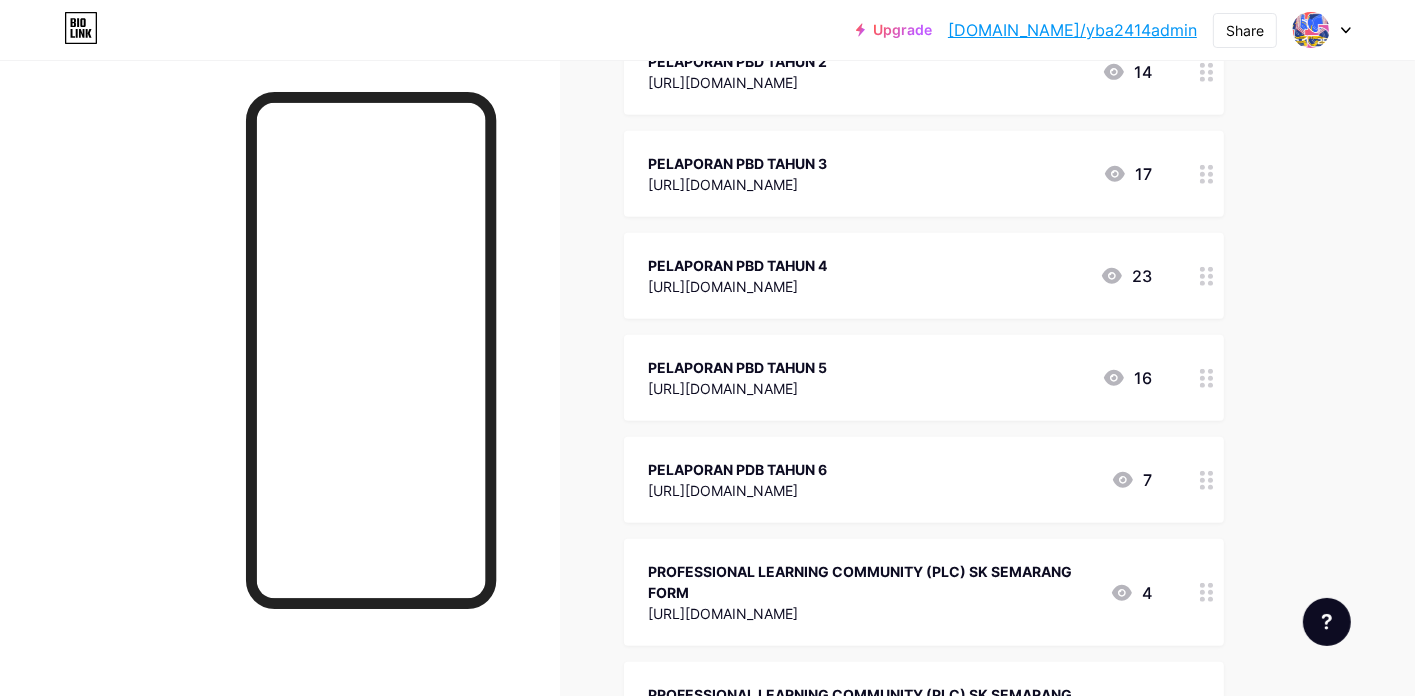 click at bounding box center (1207, 480) 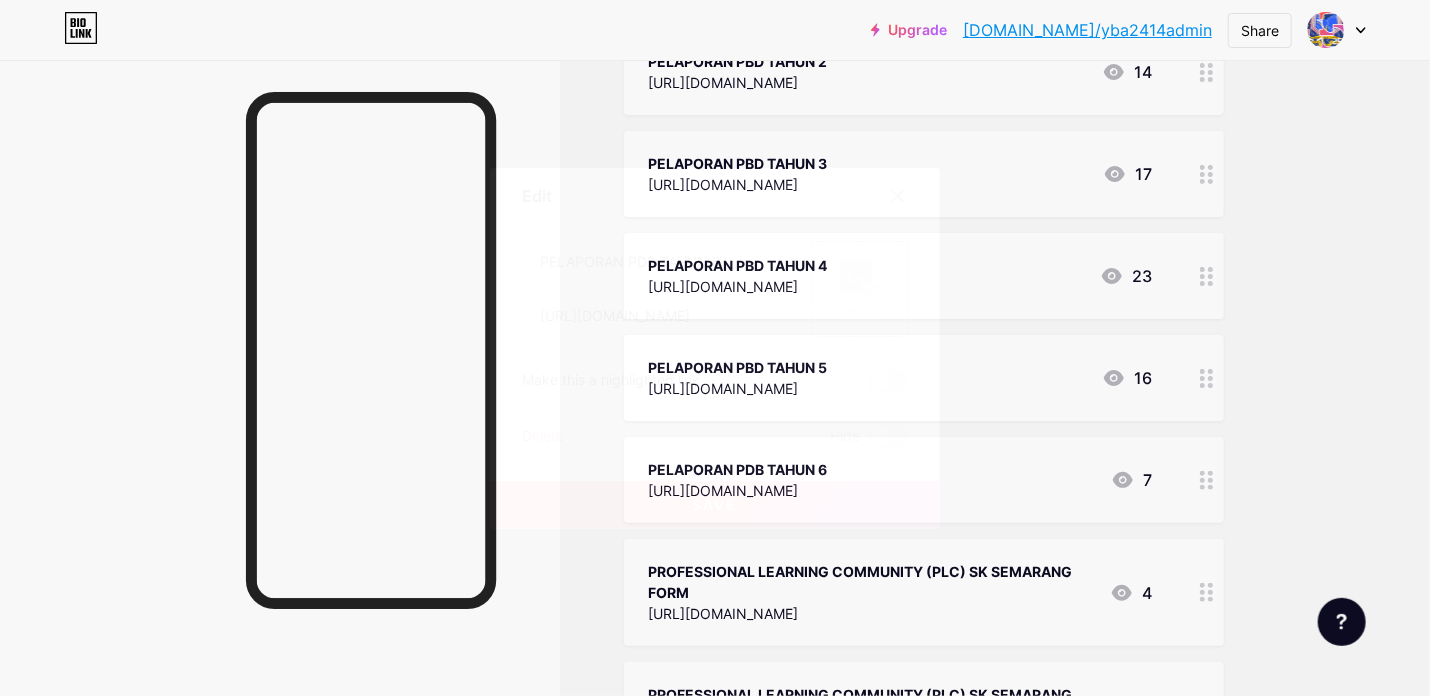 click at bounding box center (715, 348) 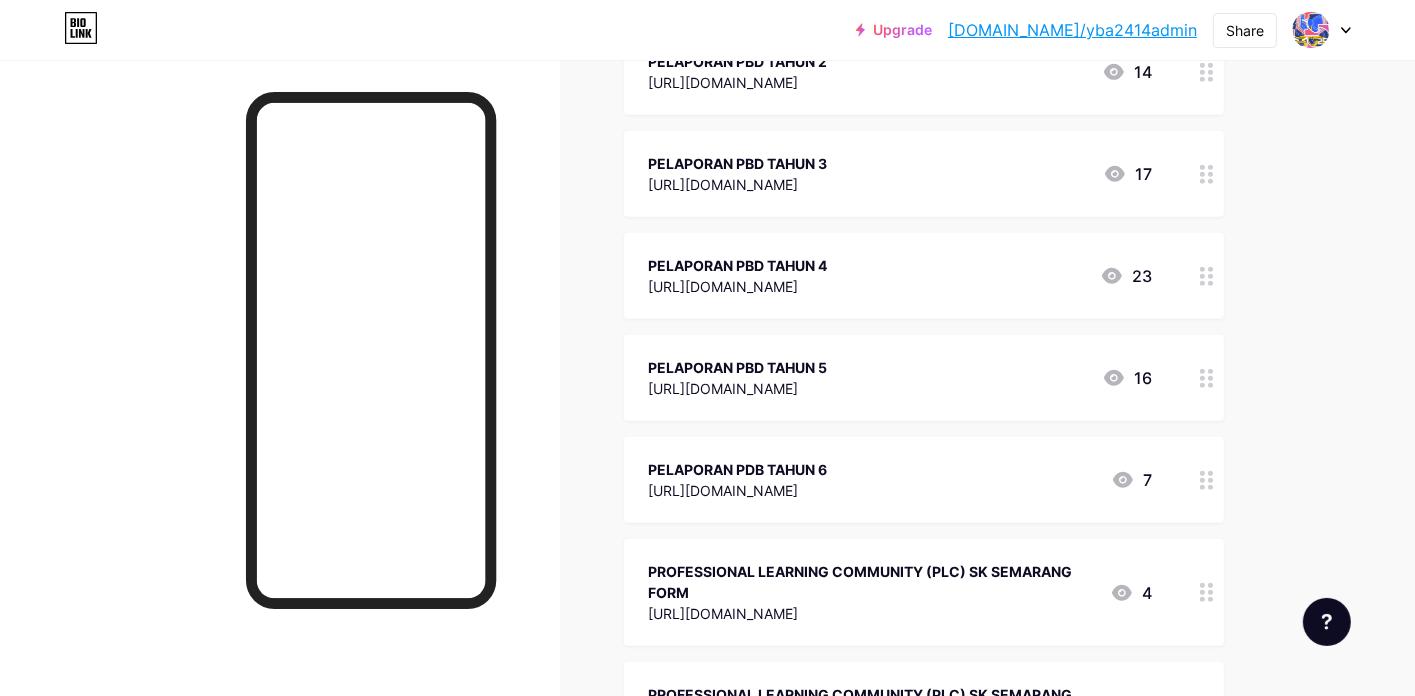 click 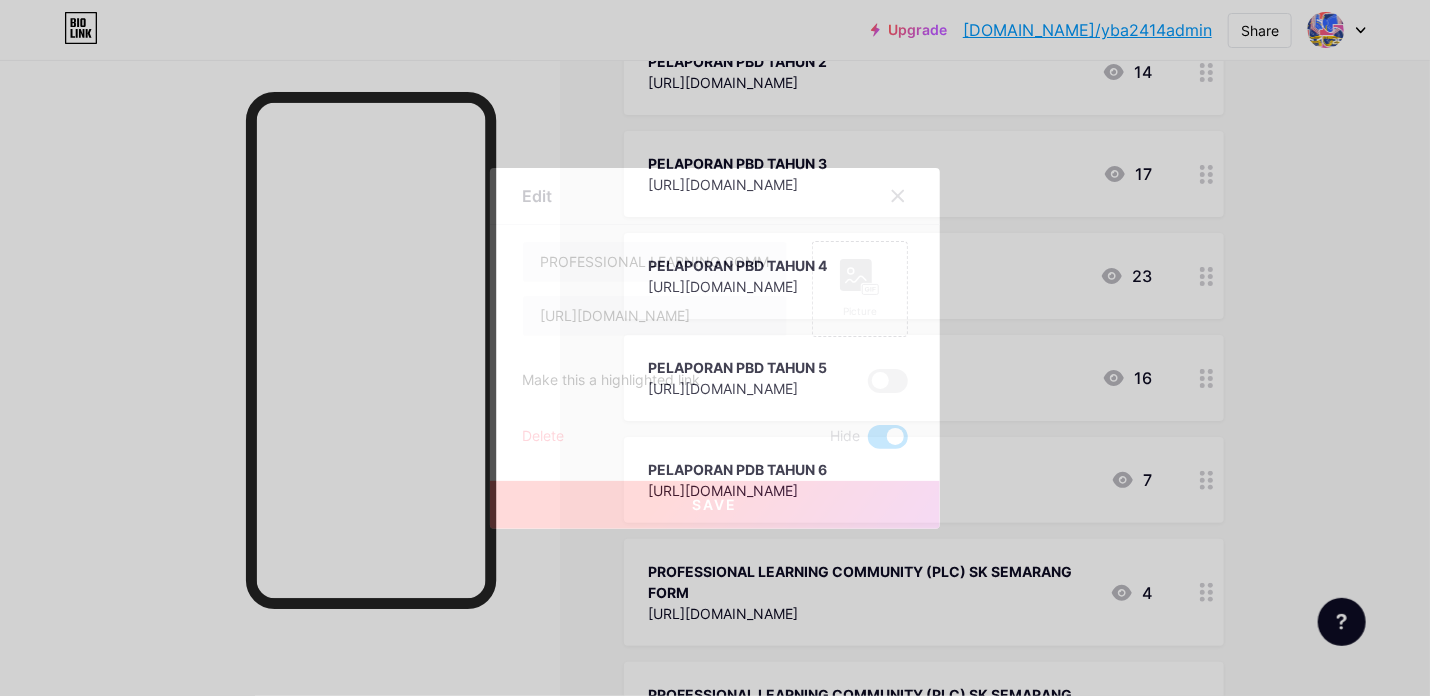 click at bounding box center (888, 437) 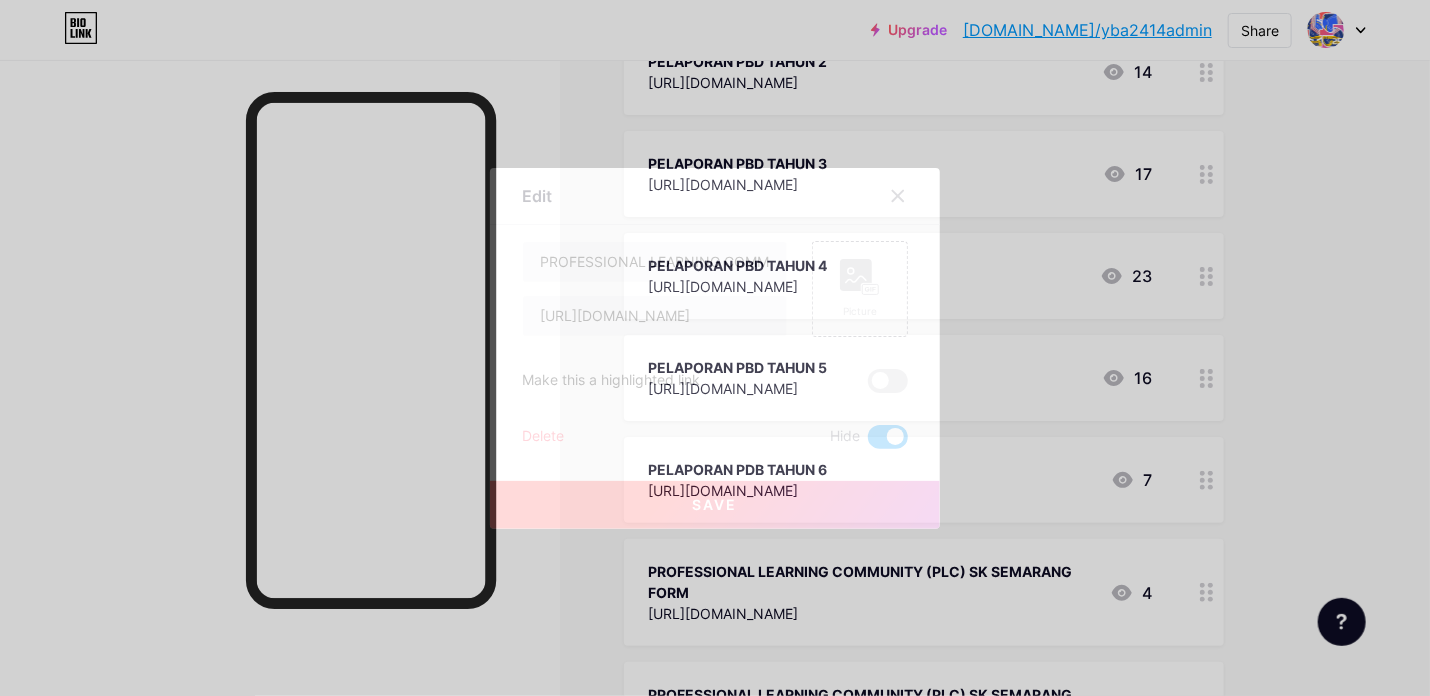 click at bounding box center (868, 442) 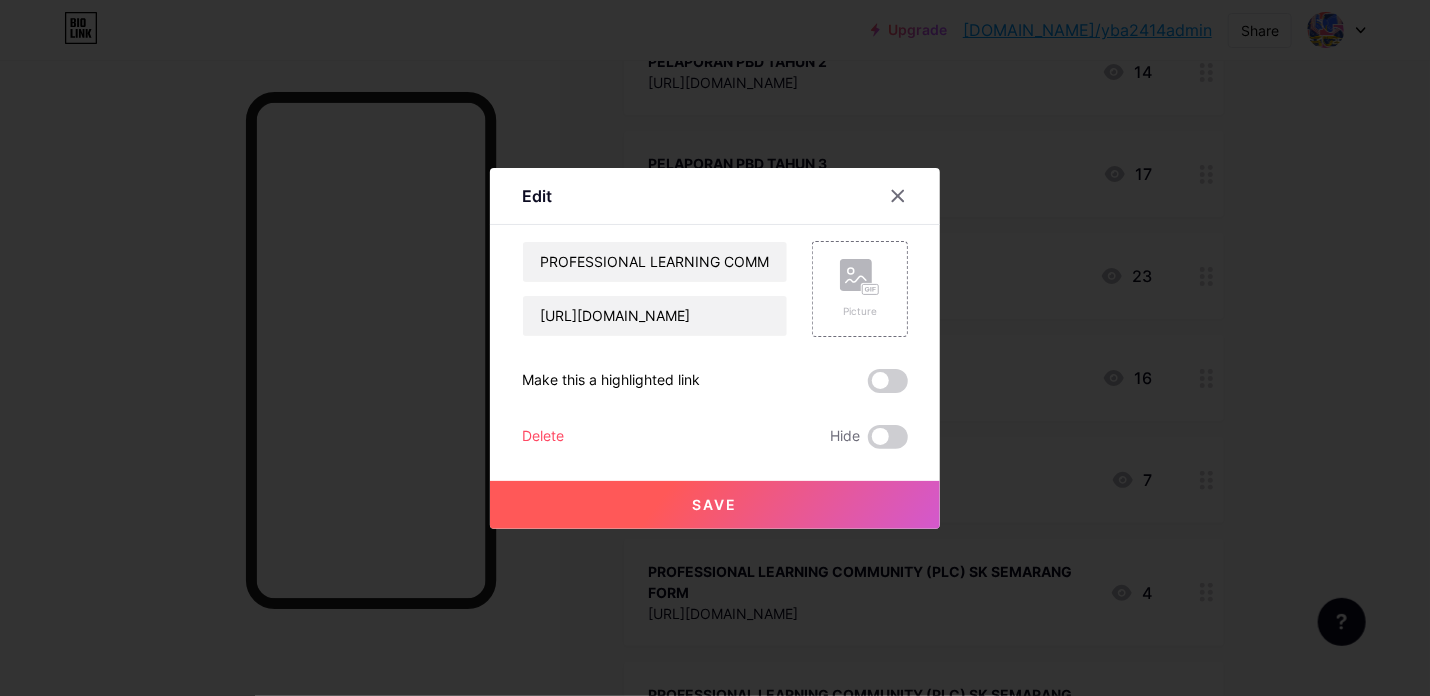 click on "Save" at bounding box center [715, 505] 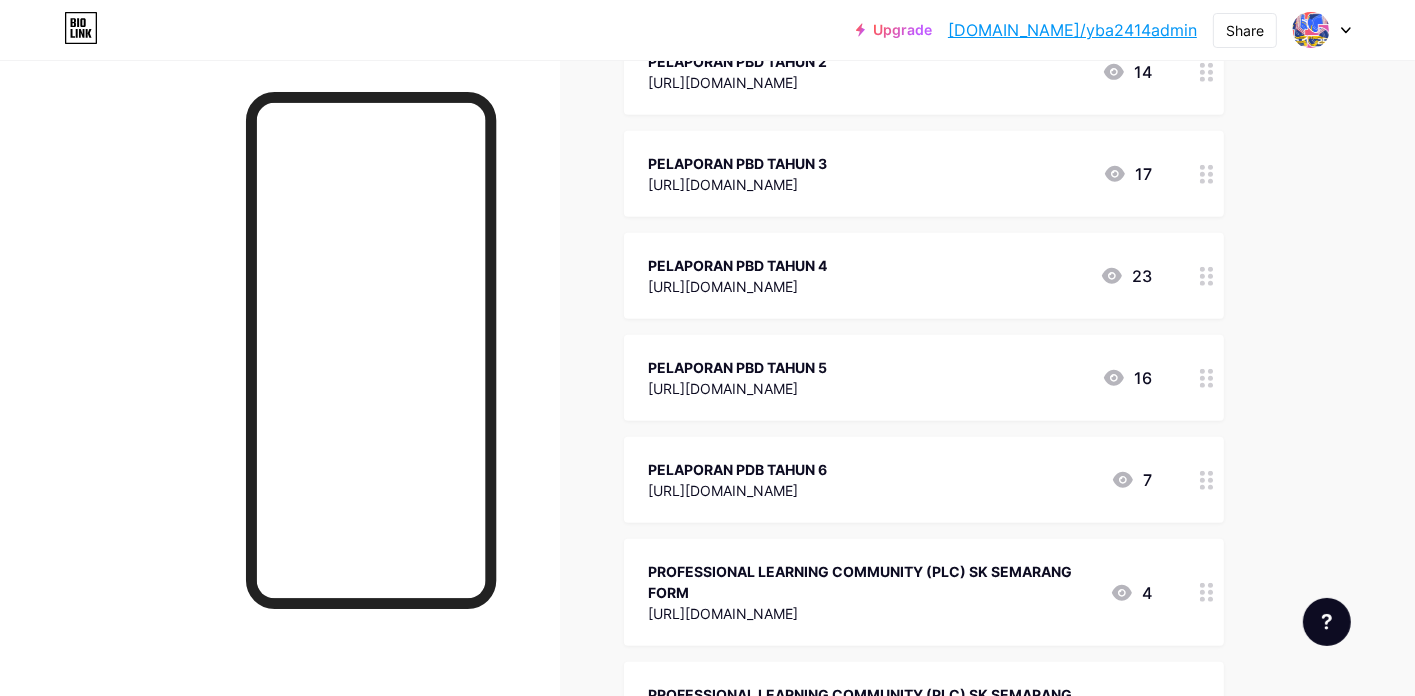 click on "Upgrade   bio.link/yba241...   bio.link/yba2414admin   Share               Switch accounts     YBA2414 ADMIN   bio.link/yba2414admin       + Add a new page        Account settings   Logout   Link Copied
Links
Posts
Design
Subscribers
NEW
Stats
Settings       + ADD LINK     + ADD EMBED
+ Add header
UASA 1 BESTARI 2024
https://docs.google.com/spreadsheets/d/1DsR5lywemXlrG2thBfcsVDCvOodth40r/edit?usp=sharing&ouid=111476993158300797695&rtpof=true&sd=true
24
UASA 2 TEKUN 2024
https://docs.google.com/spreadsheets/d/1aGsZ4EuoiP2Q_ENnMjj8gv0st_LQ17ID/edit?usp=sharing&ouid=111476993158300797695&rtpof=true&sd=true
14
UASA 3 AMANAH 2024
9
9" at bounding box center (707, 133) 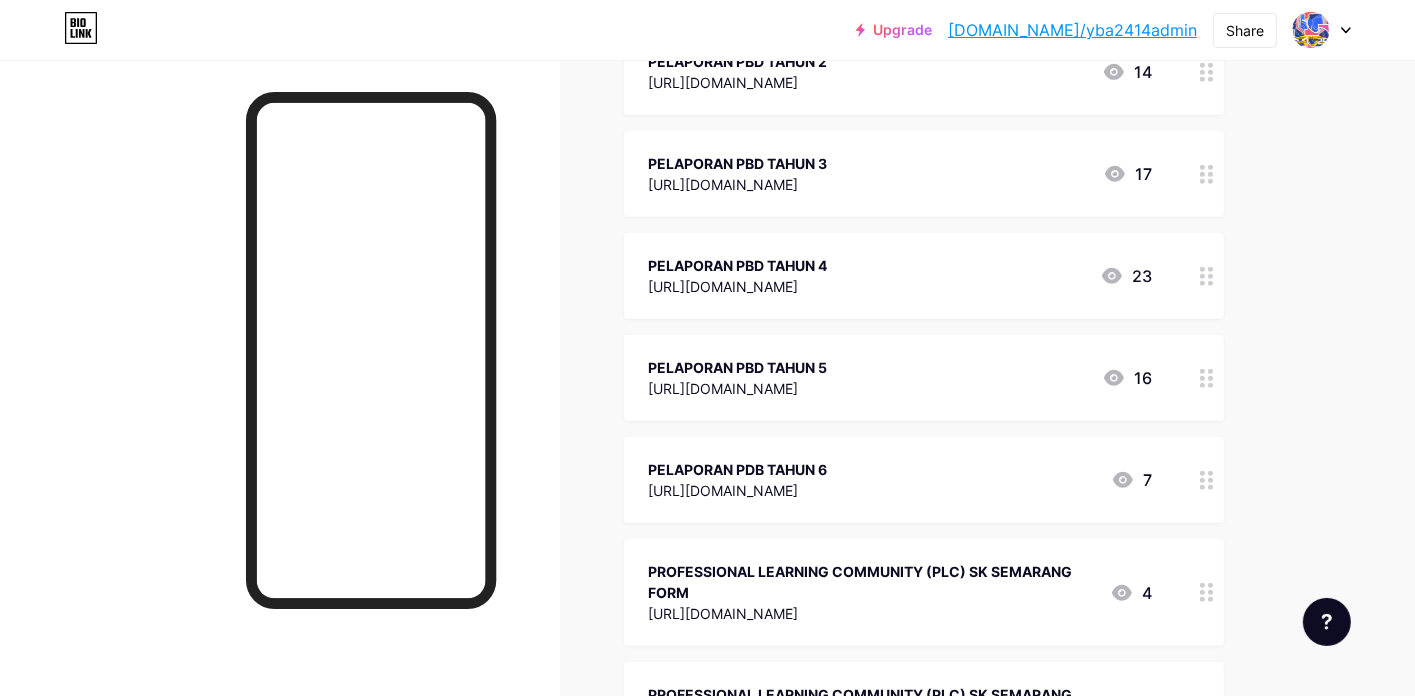 click 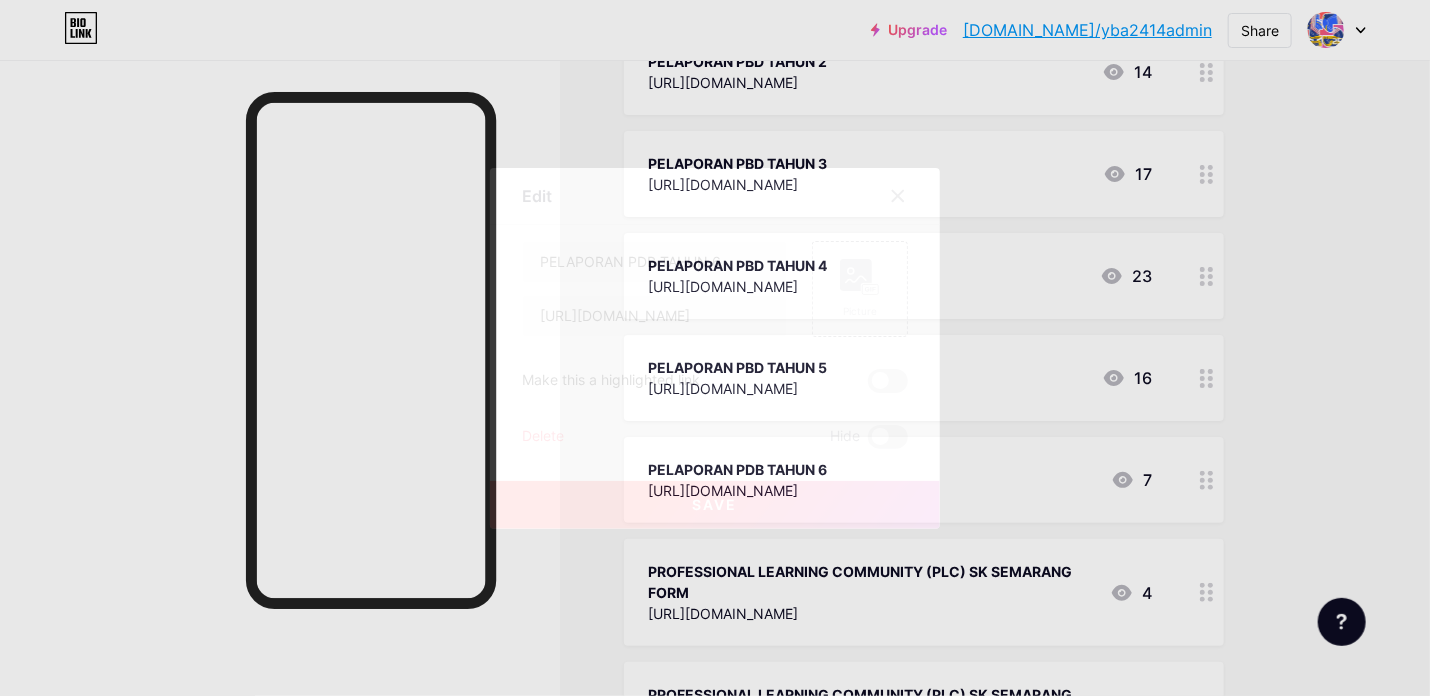 click on "Save" at bounding box center (715, 505) 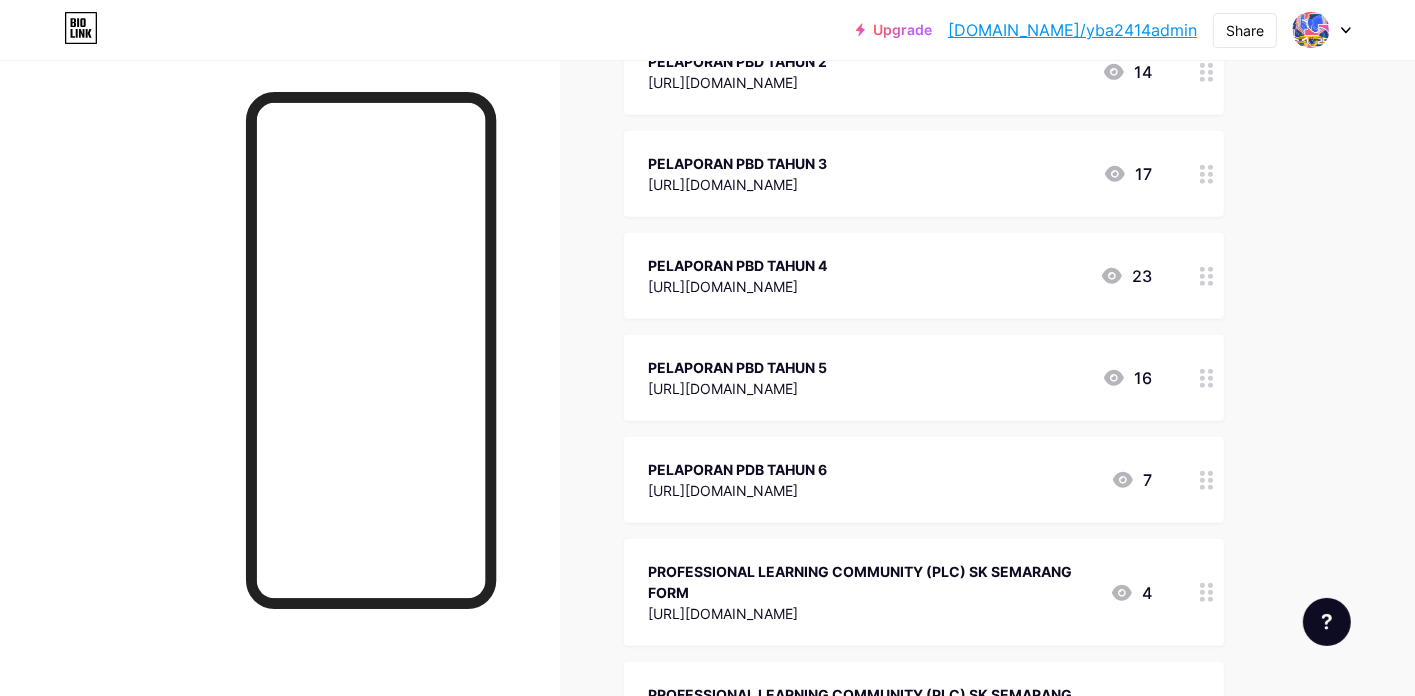 click at bounding box center (1207, 592) 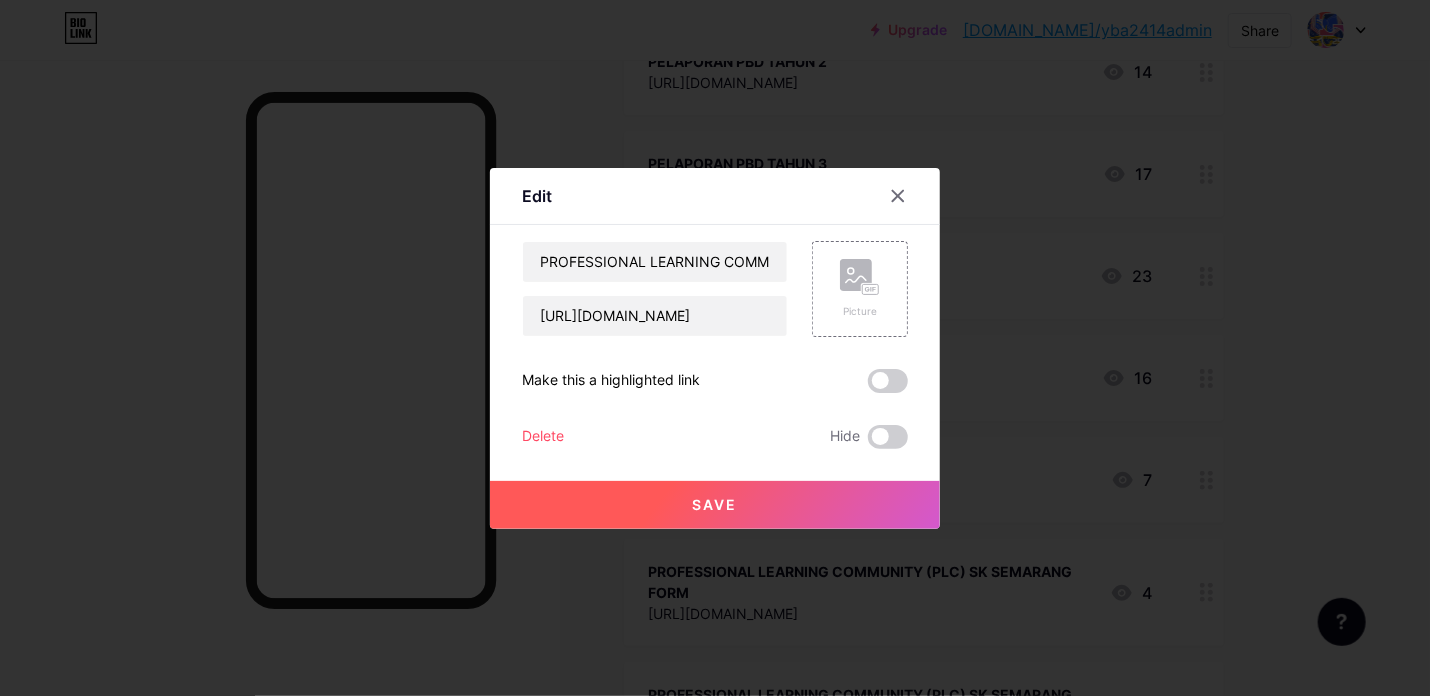 click at bounding box center (715, 348) 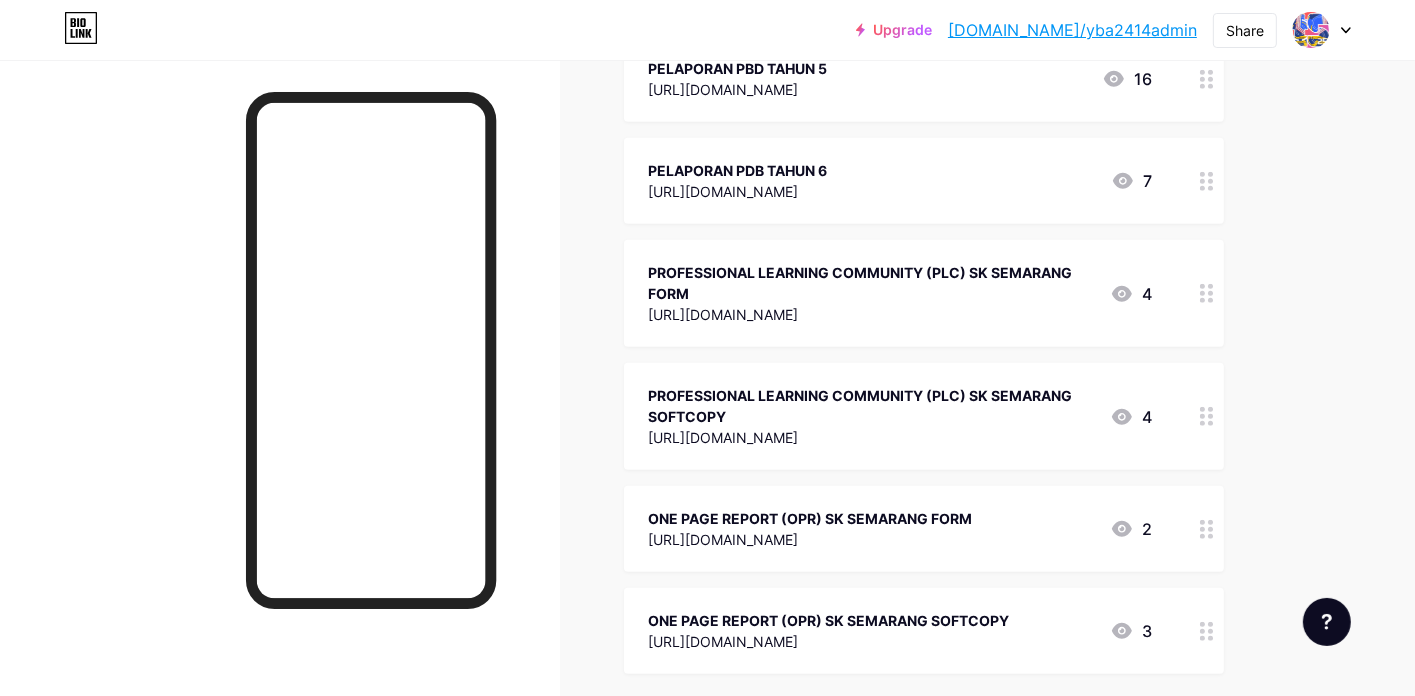 scroll, scrollTop: 1300, scrollLeft: 0, axis: vertical 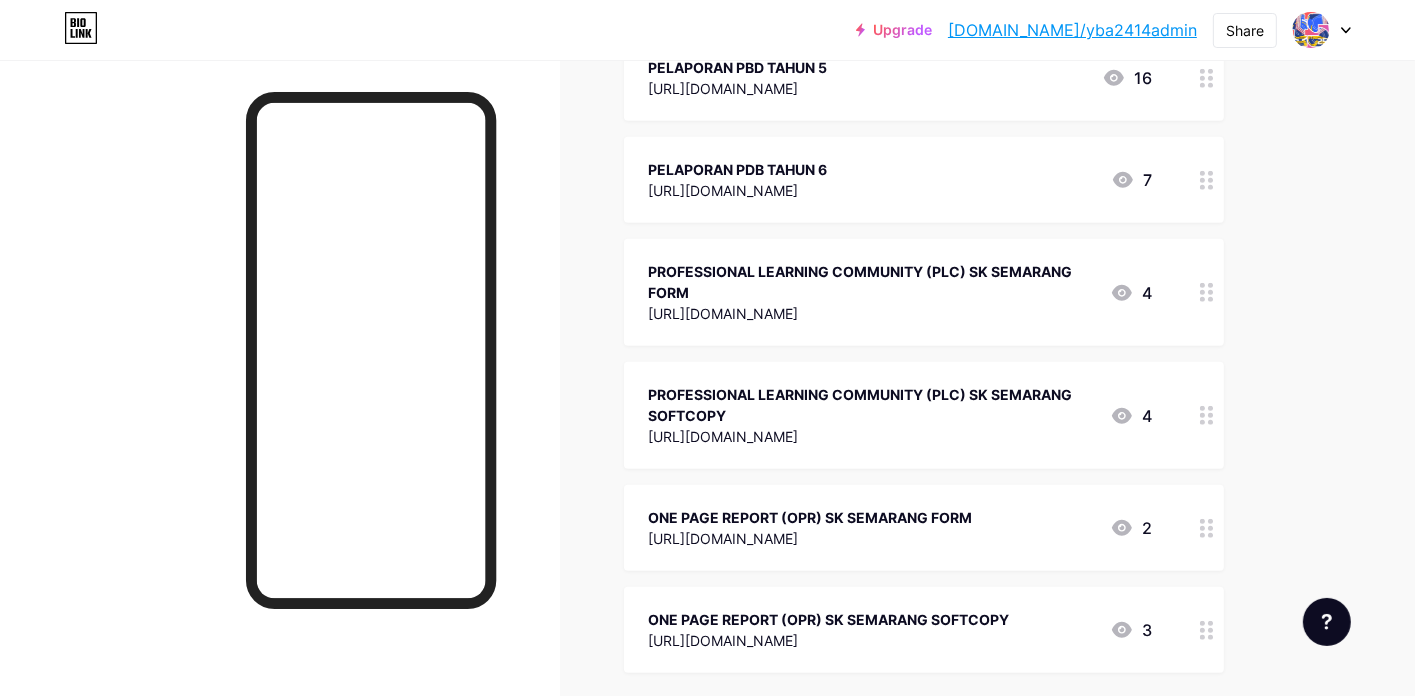 click 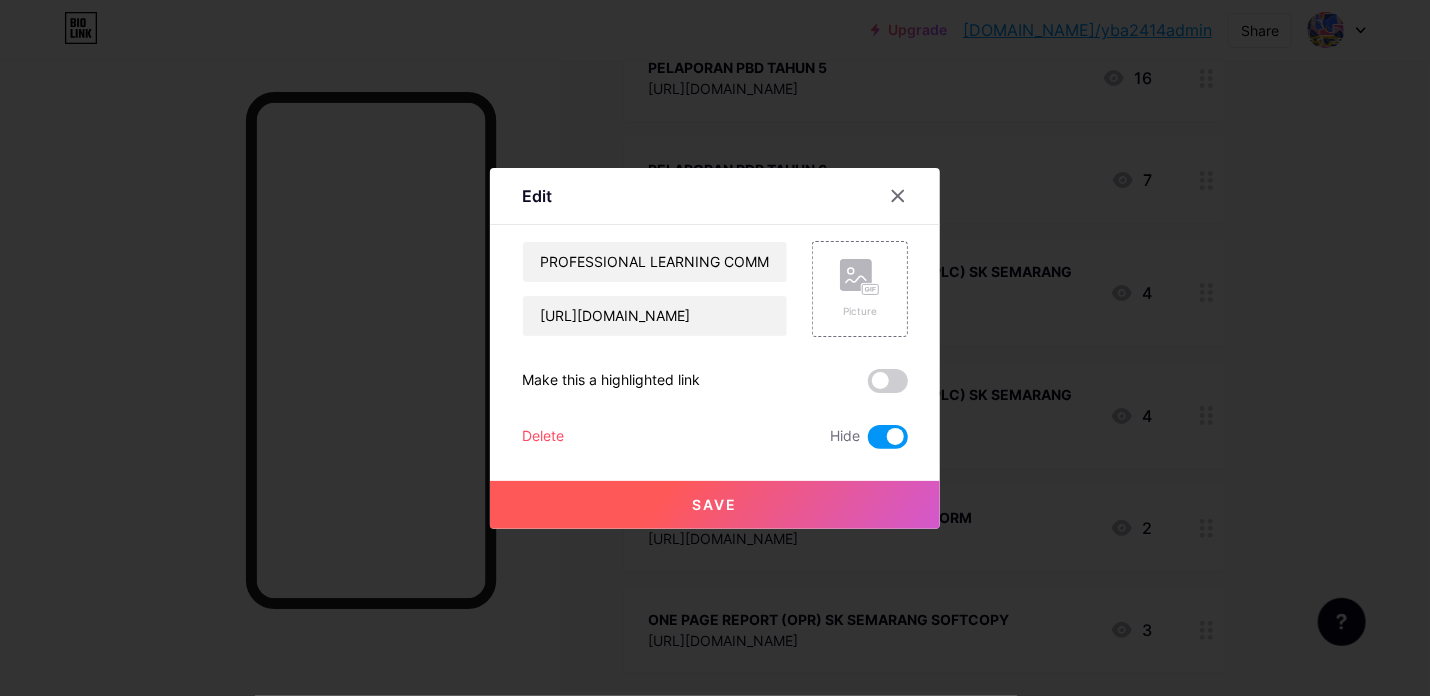 click at bounding box center (888, 437) 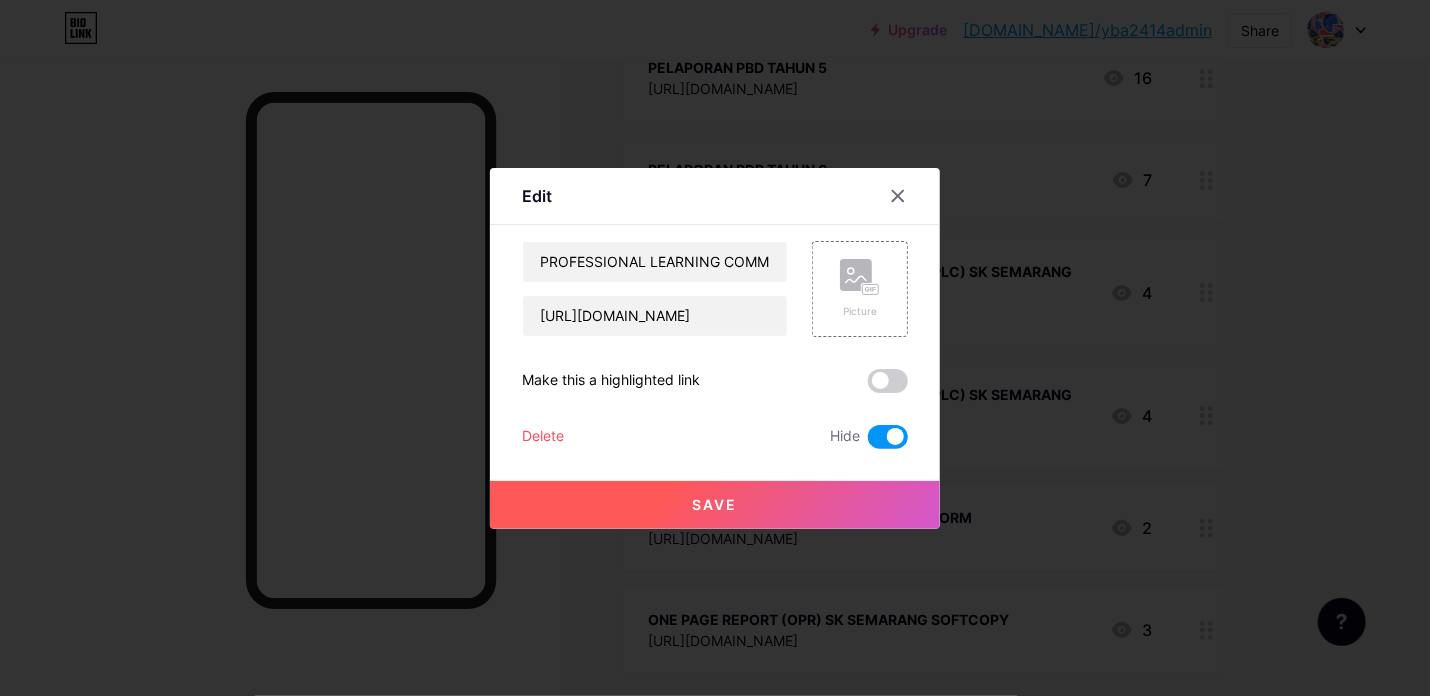 click at bounding box center (868, 442) 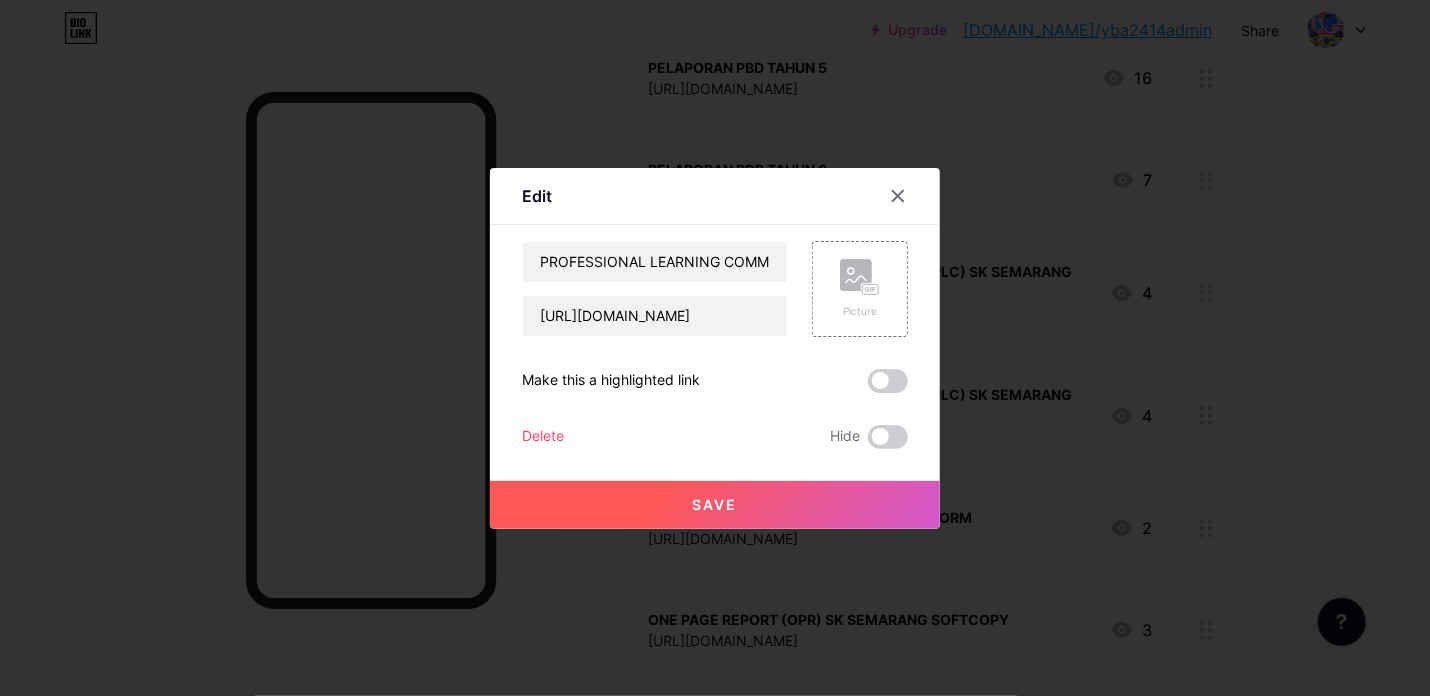 click on "Save" at bounding box center [715, 505] 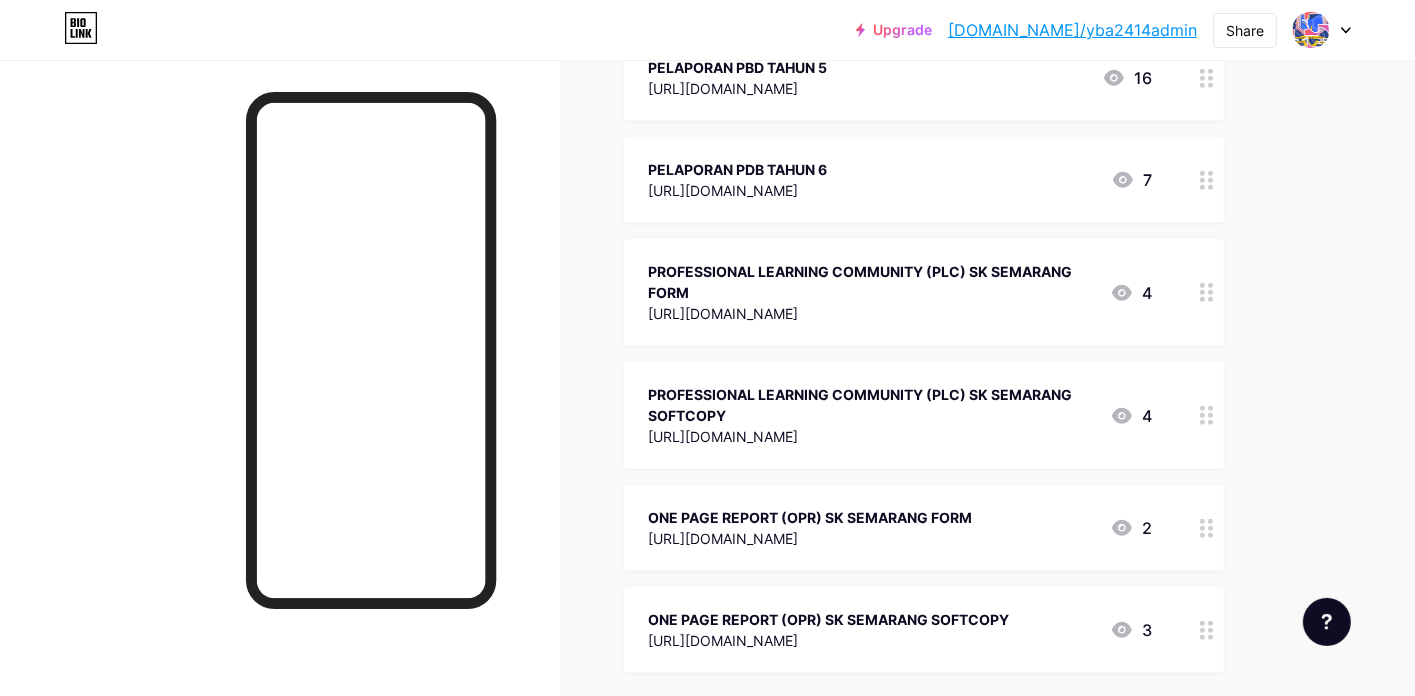 click 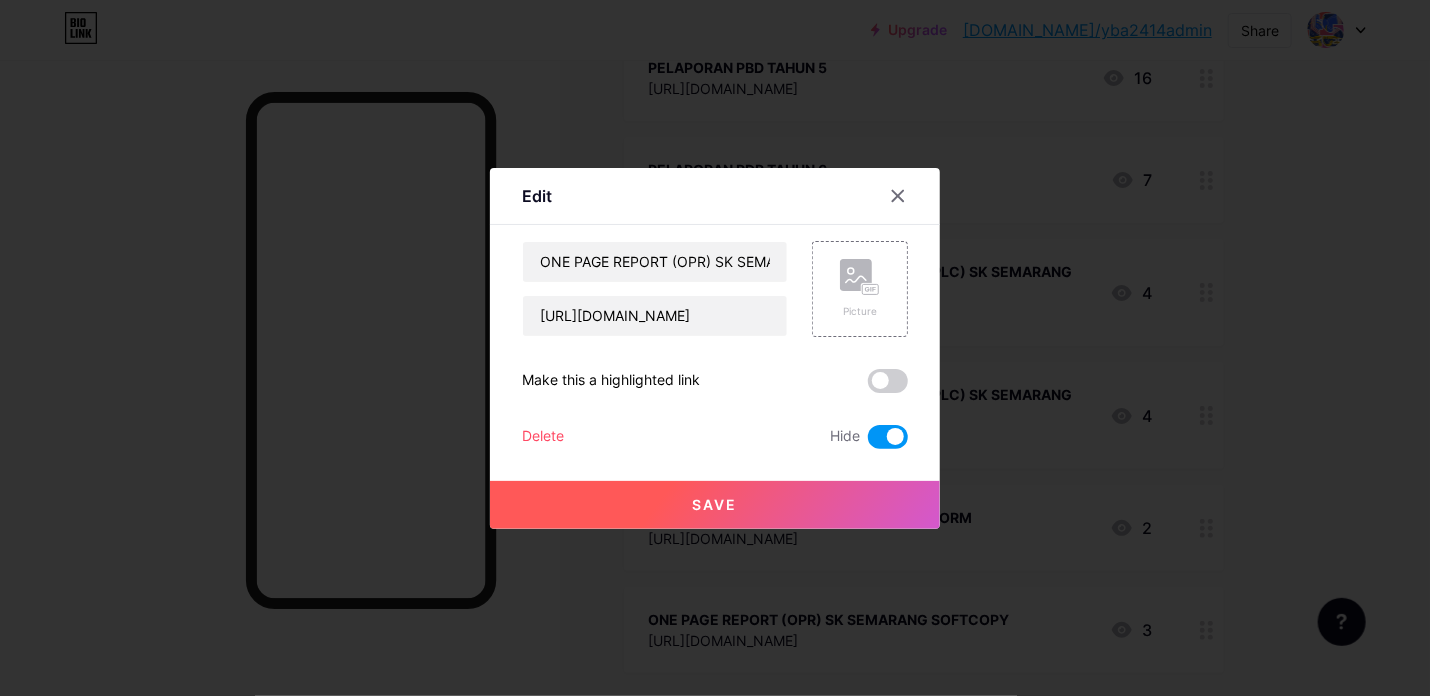 click at bounding box center (888, 437) 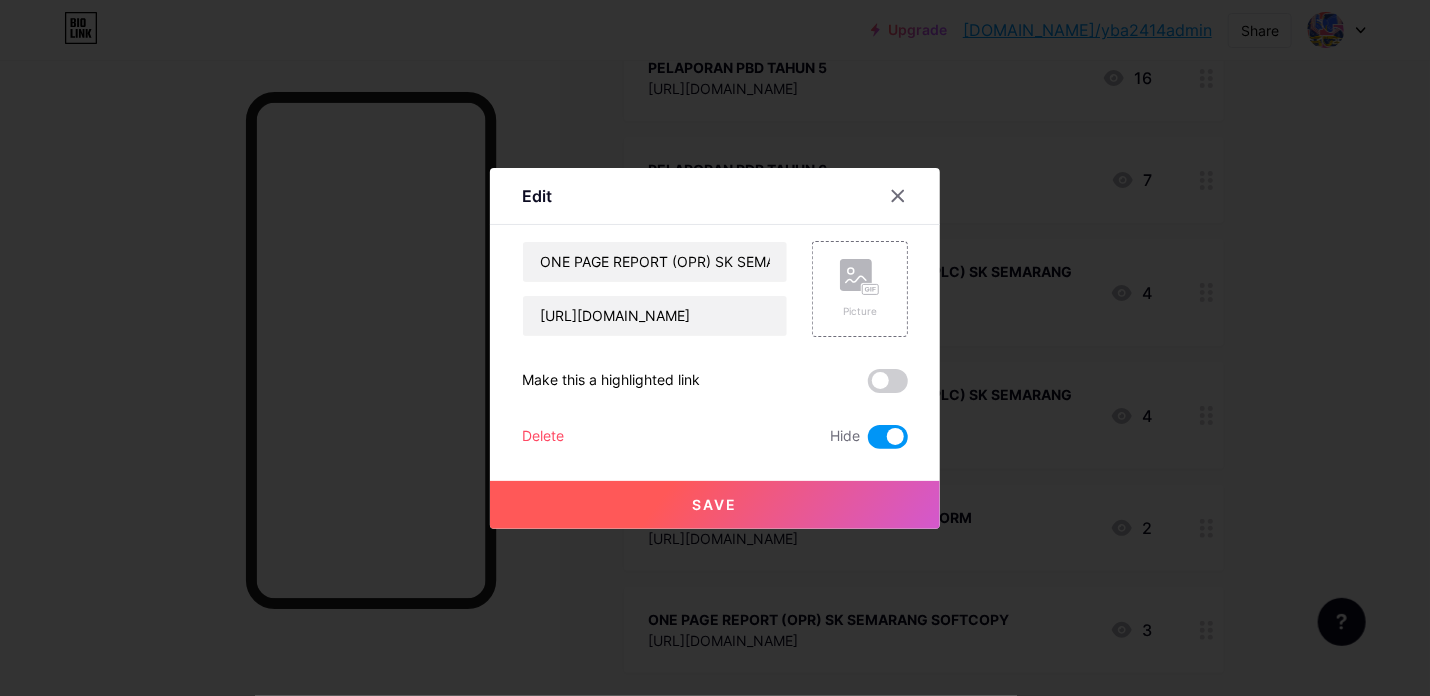 click at bounding box center (868, 442) 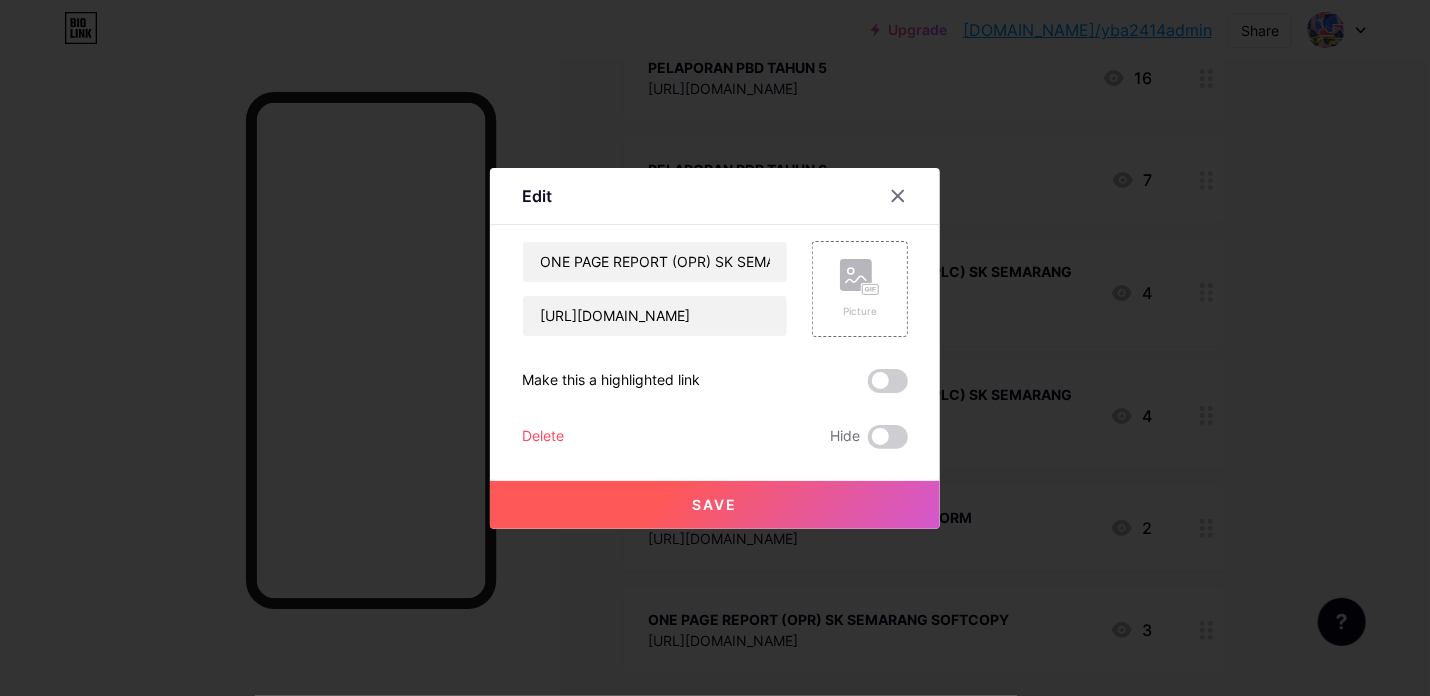 click on "Save" at bounding box center [715, 505] 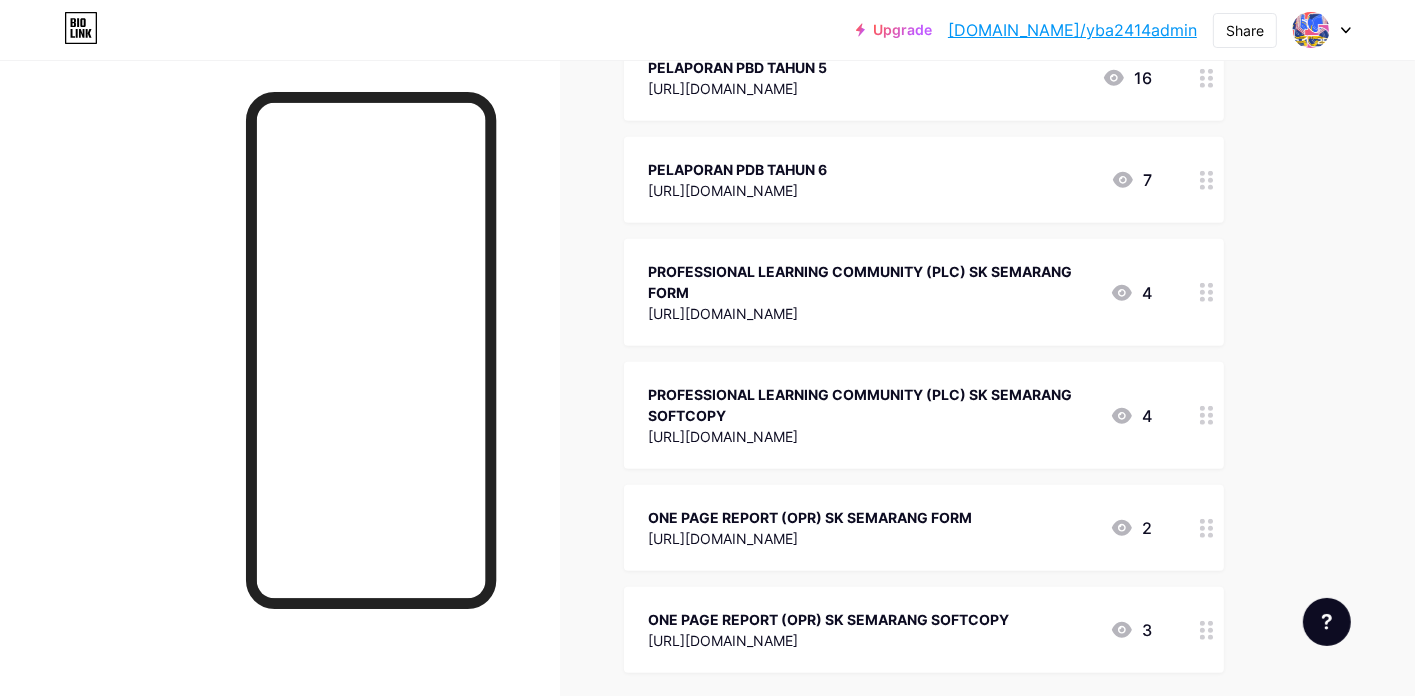 click 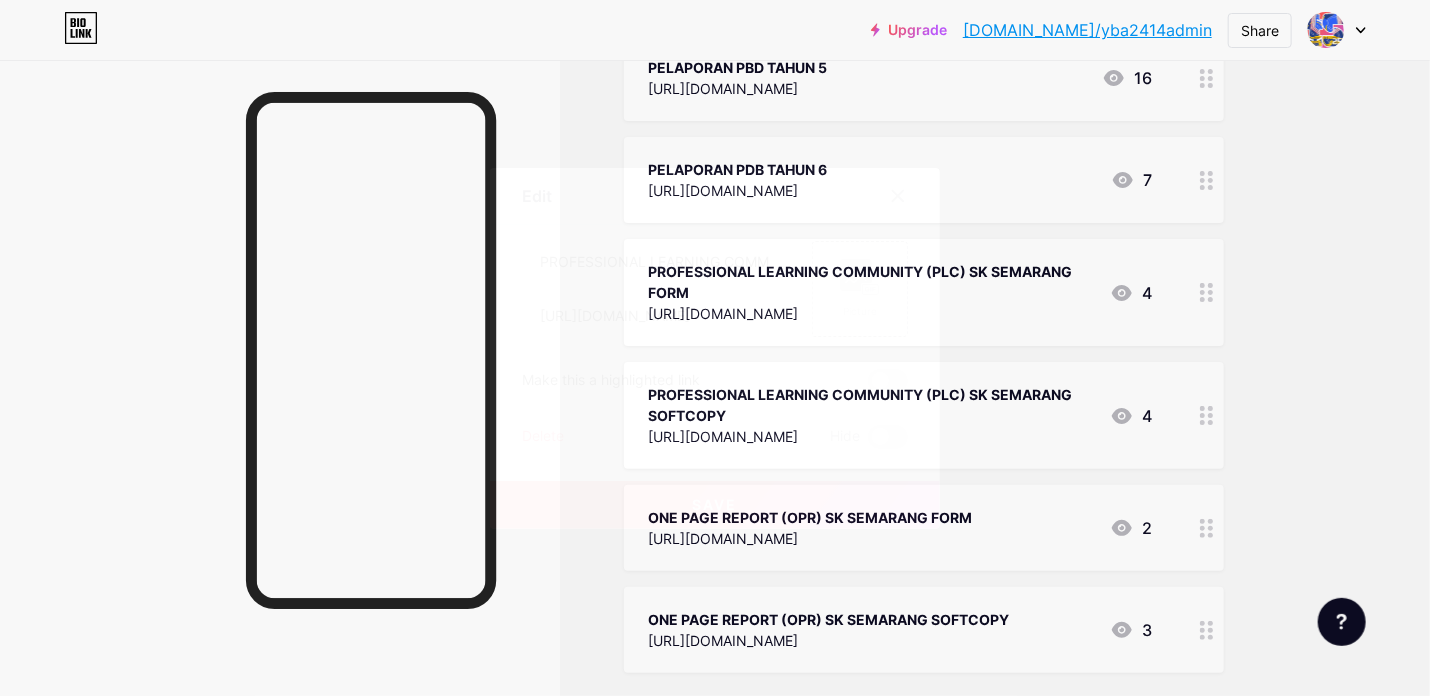 click at bounding box center (715, 348) 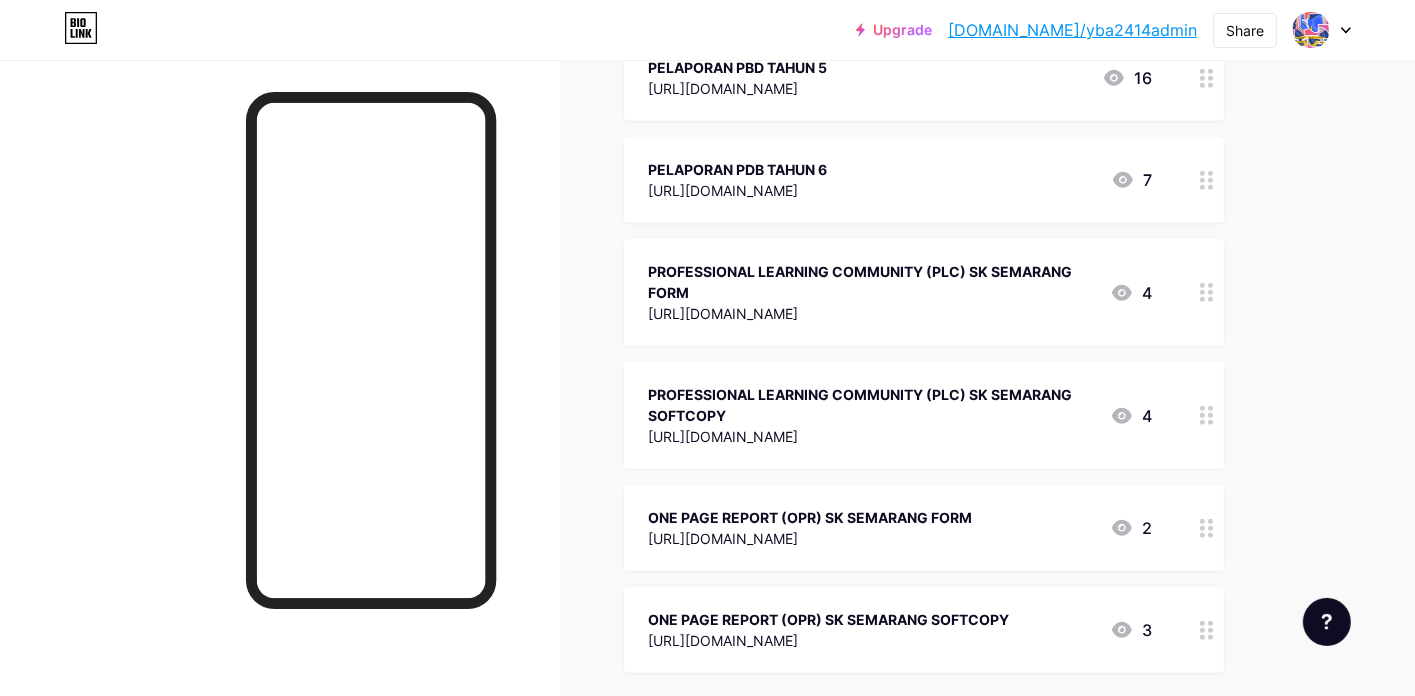 click 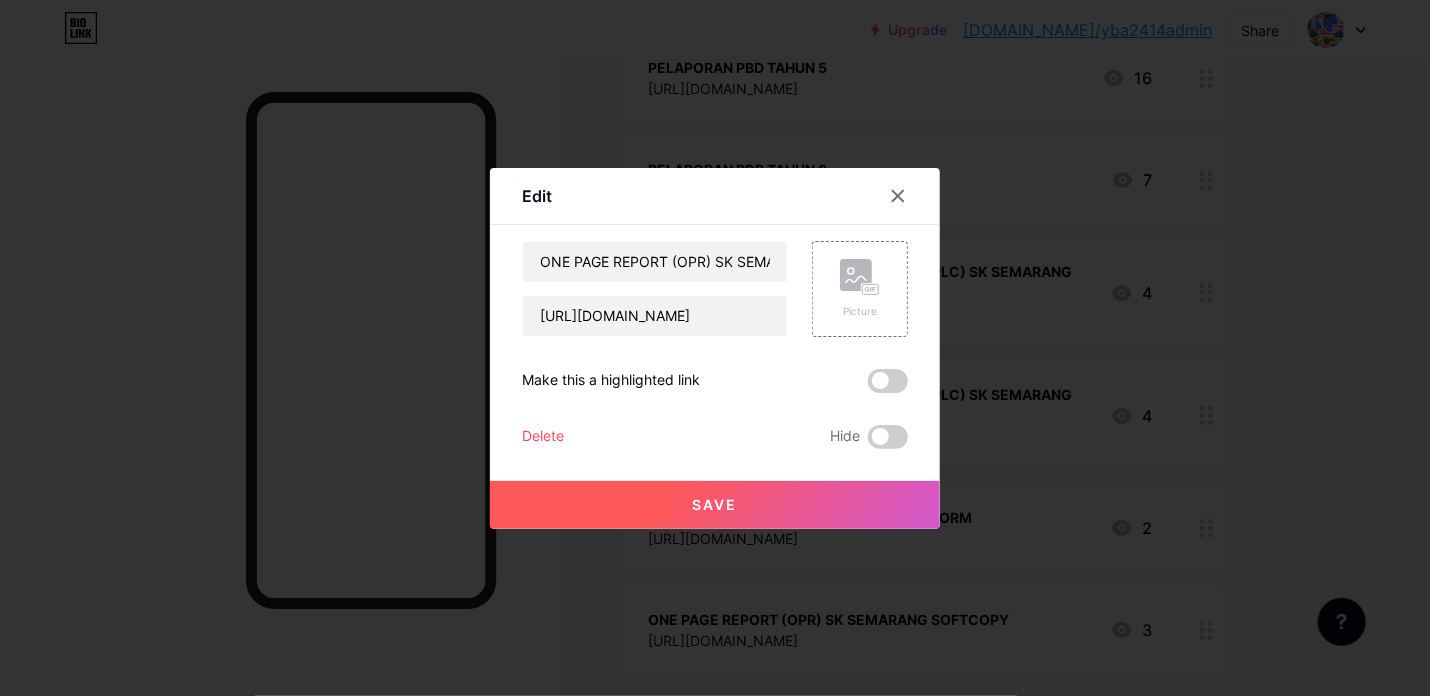 click at bounding box center [715, 348] 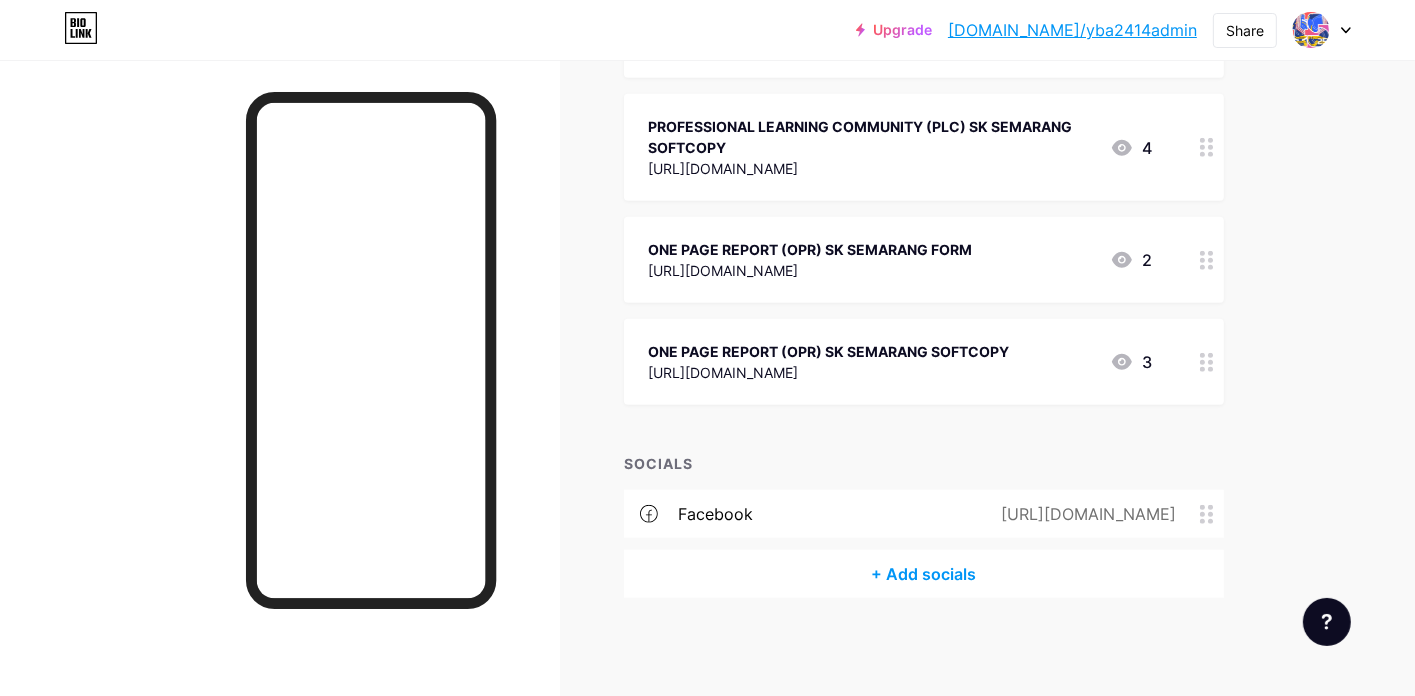 scroll, scrollTop: 1568, scrollLeft: 0, axis: vertical 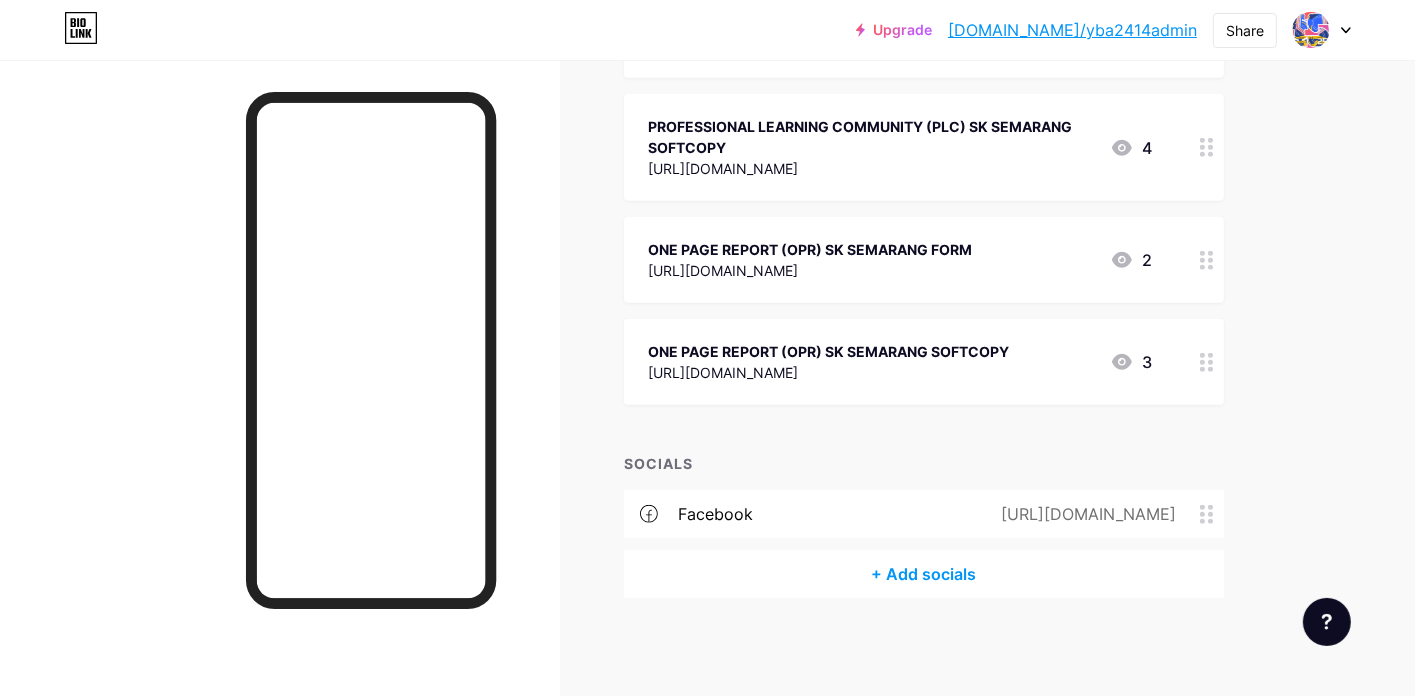 click at bounding box center (1207, 362) 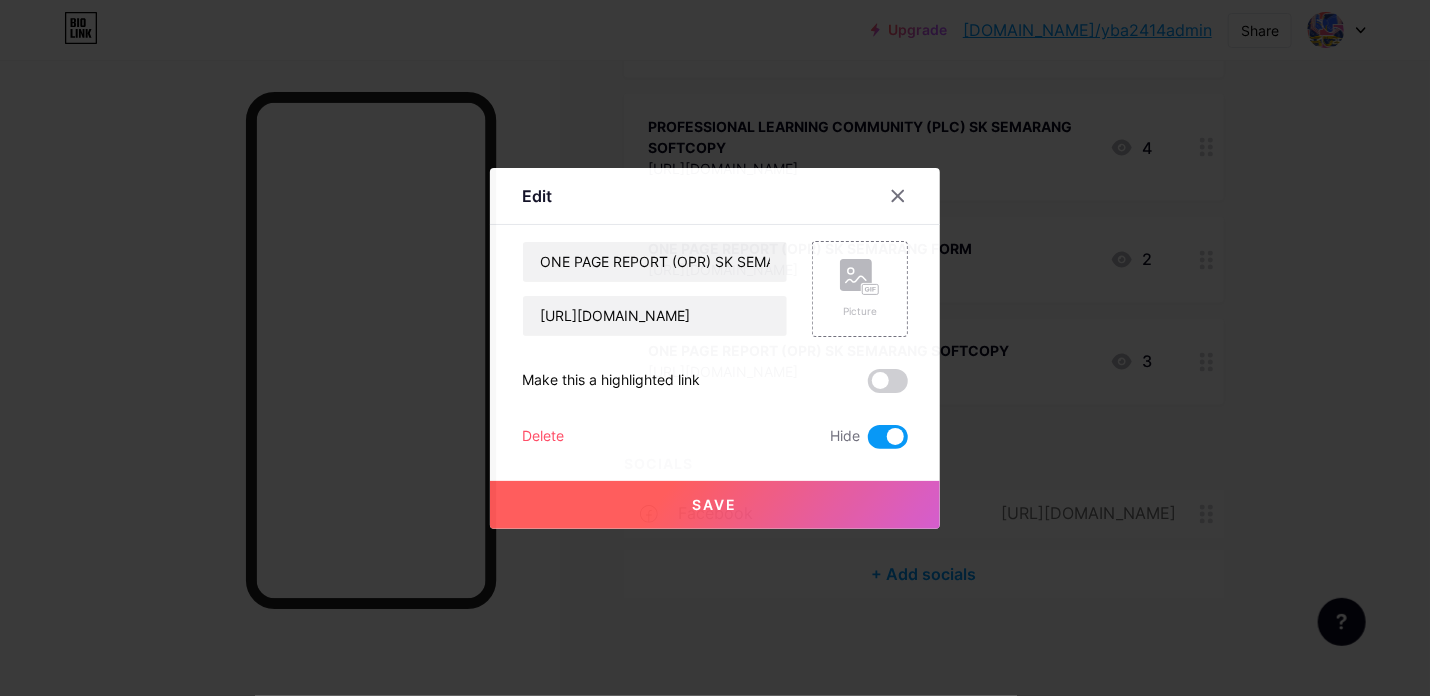 click at bounding box center (888, 437) 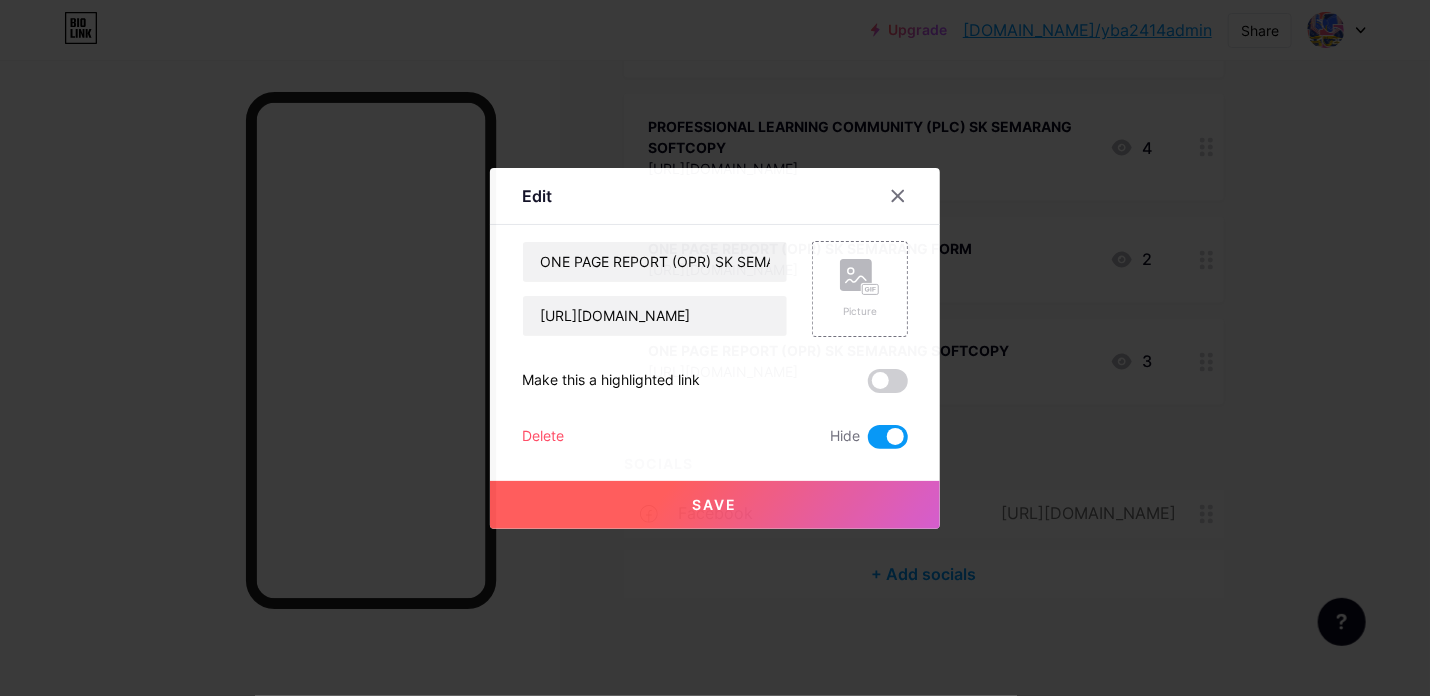 click at bounding box center (868, 442) 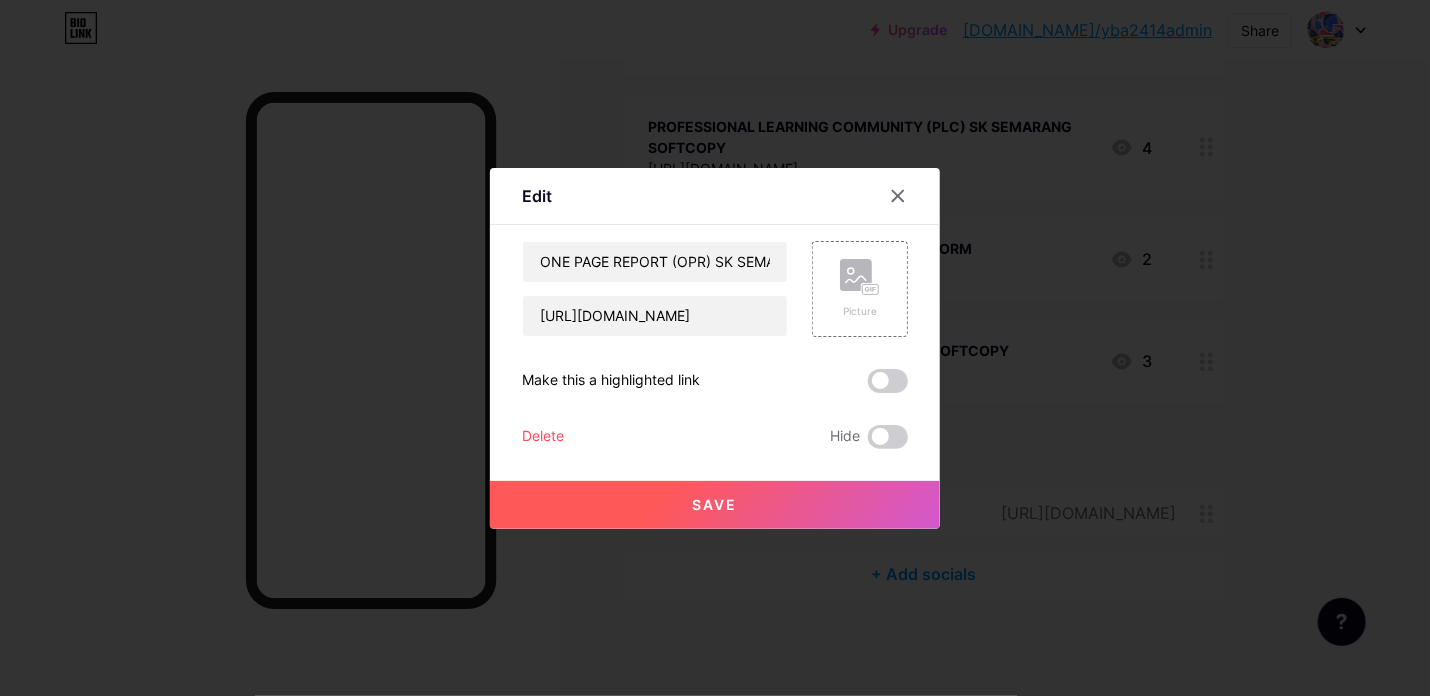 drag, startPoint x: 817, startPoint y: 500, endPoint x: 868, endPoint y: 495, distance: 51.24451 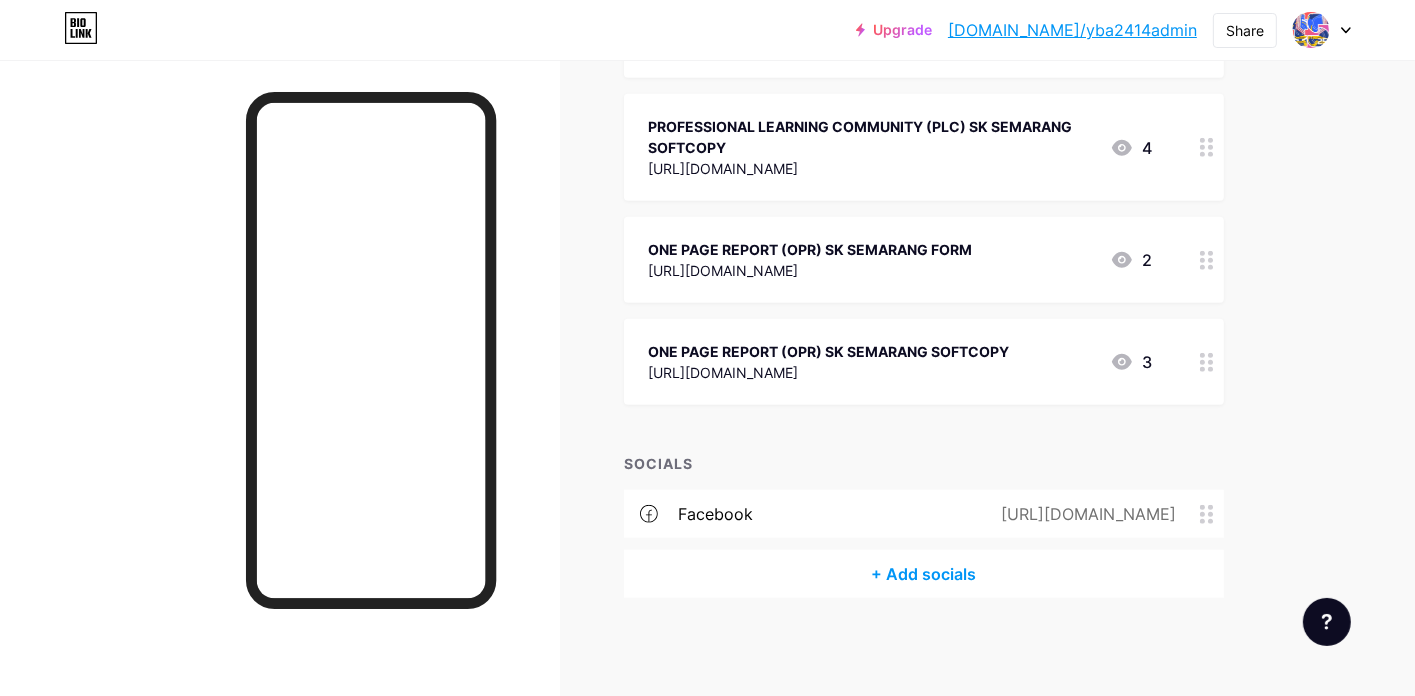 click 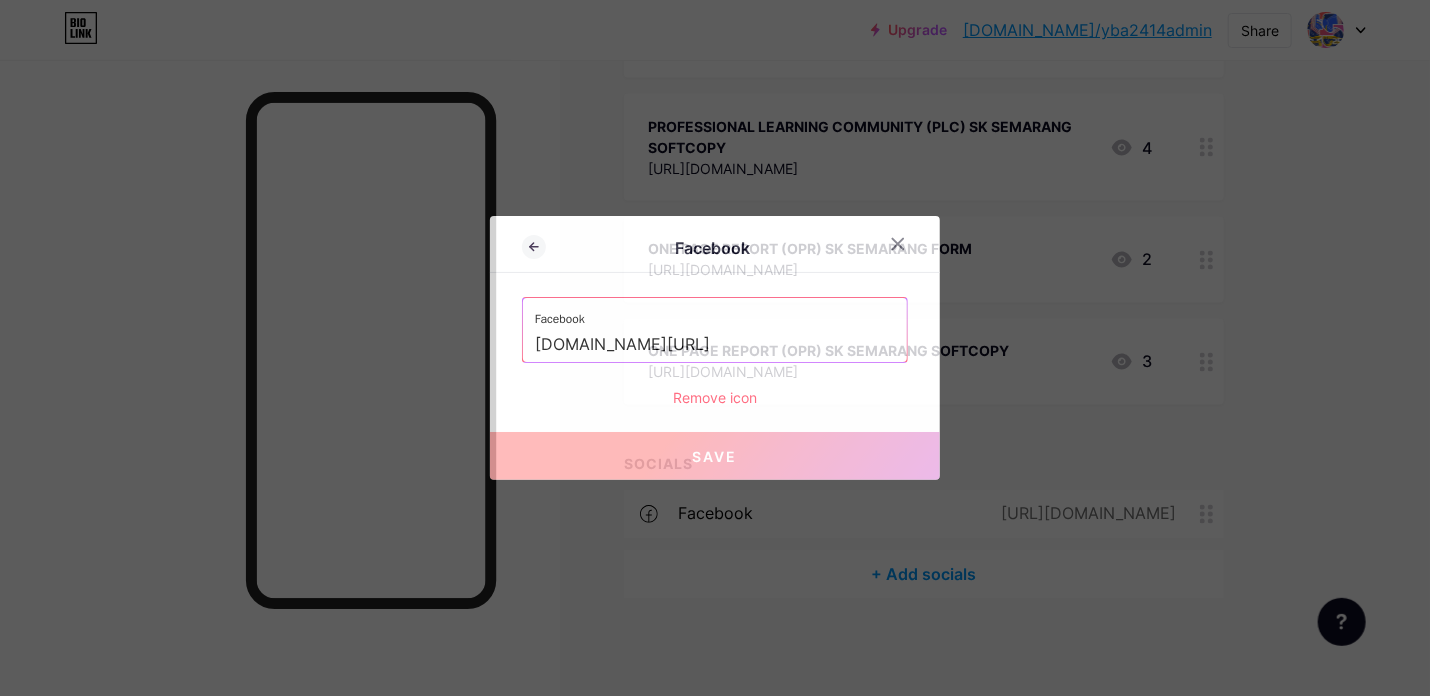 click at bounding box center (715, 348) 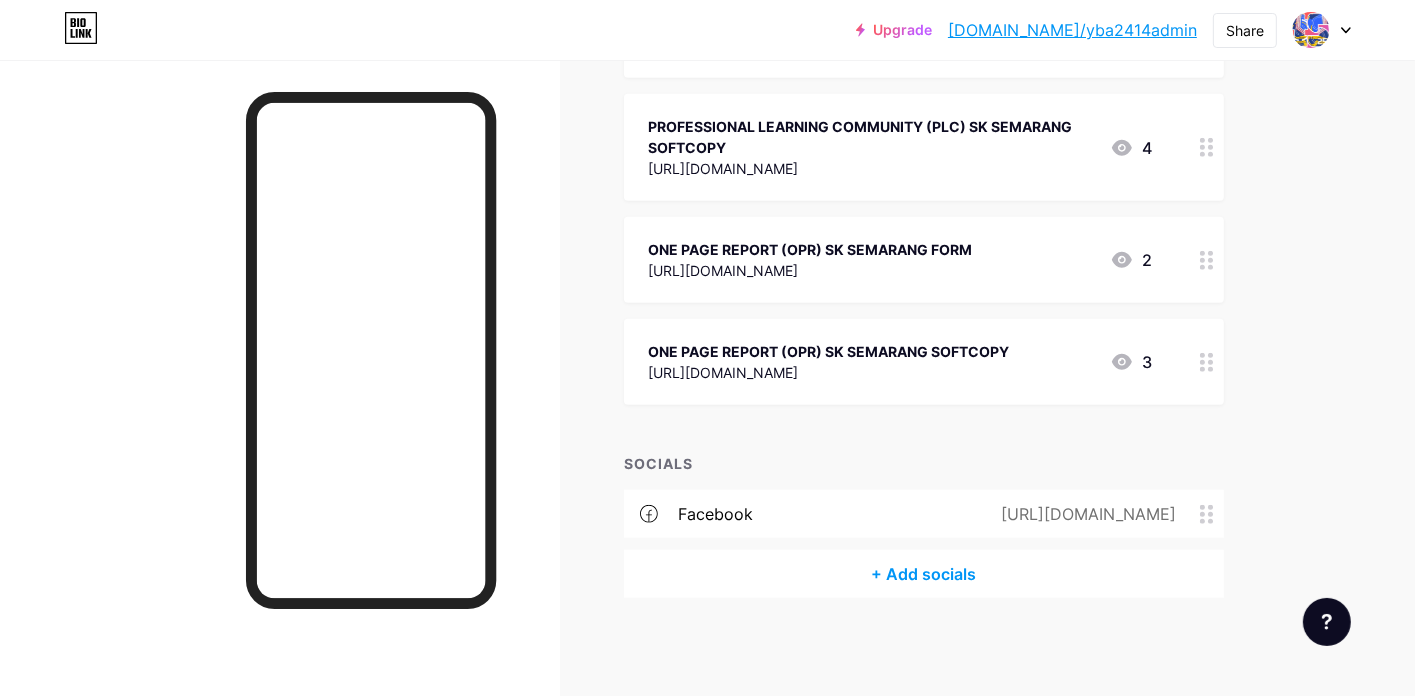 click on "Links
Posts
Design
Subscribers
NEW
Stats
Settings       + ADD LINK     + ADD EMBED
+ Add header
UASA 1 BESTARI 2024
https://docs.google.com/spreadsheets/d/1DsR5lywemXlrG2thBfcsVDCvOodth40r/edit?usp=sharing&ouid=111476993158300797695&rtpof=true&sd=true
24
UASA 2 TEKUN 2024
https://docs.google.com/spreadsheets/d/1aGsZ4EuoiP2Q_ENnMjj8gv0st_LQ17ID/edit?usp=sharing&ouid=111476993158300797695&rtpof=true&sd=true
14
UASA 3 AMANAH 2024
https://docs.google.com/spreadsheets/d/1znlKsSFdavLRP61USMhvrk47JVgw8L8P/edit?usp=sharing&ouid=111476993158300797695&rtpof=true&sd=true
9
UASA 4 IKHLAS 2024
9
7" at bounding box center [654, -405] 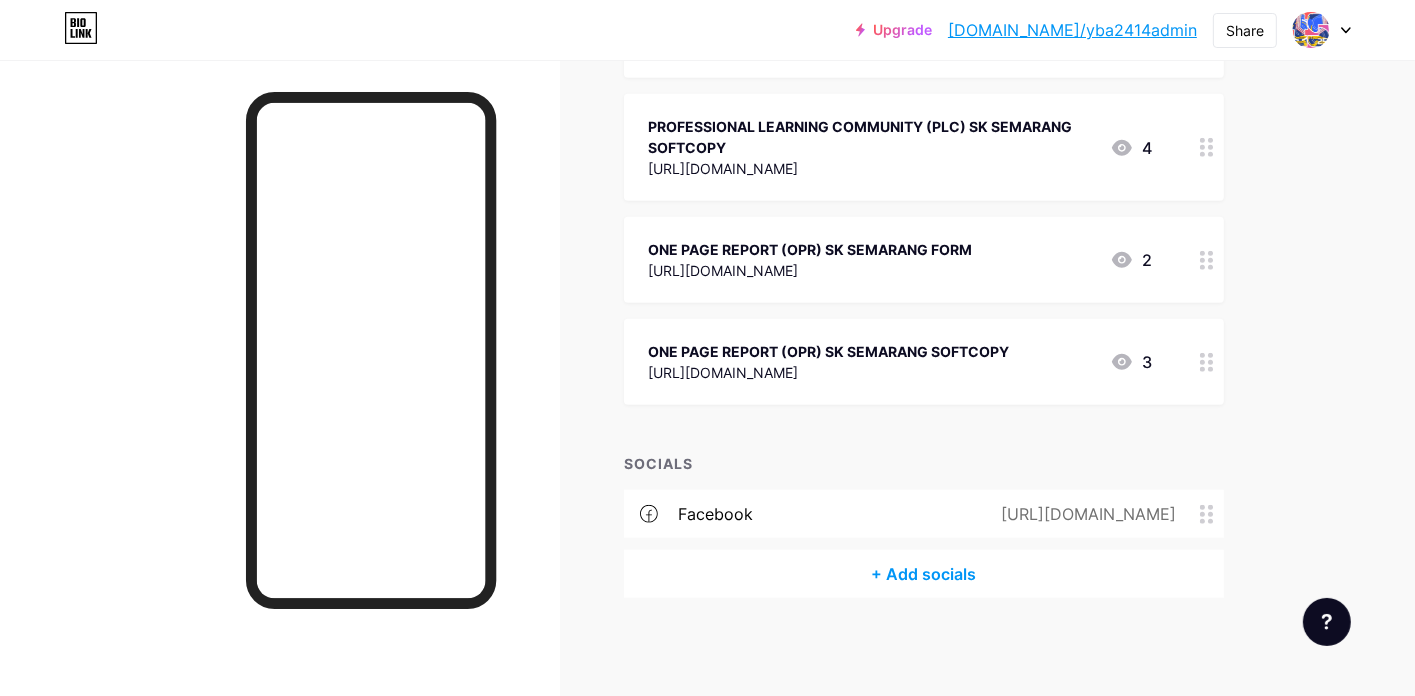 click on "Links
Posts
Design
Subscribers
NEW
Stats
Settings       + ADD LINK     + ADD EMBED
+ Add header
UASA 1 BESTARI 2024
https://docs.google.com/spreadsheets/d/1DsR5lywemXlrG2thBfcsVDCvOodth40r/edit?usp=sharing&ouid=111476993158300797695&rtpof=true&sd=true
24
UASA 2 TEKUN 2024
https://docs.google.com/spreadsheets/d/1aGsZ4EuoiP2Q_ENnMjj8gv0st_LQ17ID/edit?usp=sharing&ouid=111476993158300797695&rtpof=true&sd=true
14
UASA 3 AMANAH 2024
https://docs.google.com/spreadsheets/d/1znlKsSFdavLRP61USMhvrk47JVgw8L8P/edit?usp=sharing&ouid=111476993158300797695&rtpof=true&sd=true
9
UASA 4 IKHLAS 2024
9
7" at bounding box center (654, -405) 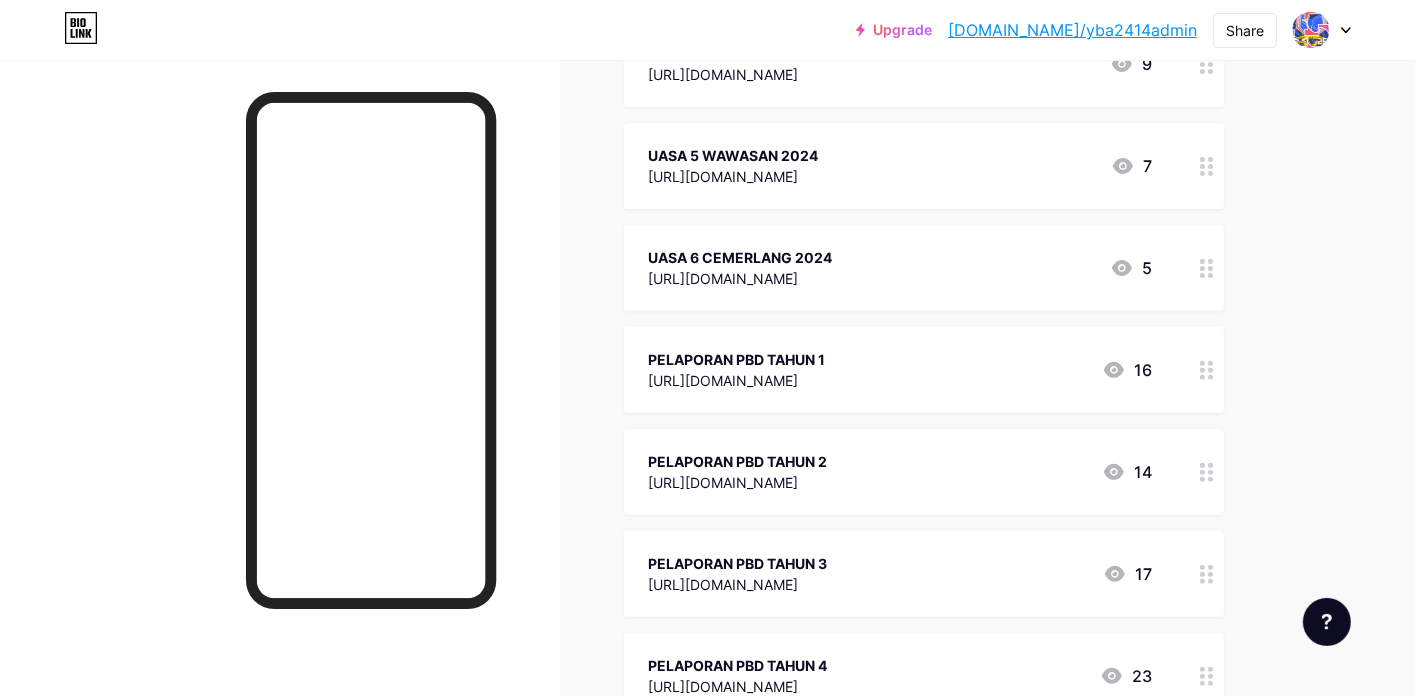 scroll, scrollTop: 0, scrollLeft: 0, axis: both 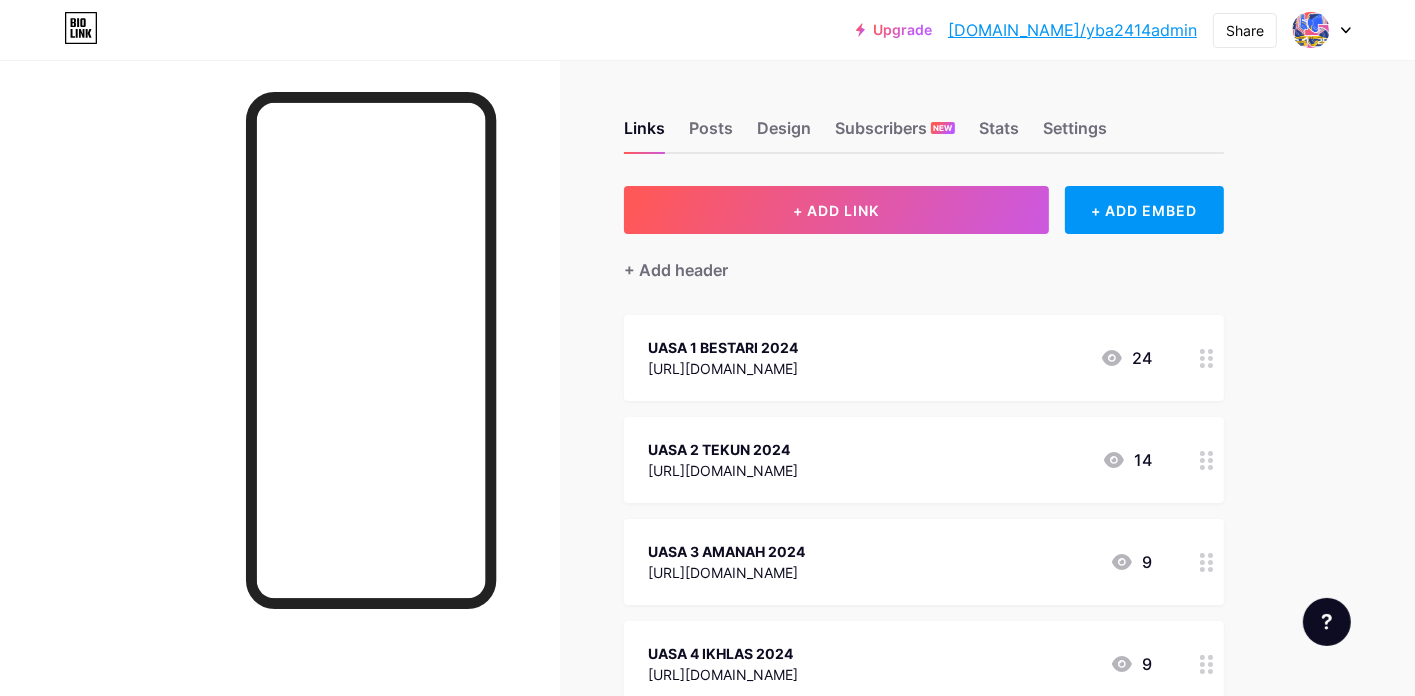 click 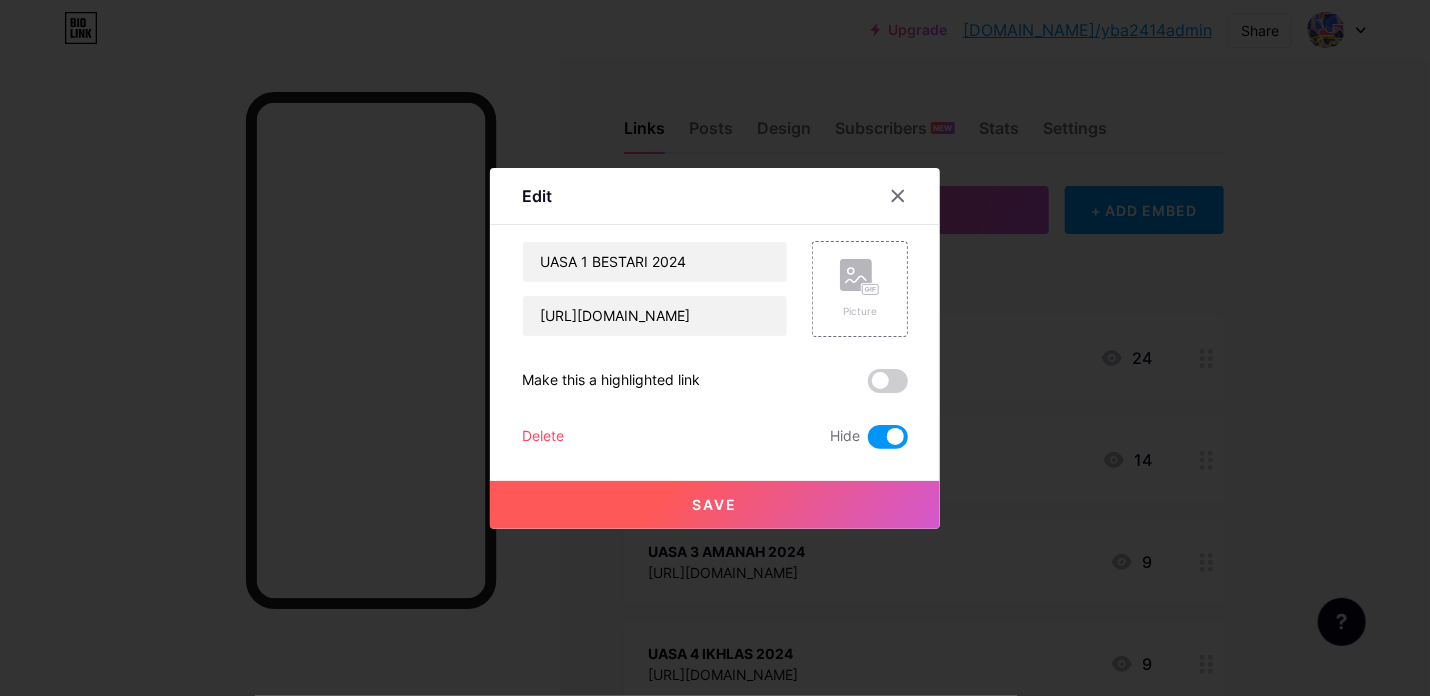 click at bounding box center (888, 437) 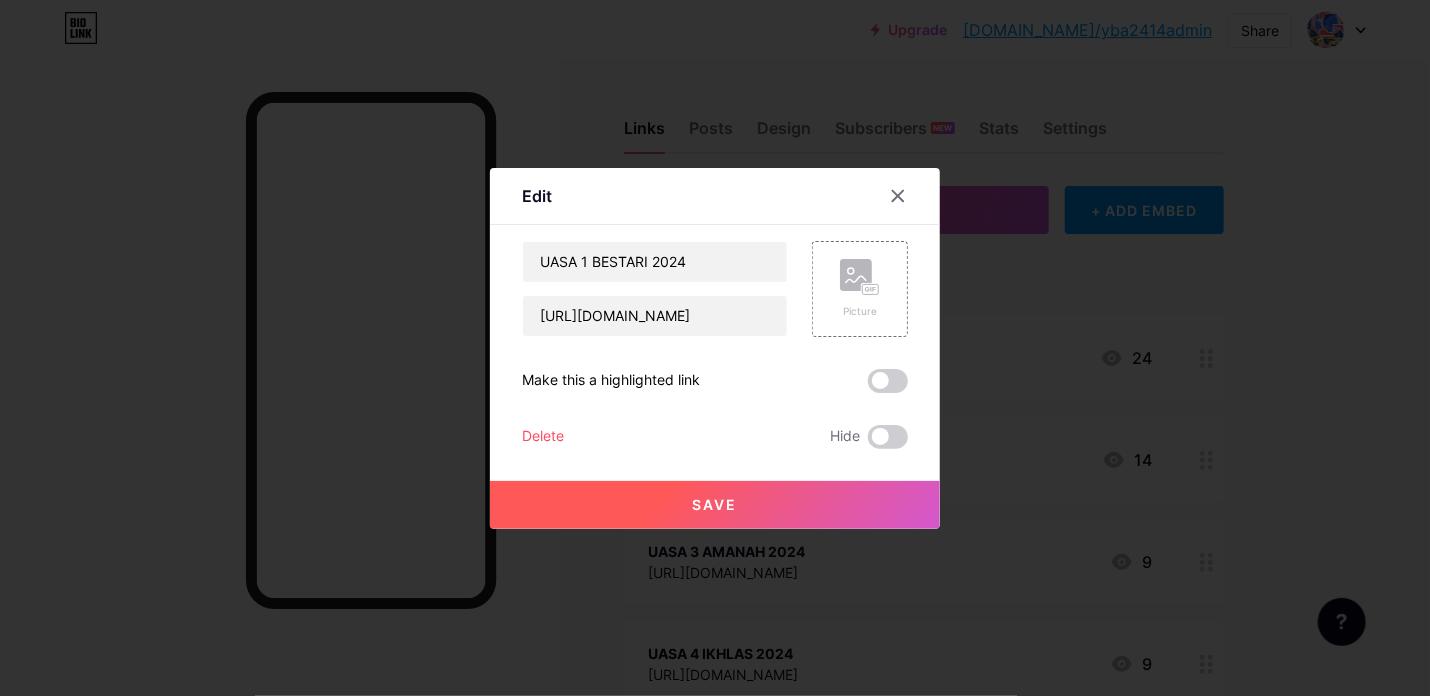 click on "Save" at bounding box center [715, 505] 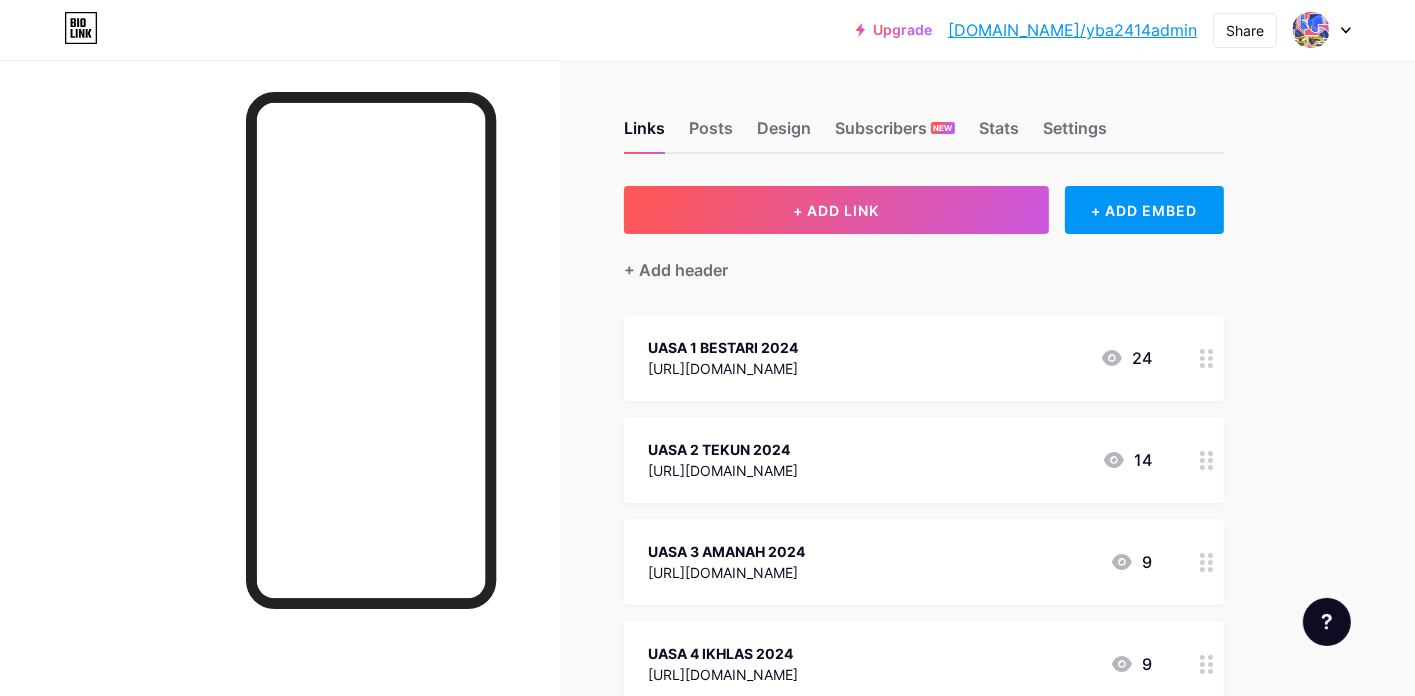 click 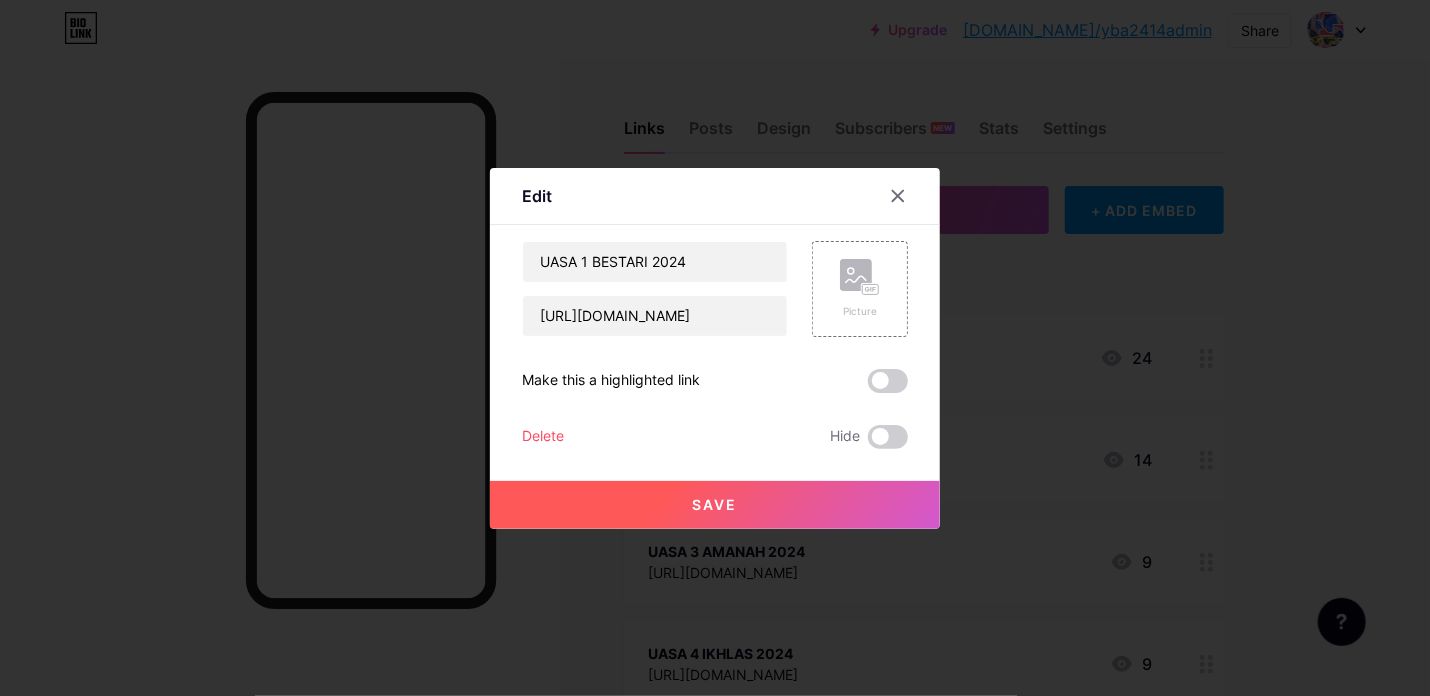 click at bounding box center [715, 348] 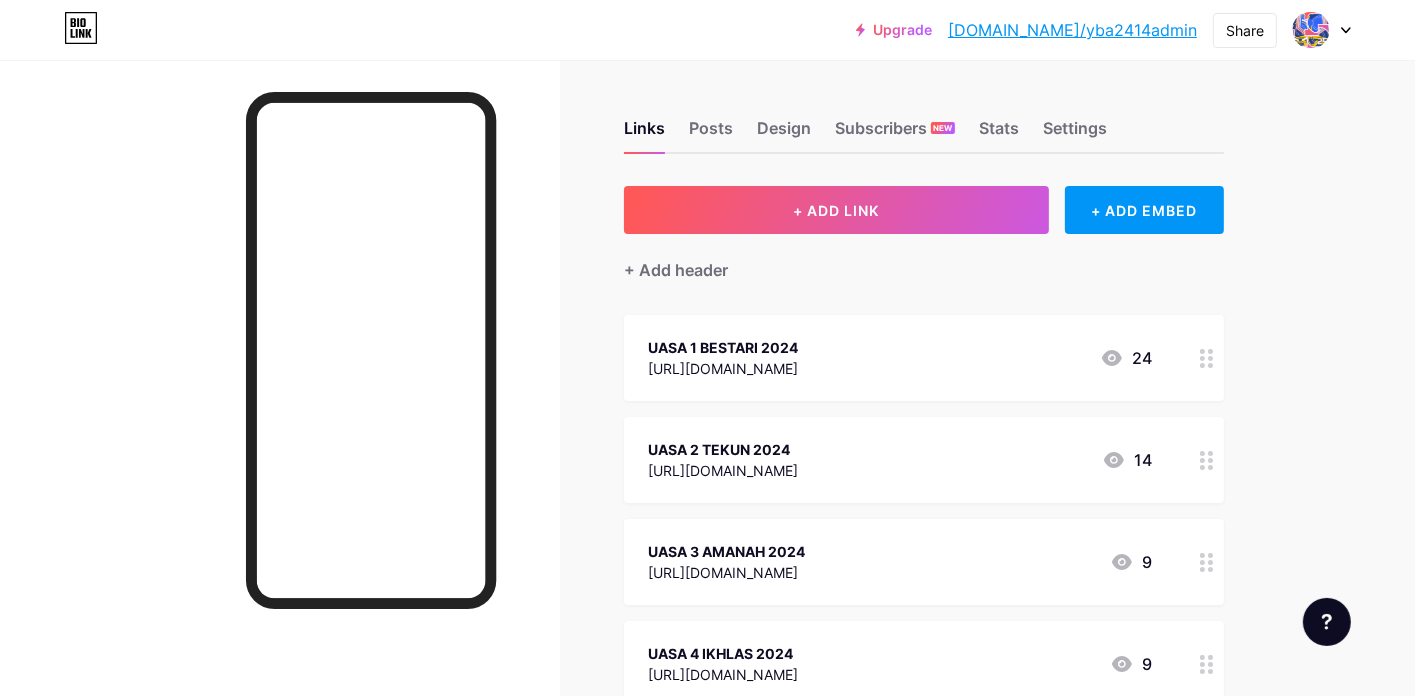 click 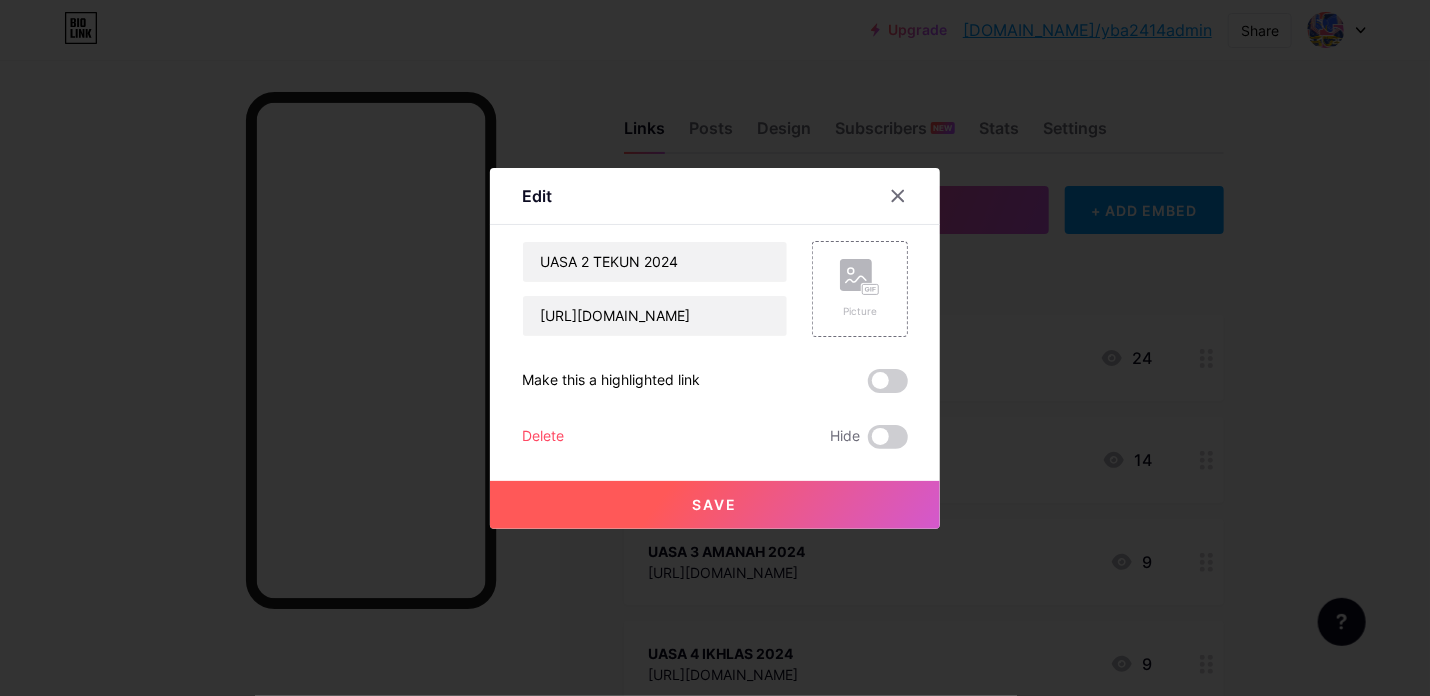 click at bounding box center [715, 348] 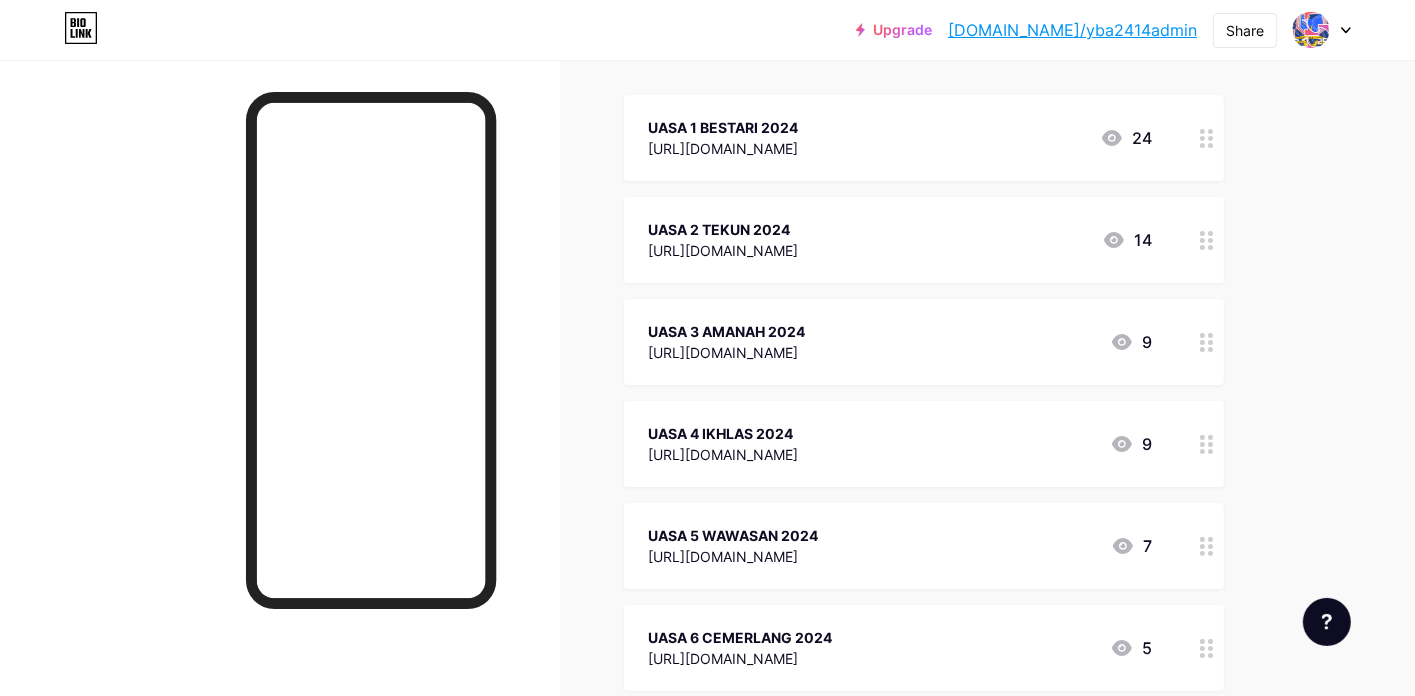 scroll, scrollTop: 300, scrollLeft: 0, axis: vertical 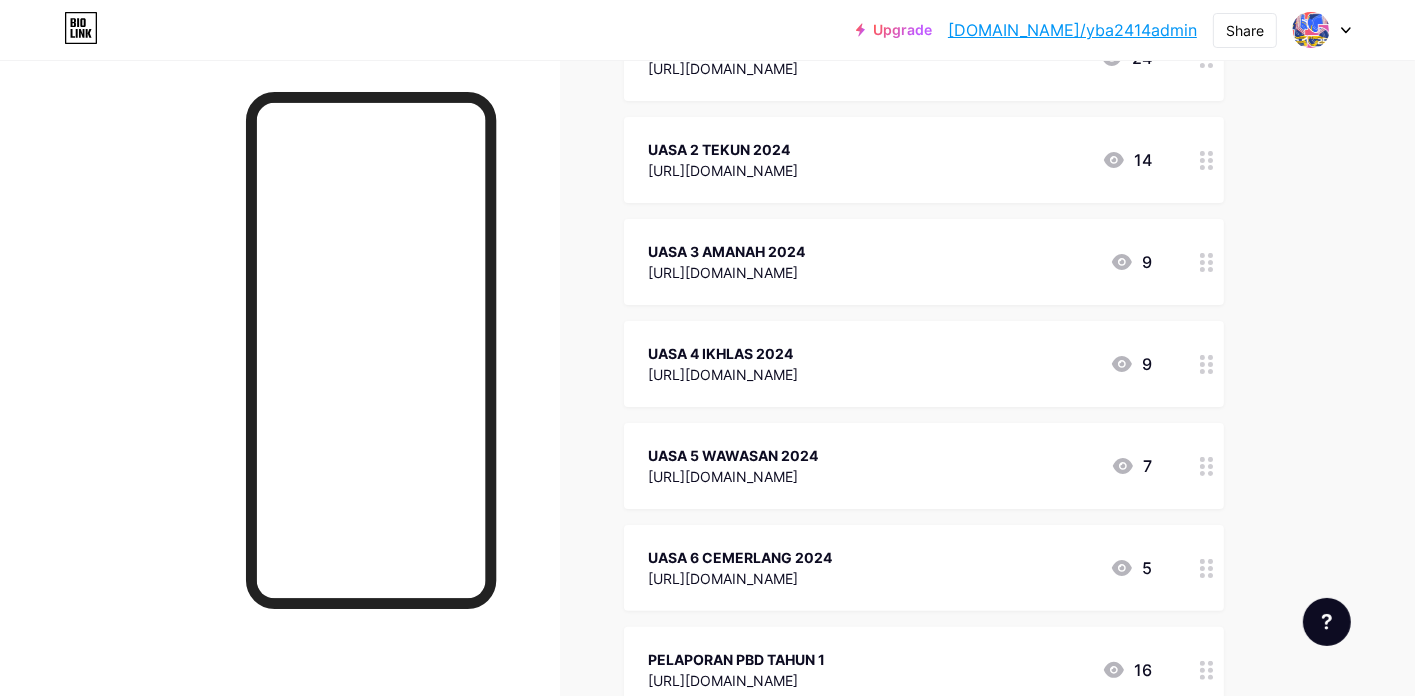 click 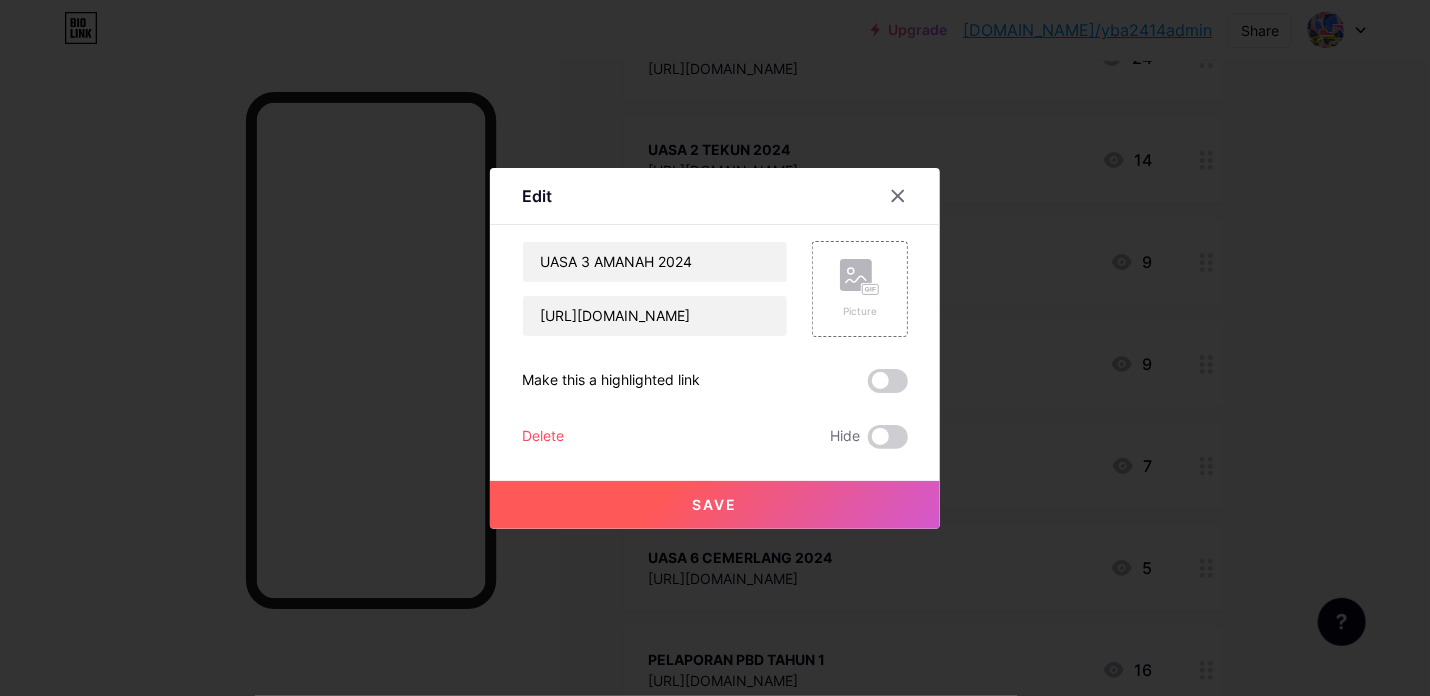 click at bounding box center (715, 348) 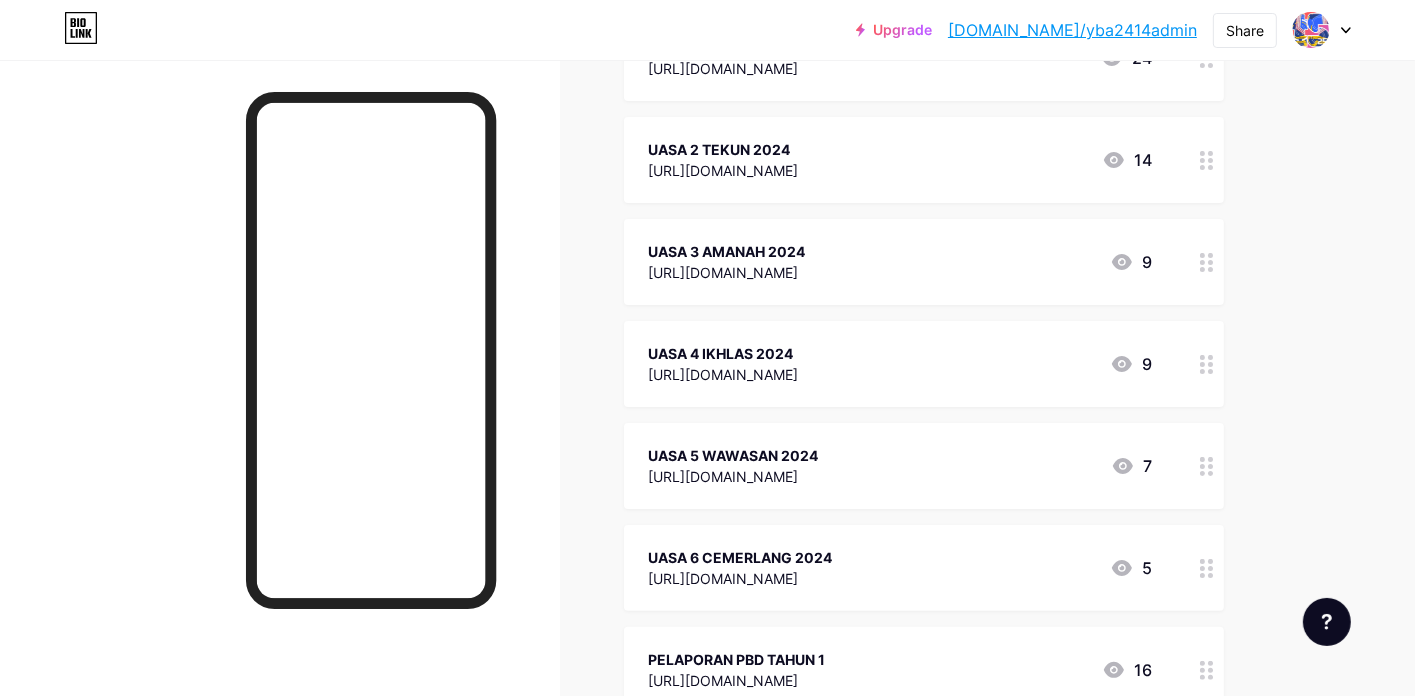 click 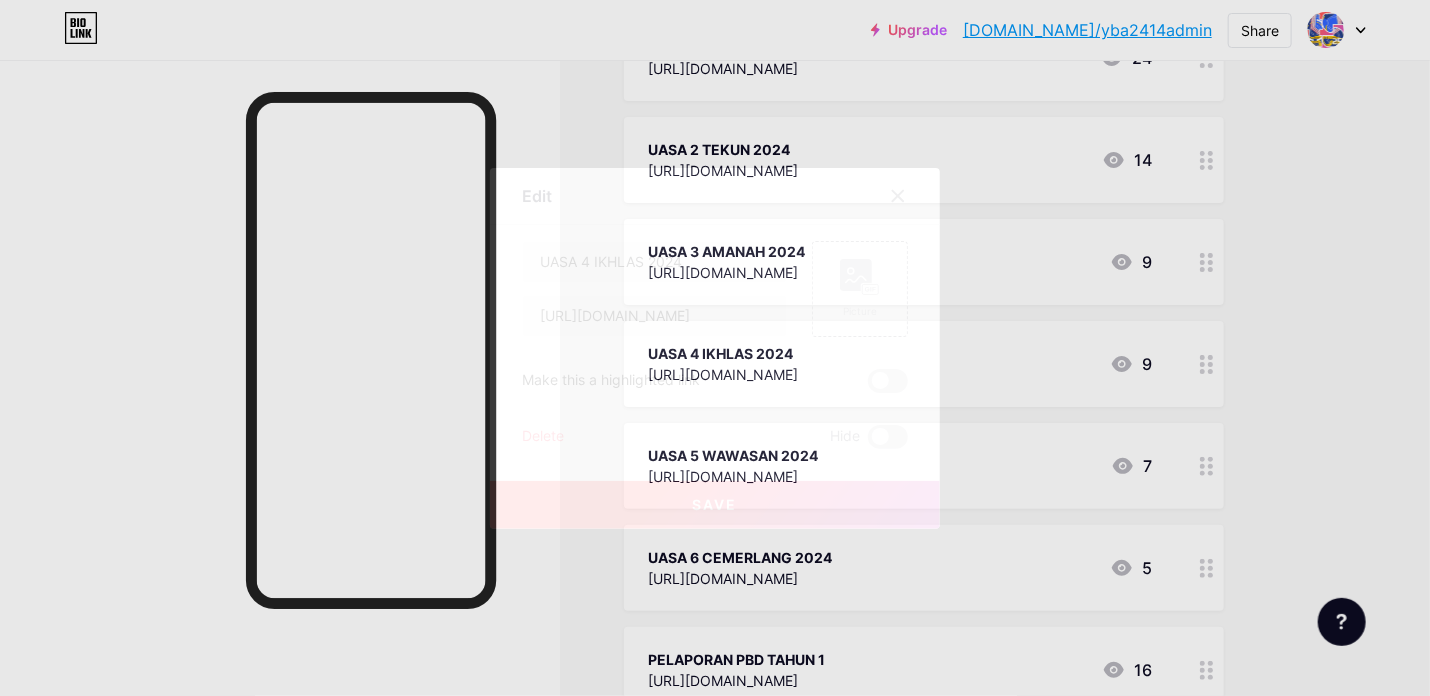 click at bounding box center [715, 348] 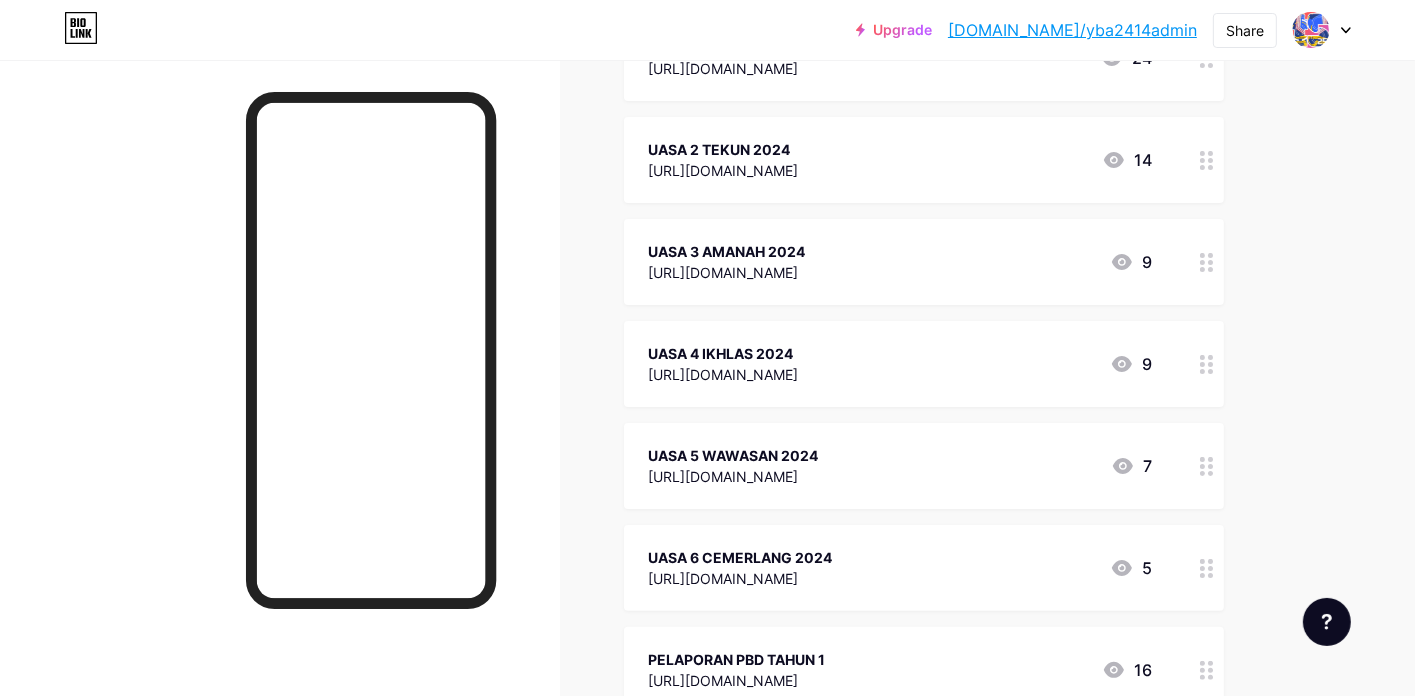 click 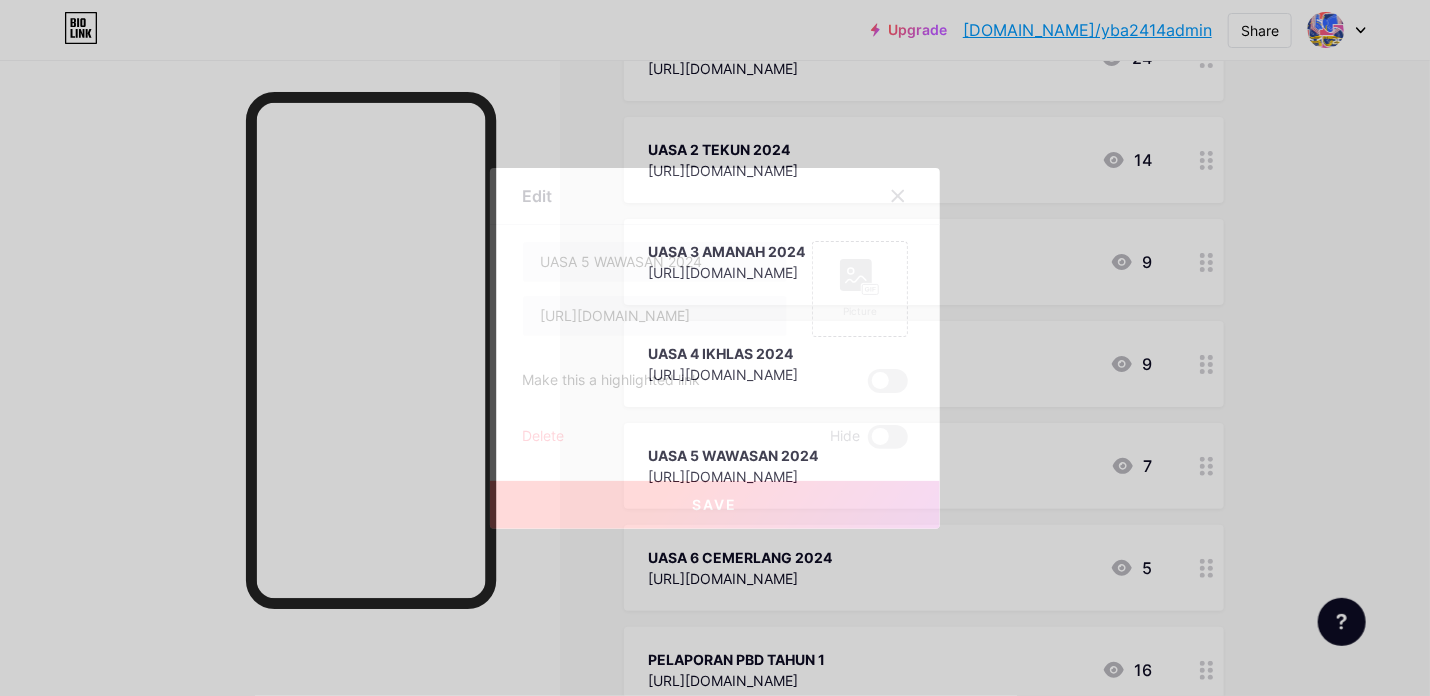 click at bounding box center [715, 348] 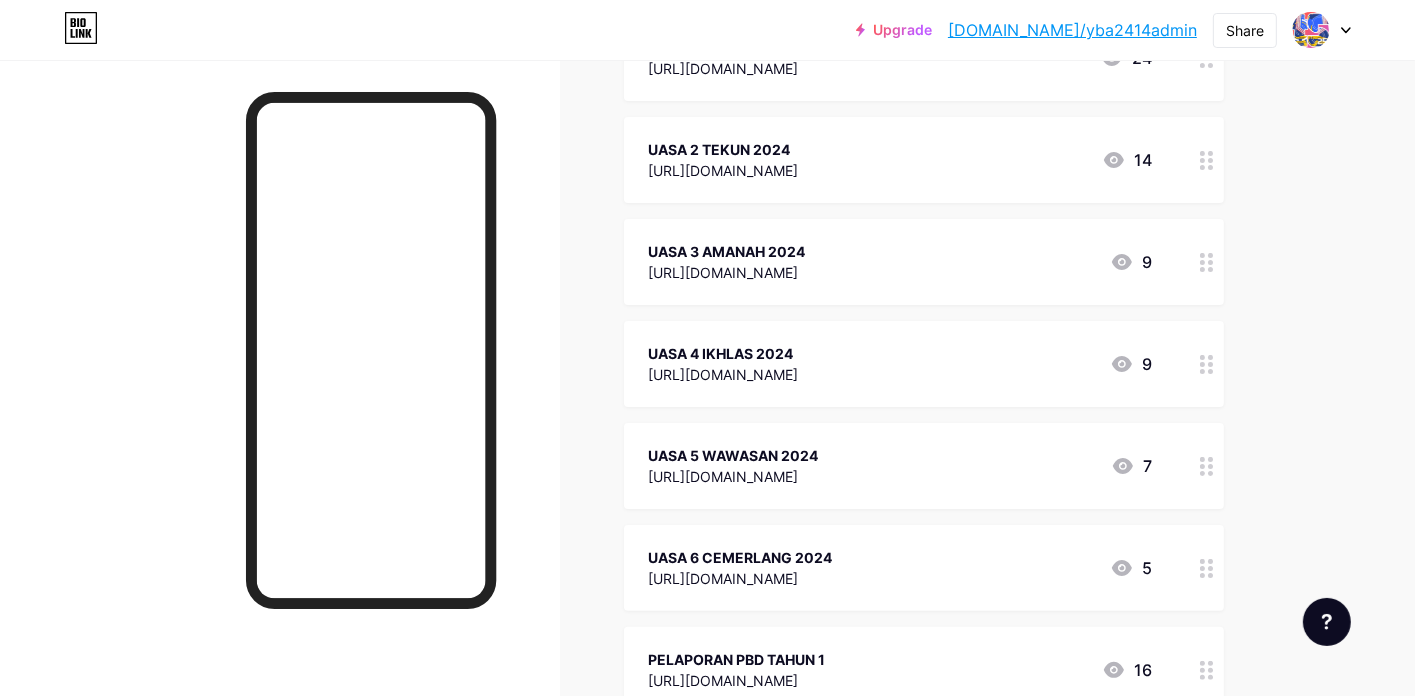 click 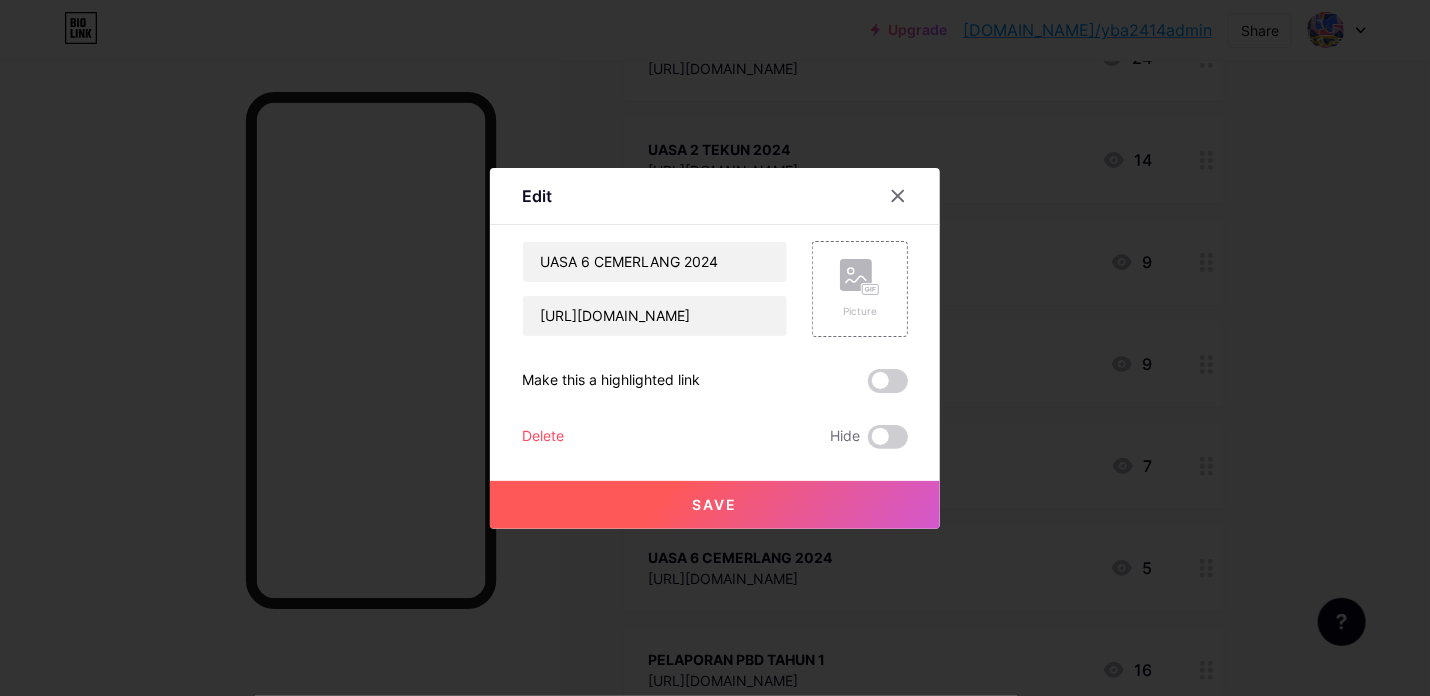 click at bounding box center [715, 348] 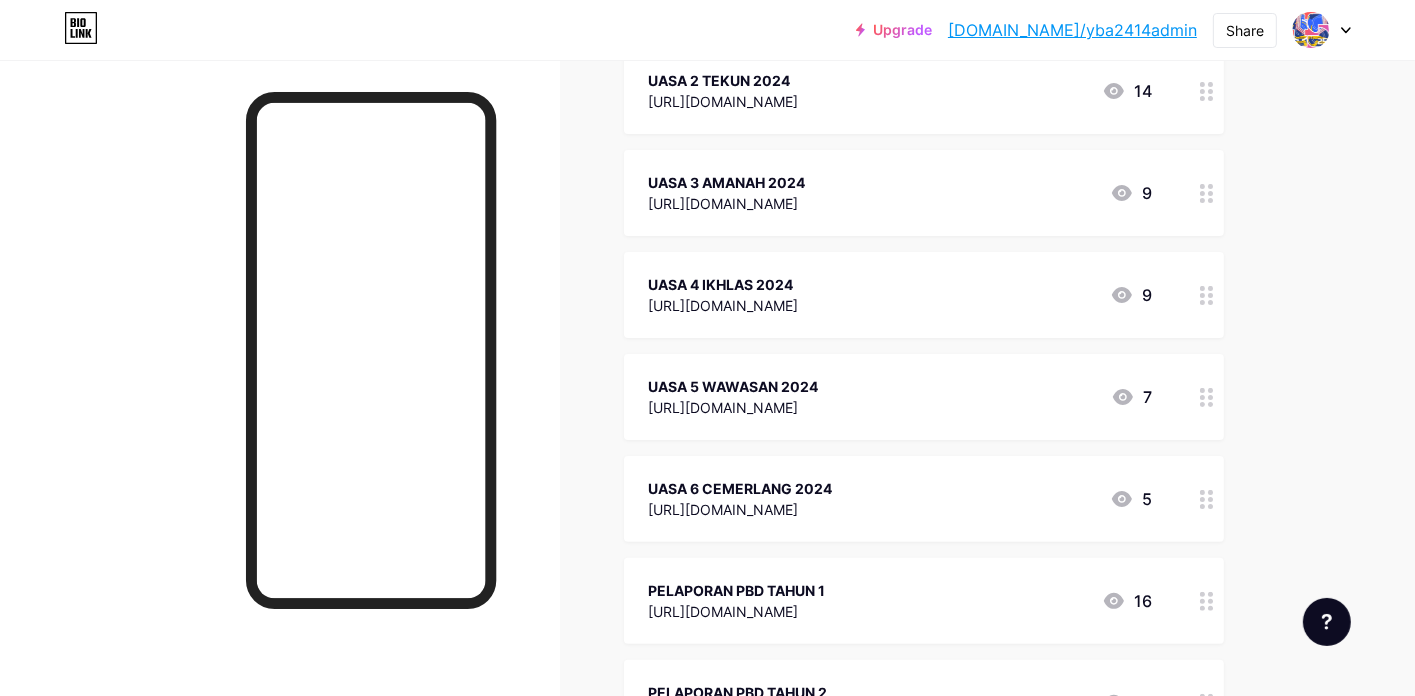 scroll, scrollTop: 500, scrollLeft: 0, axis: vertical 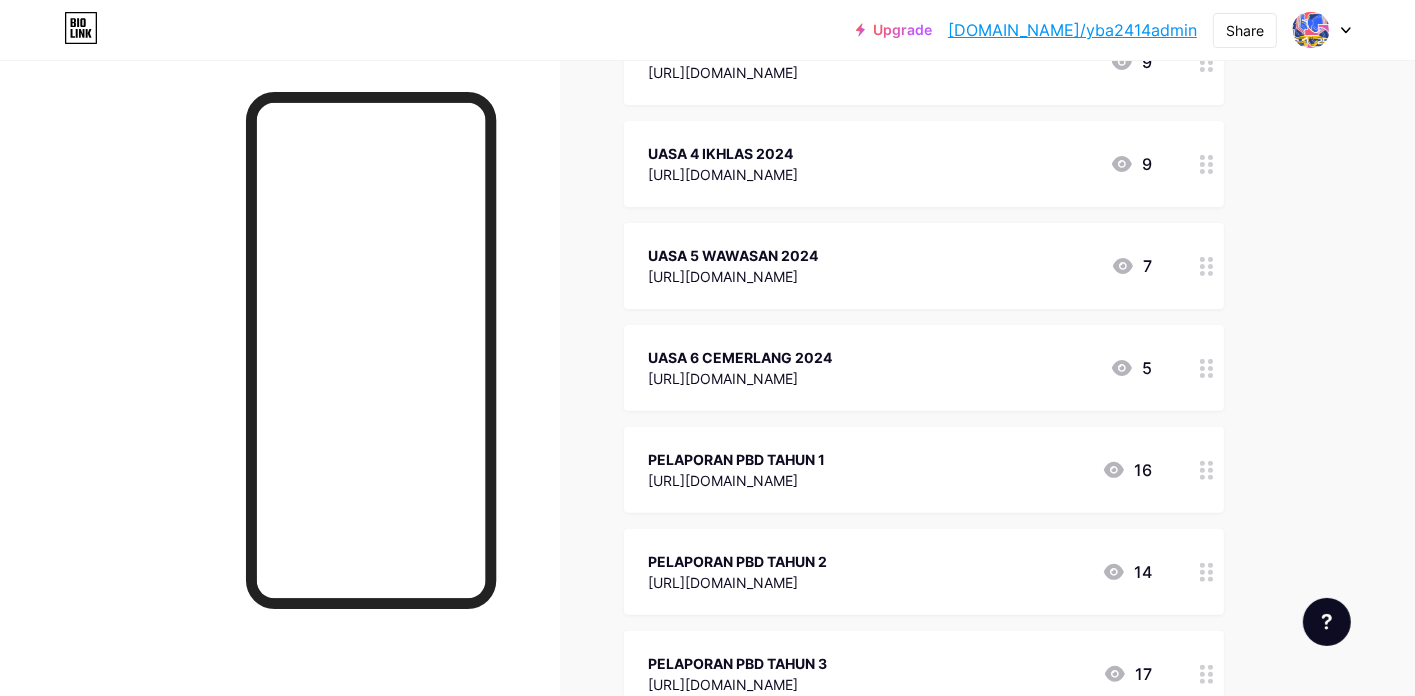 click at bounding box center [1207, 470] 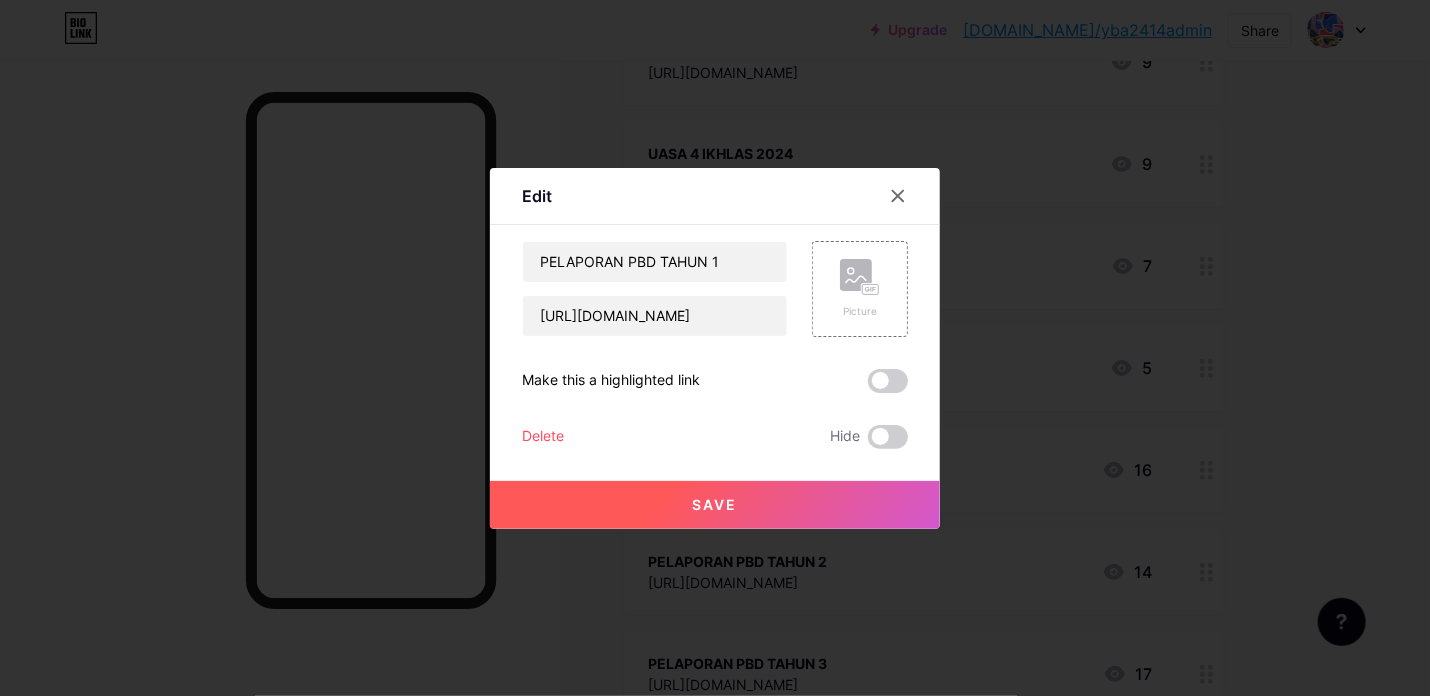 click at bounding box center (715, 348) 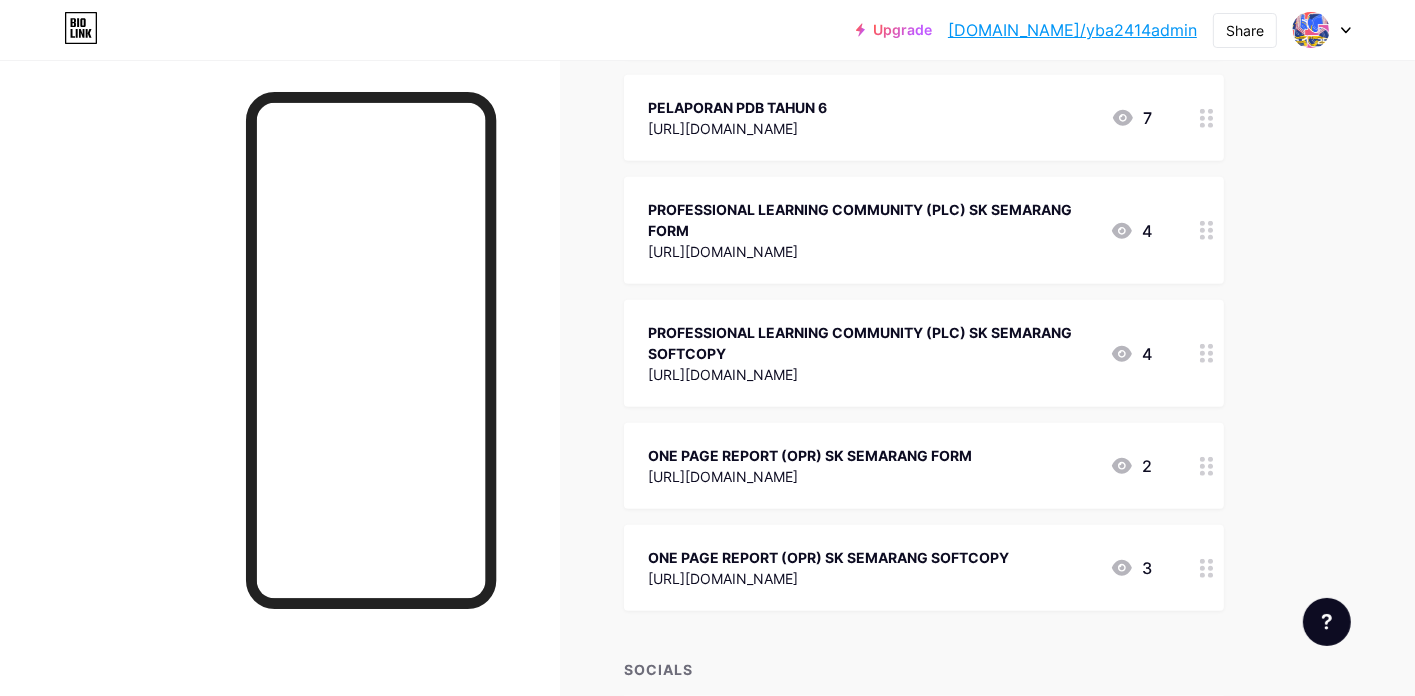 scroll, scrollTop: 1400, scrollLeft: 0, axis: vertical 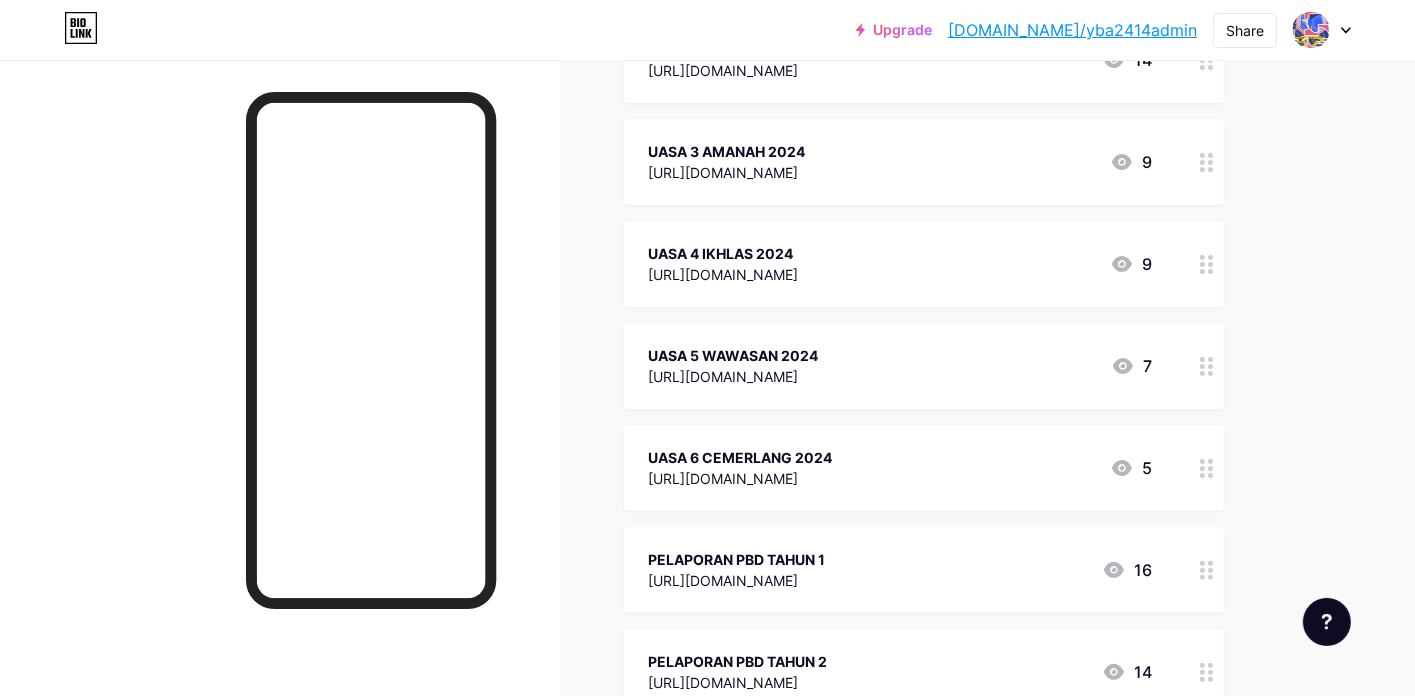 click at bounding box center (1322, 30) 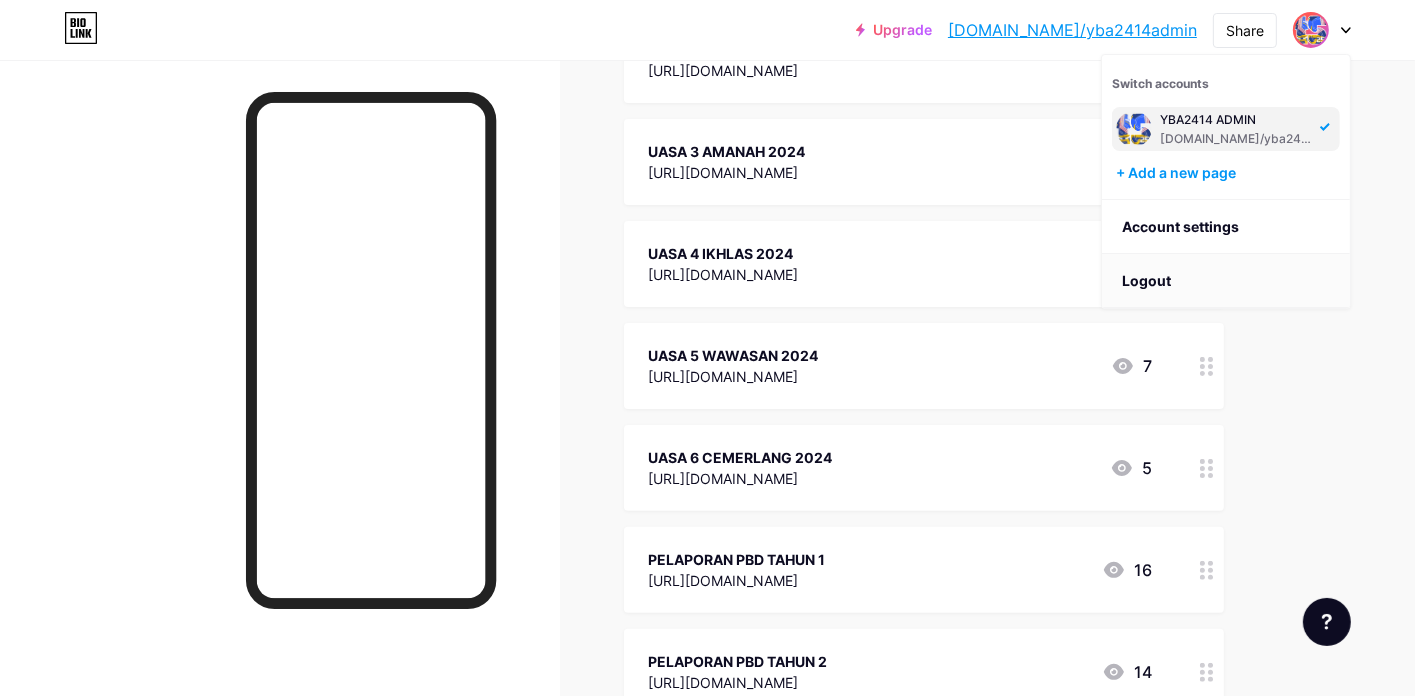 click on "Logout" at bounding box center (1226, 281) 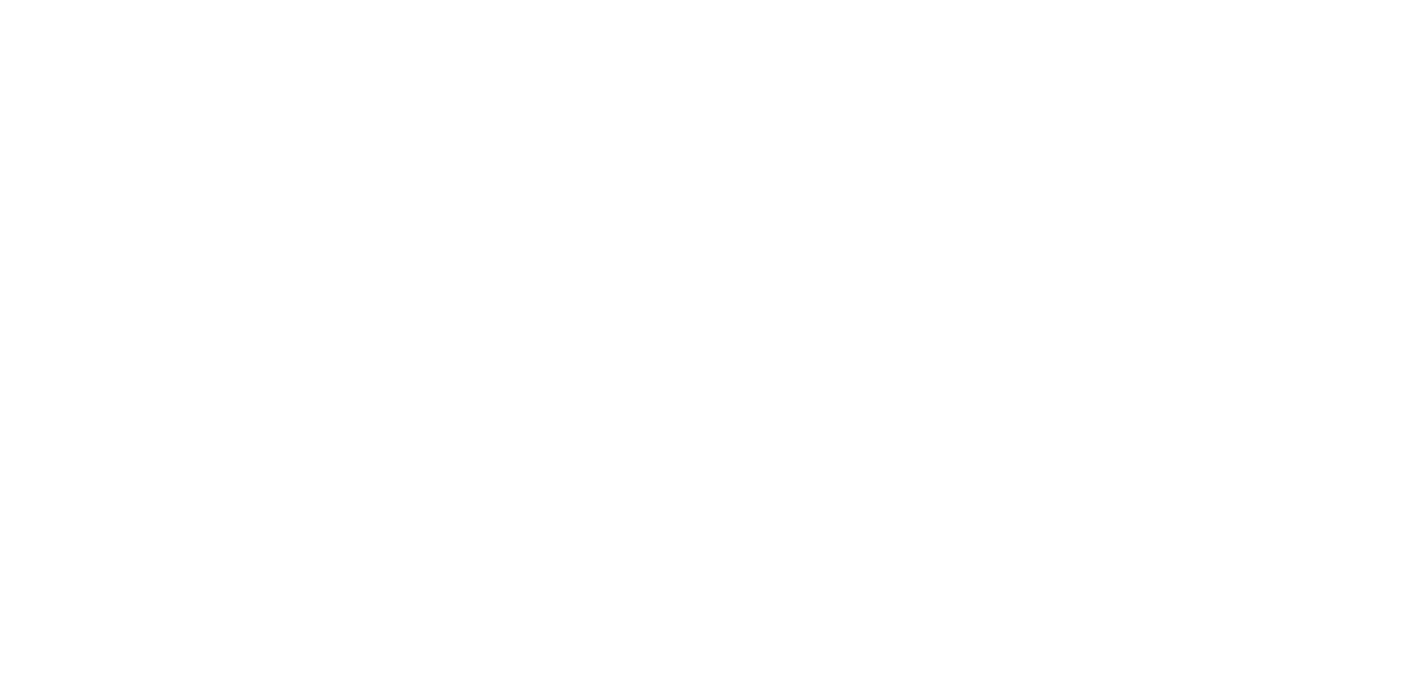 scroll, scrollTop: 0, scrollLeft: 0, axis: both 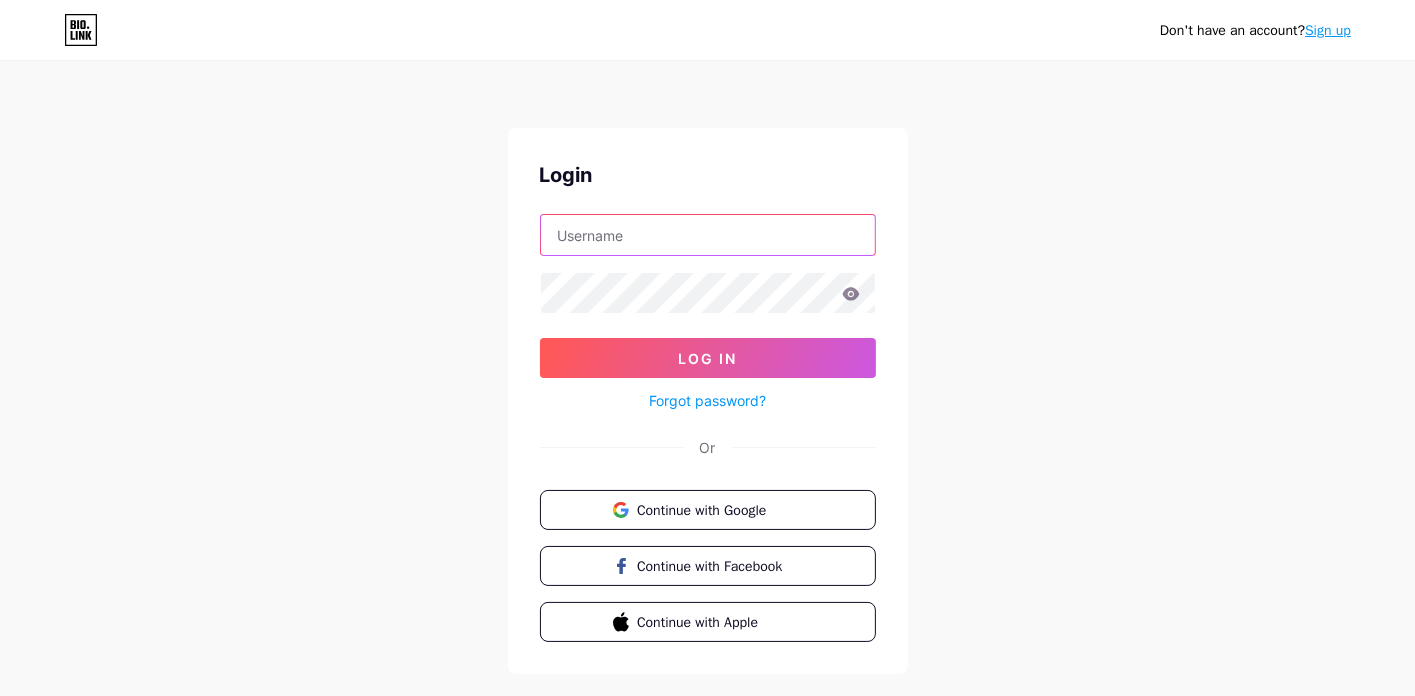 type on "sekolah-8924-cm7@moe-dl.edu.my" 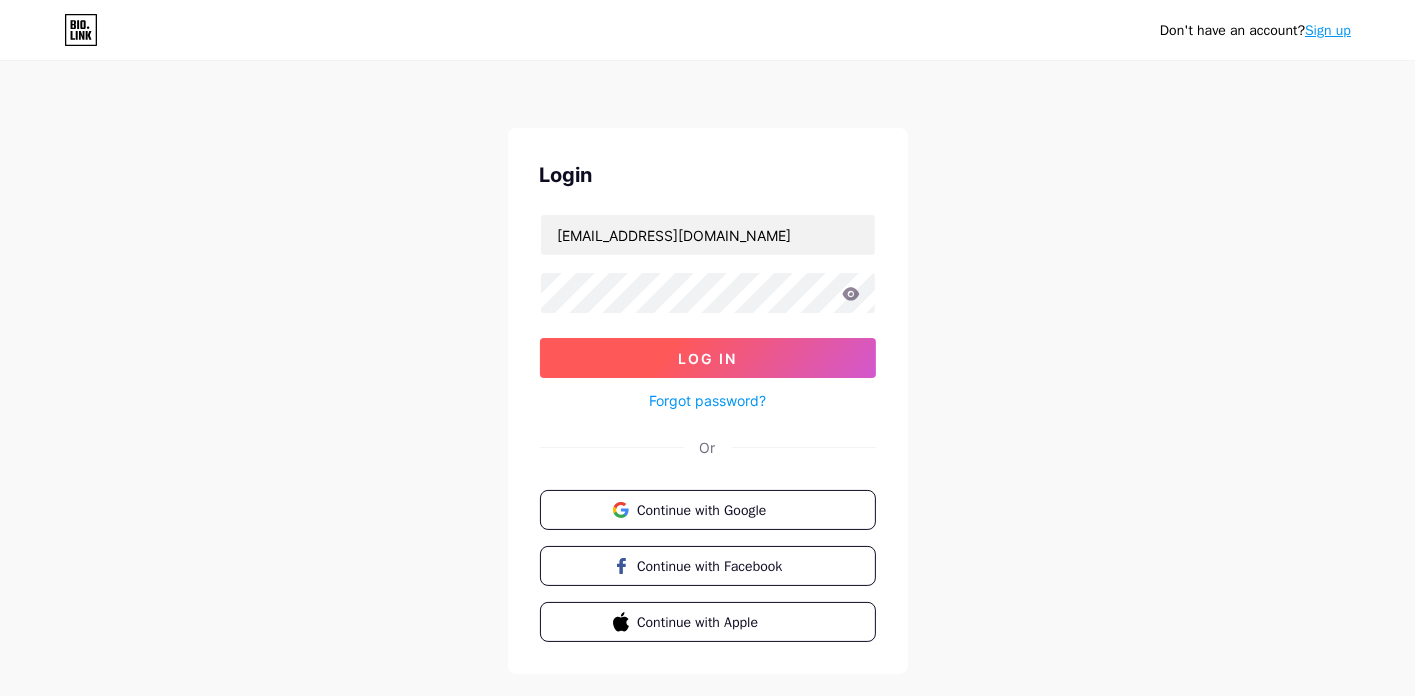 click on "Log In" at bounding box center (708, 358) 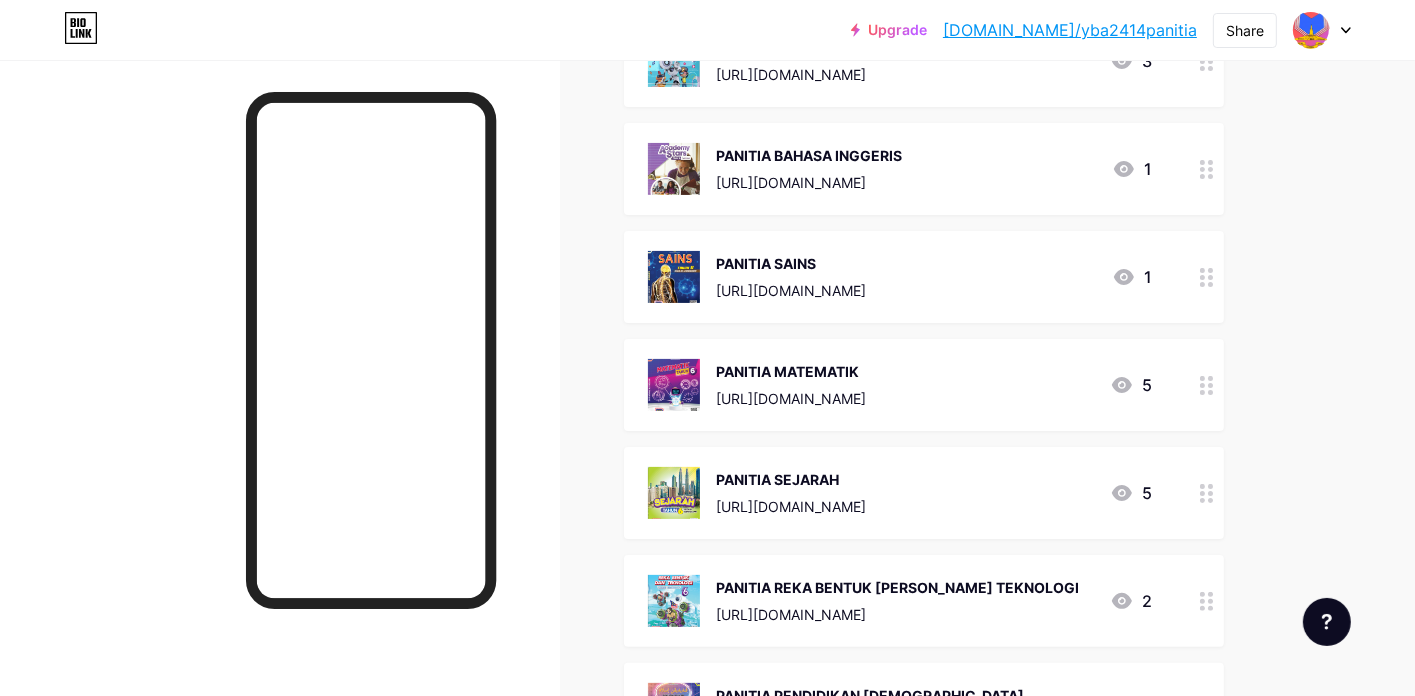 scroll, scrollTop: 0, scrollLeft: 0, axis: both 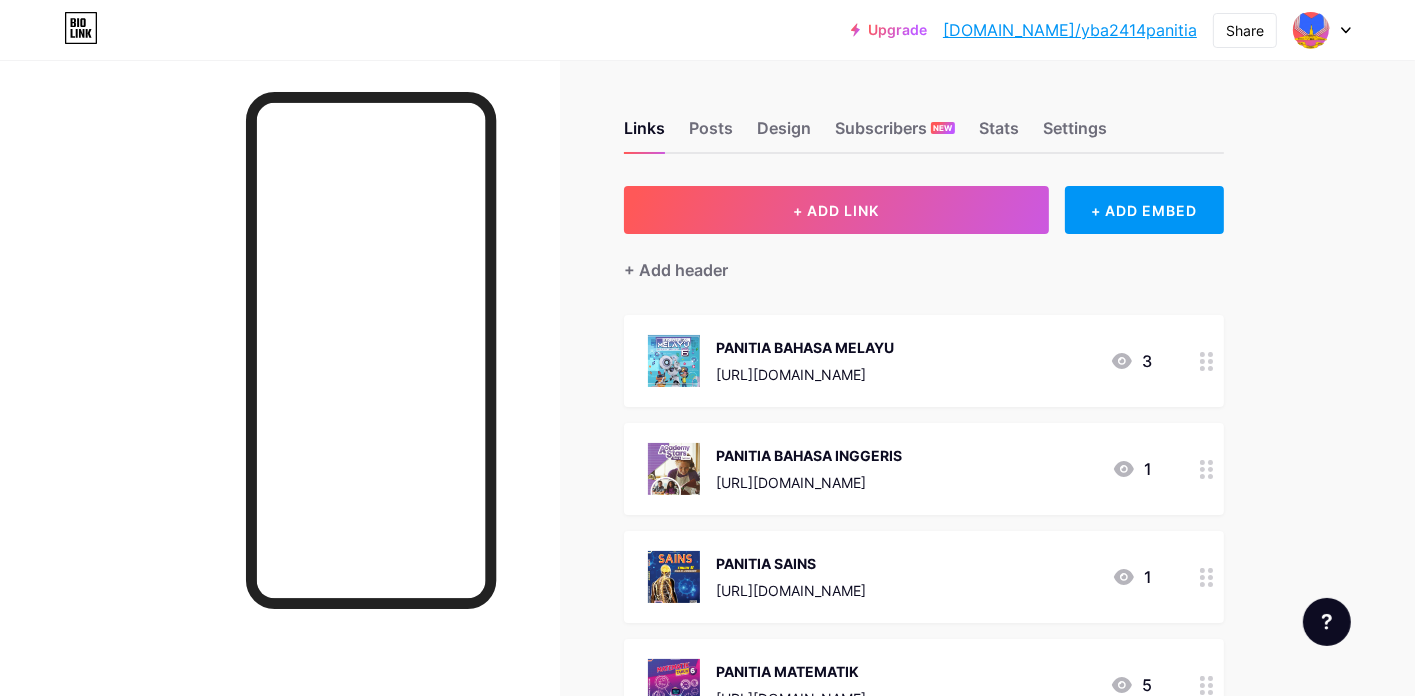 click 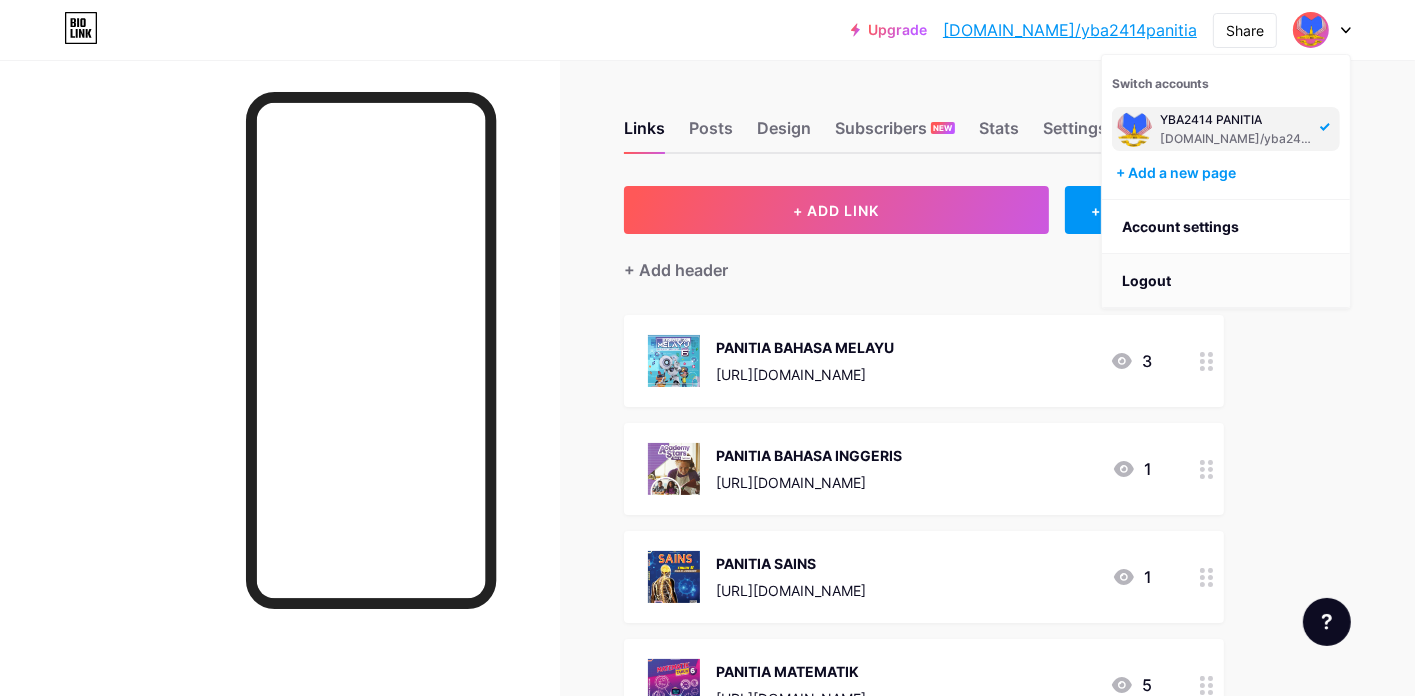 click on "Logout" at bounding box center (1226, 281) 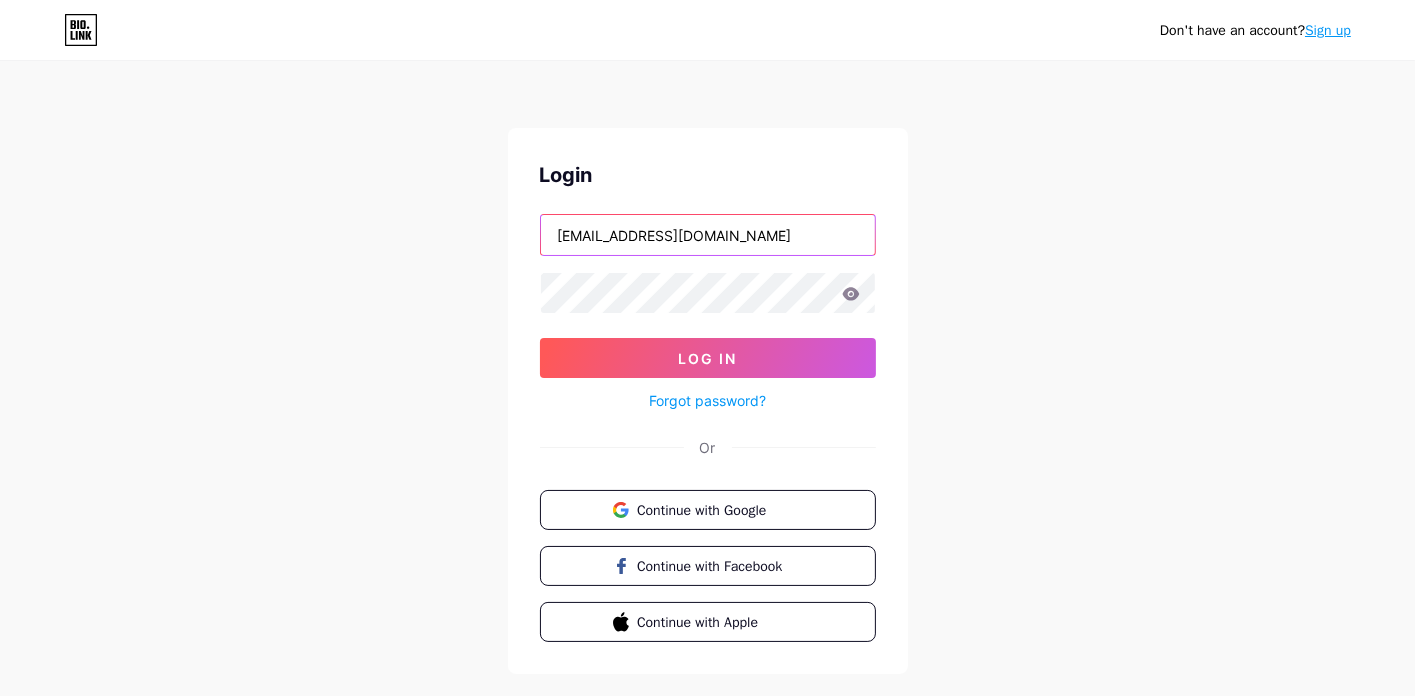 click on "sekolah-8924-cm7@moe-dl.edu.my" at bounding box center [708, 235] 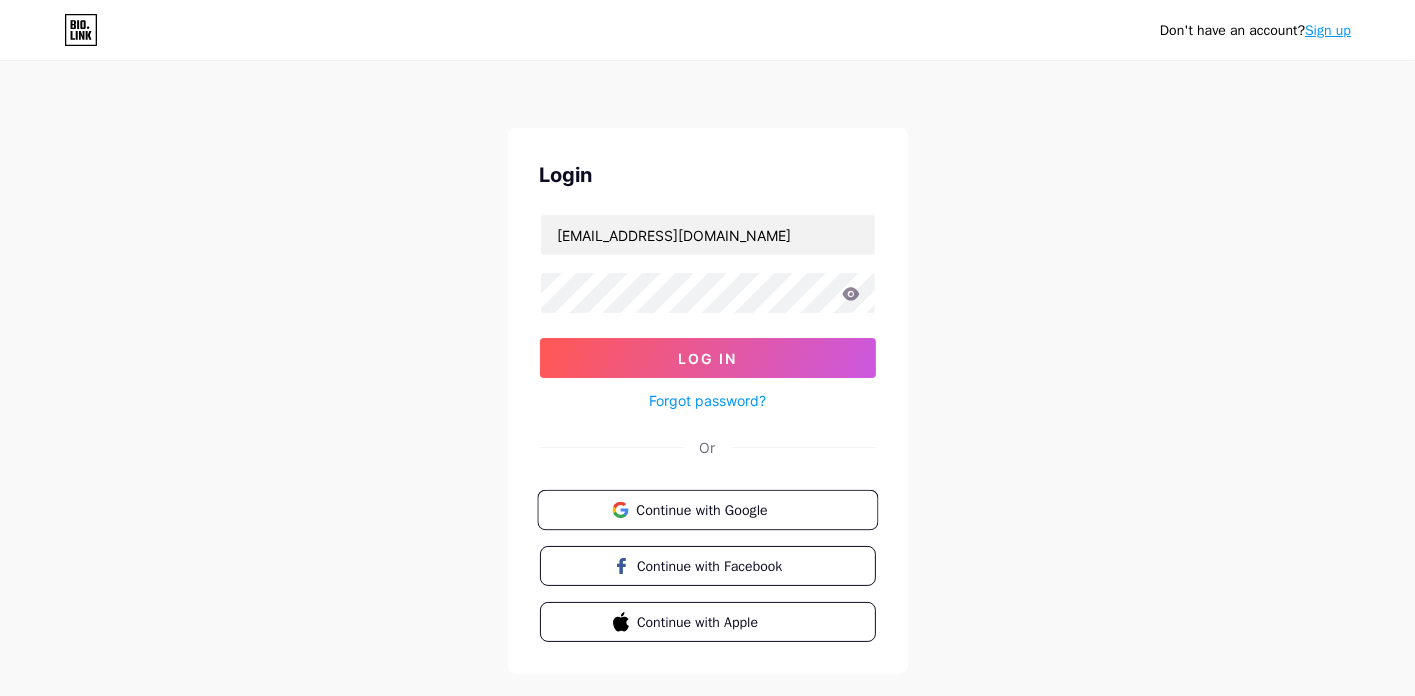 click on "Continue with Google" at bounding box center (719, 509) 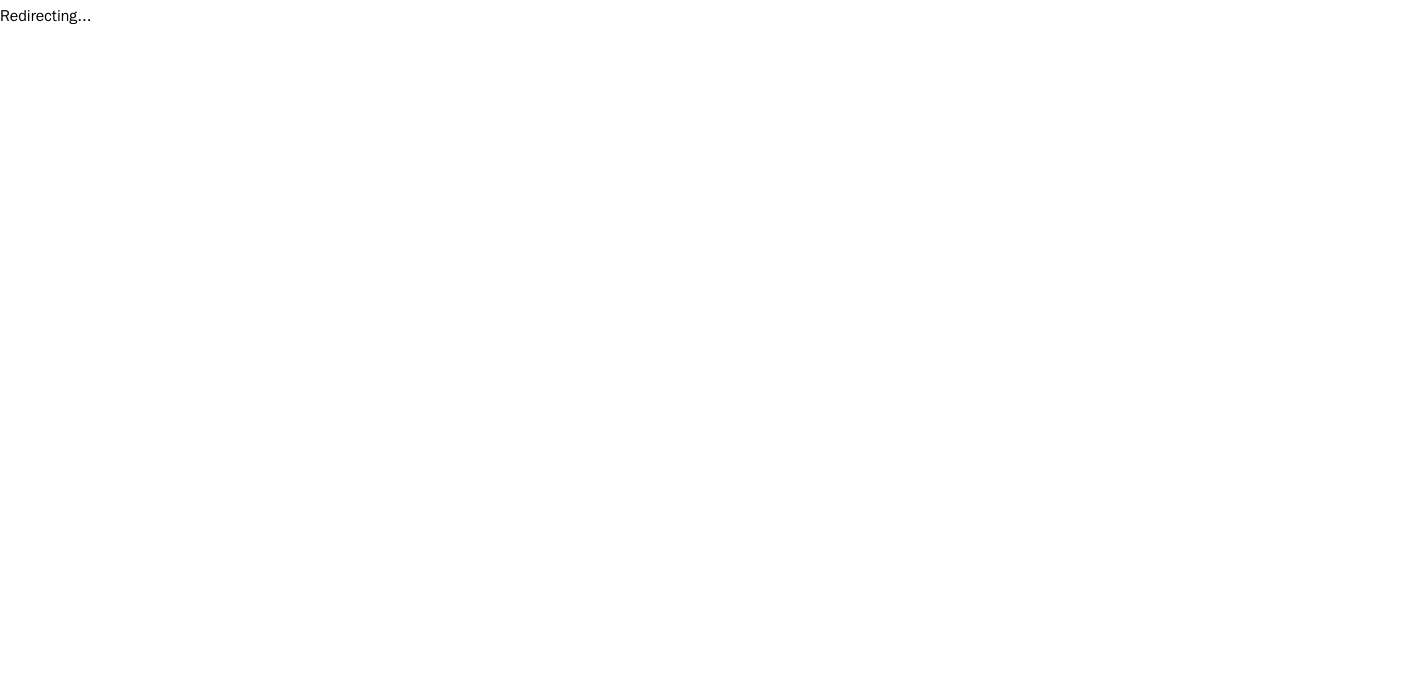 scroll, scrollTop: 0, scrollLeft: 0, axis: both 